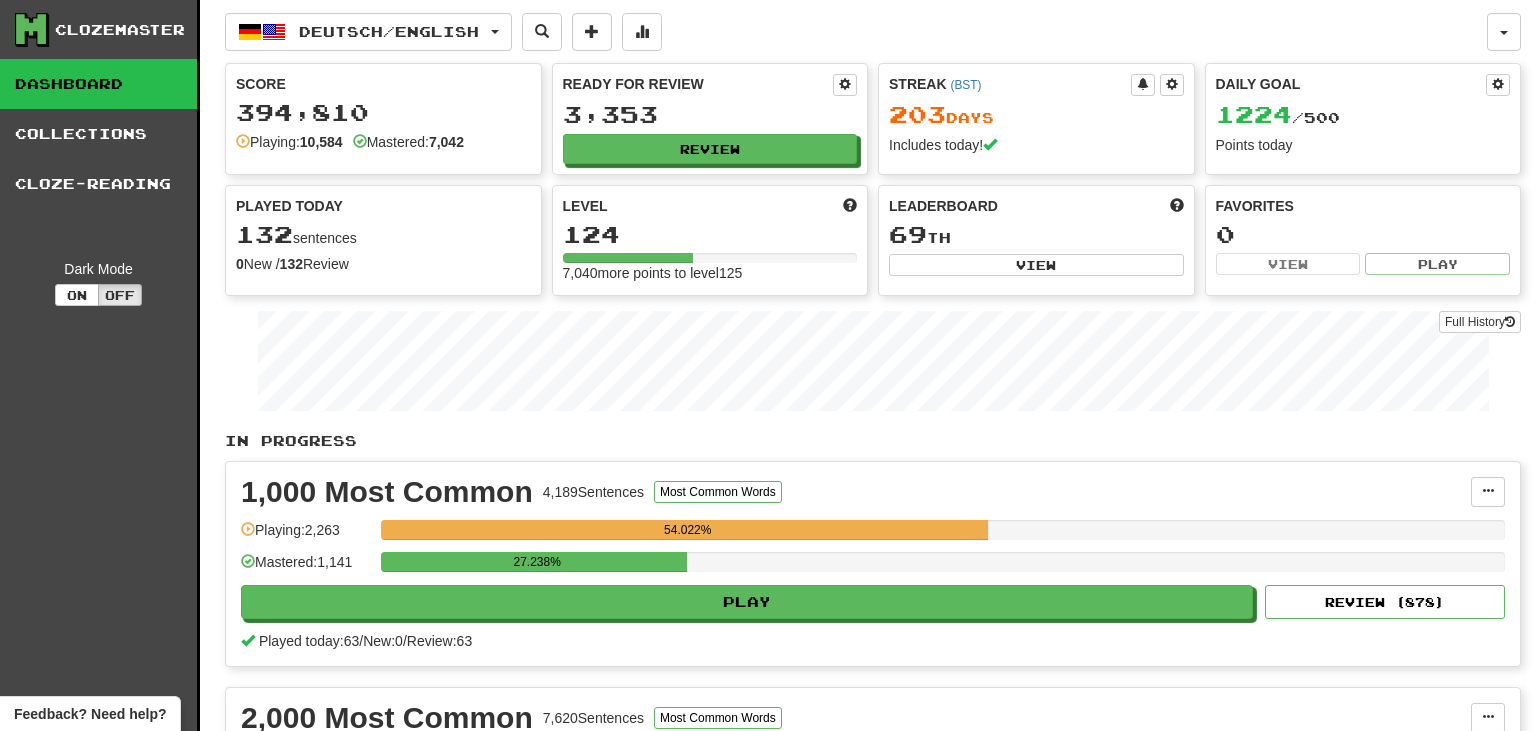 scroll, scrollTop: 0, scrollLeft: 0, axis: both 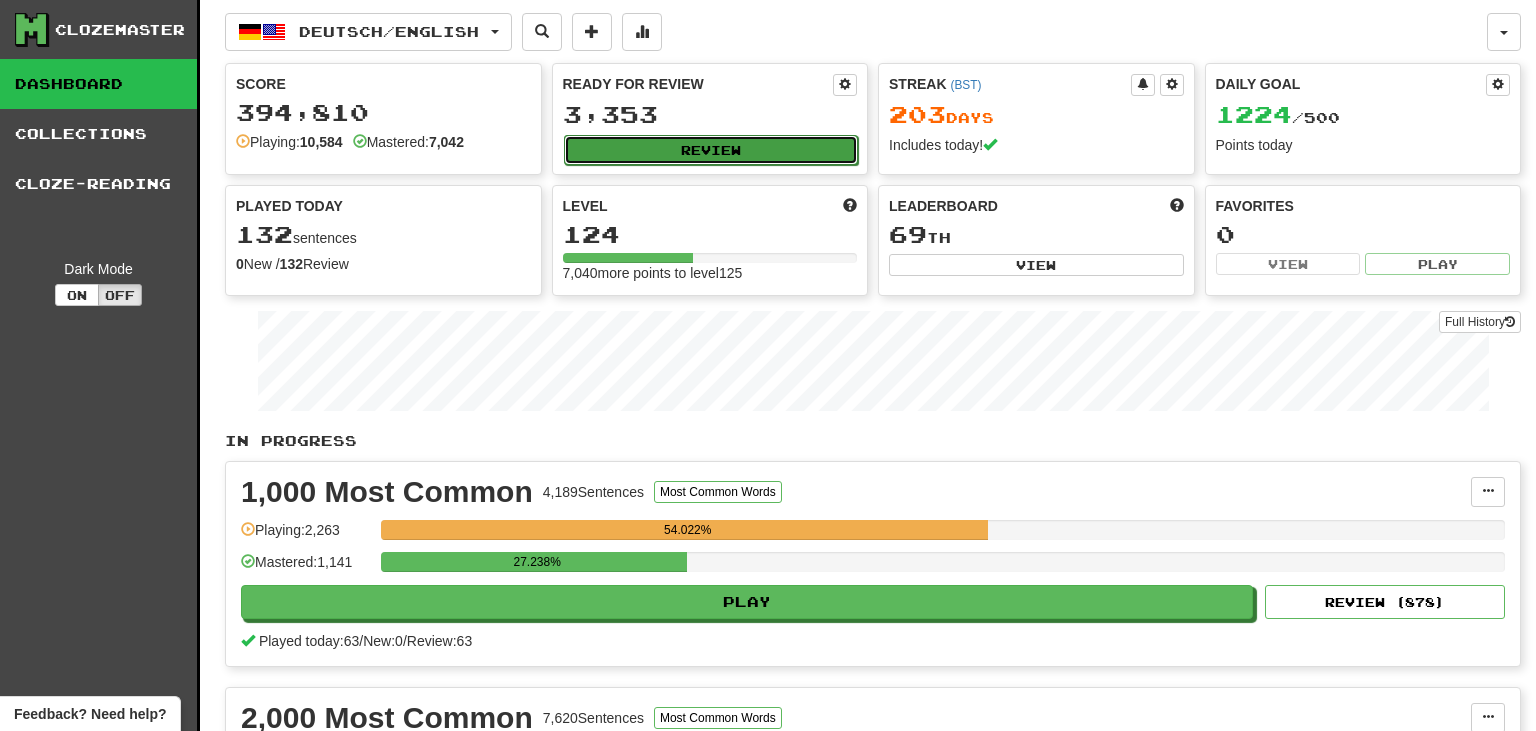 click on "Review" at bounding box center [711, 150] 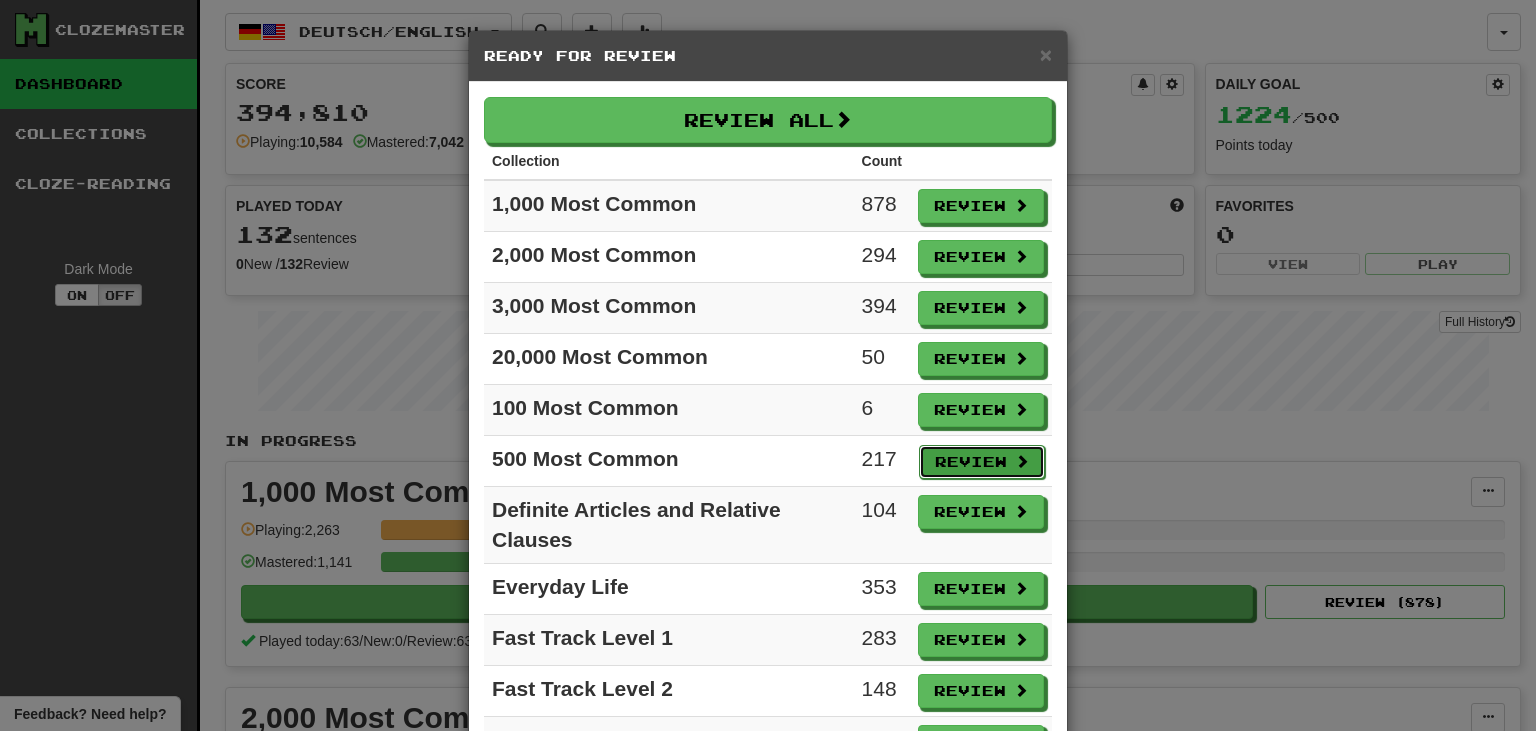 drag, startPoint x: 937, startPoint y: 462, endPoint x: 918, endPoint y: 471, distance: 21.023796 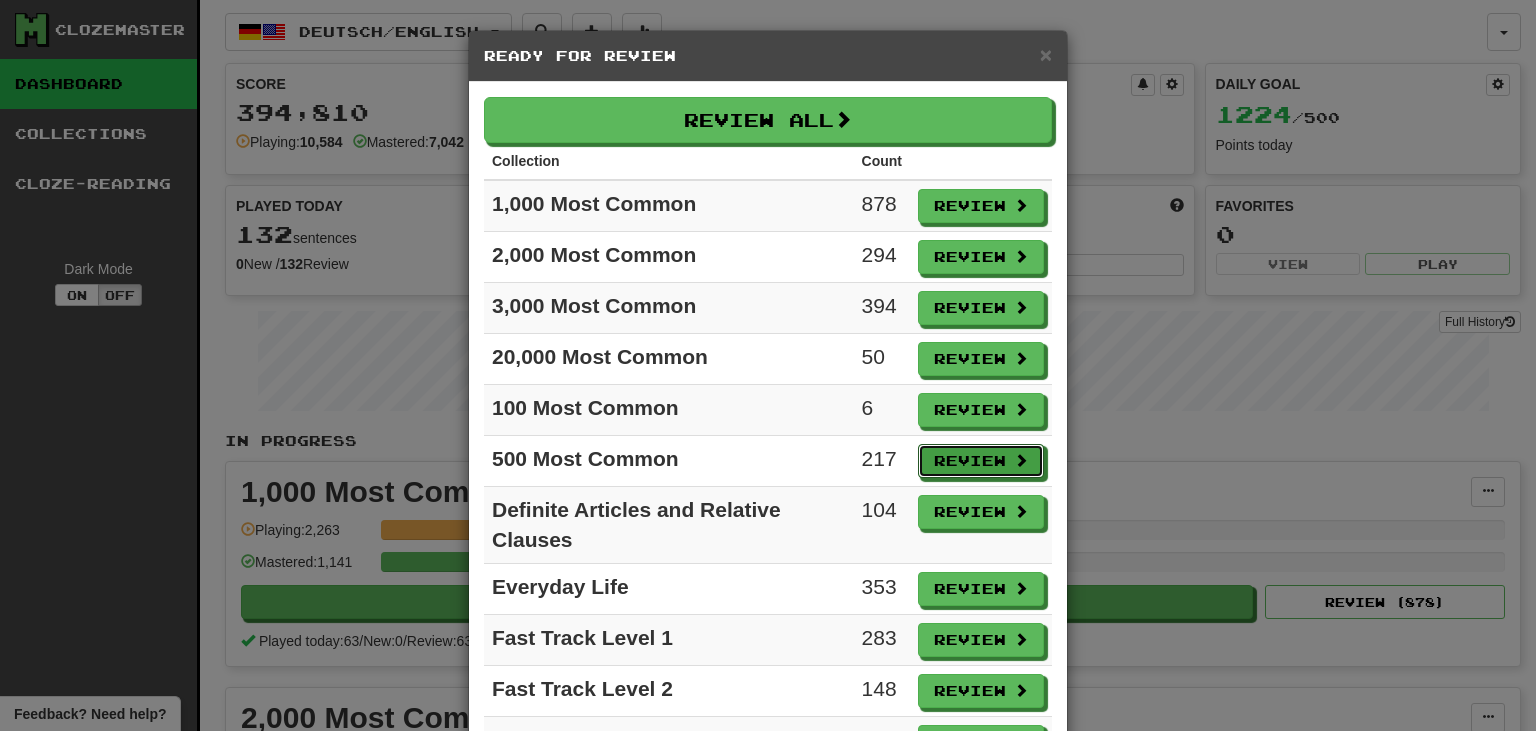 click on "Review" at bounding box center (981, 461) 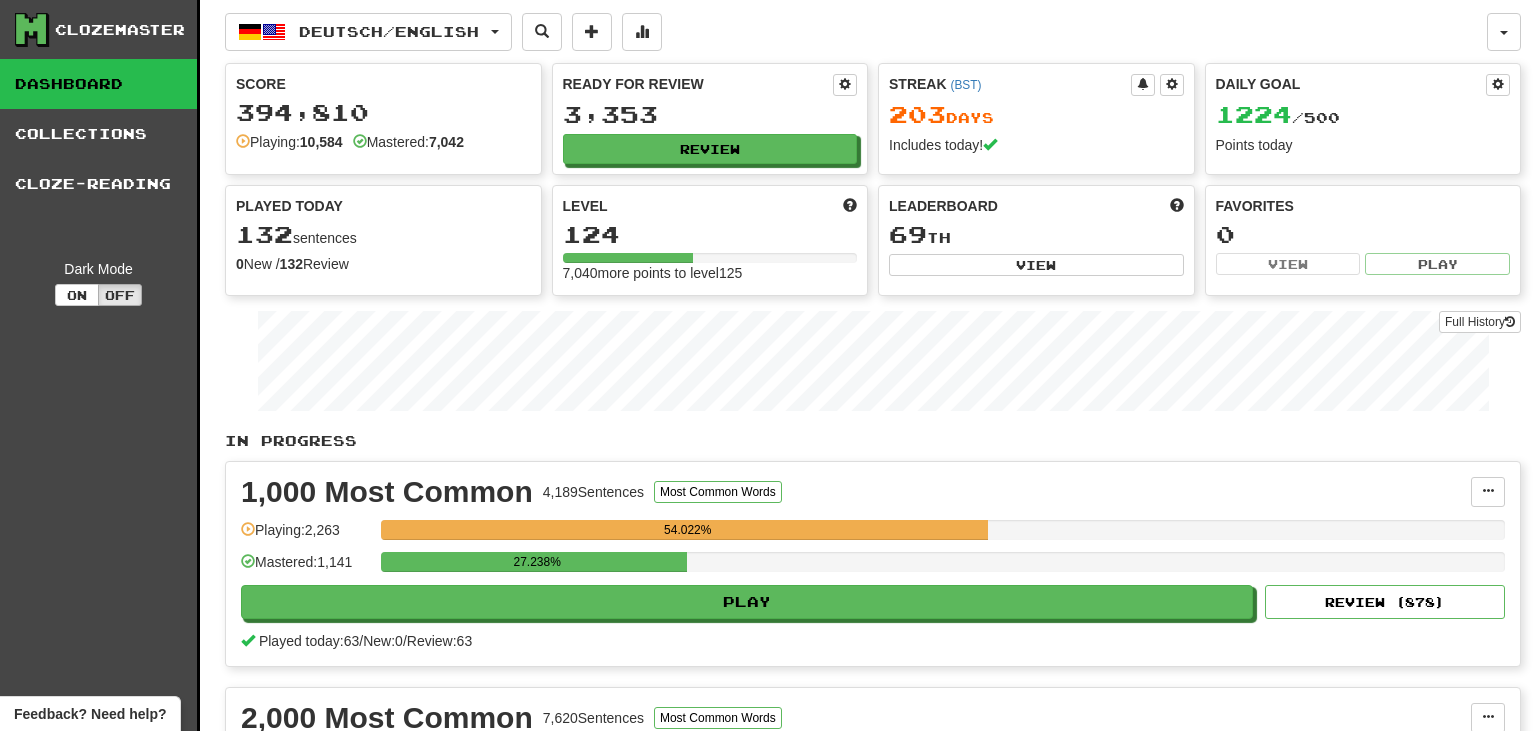 select on "********" 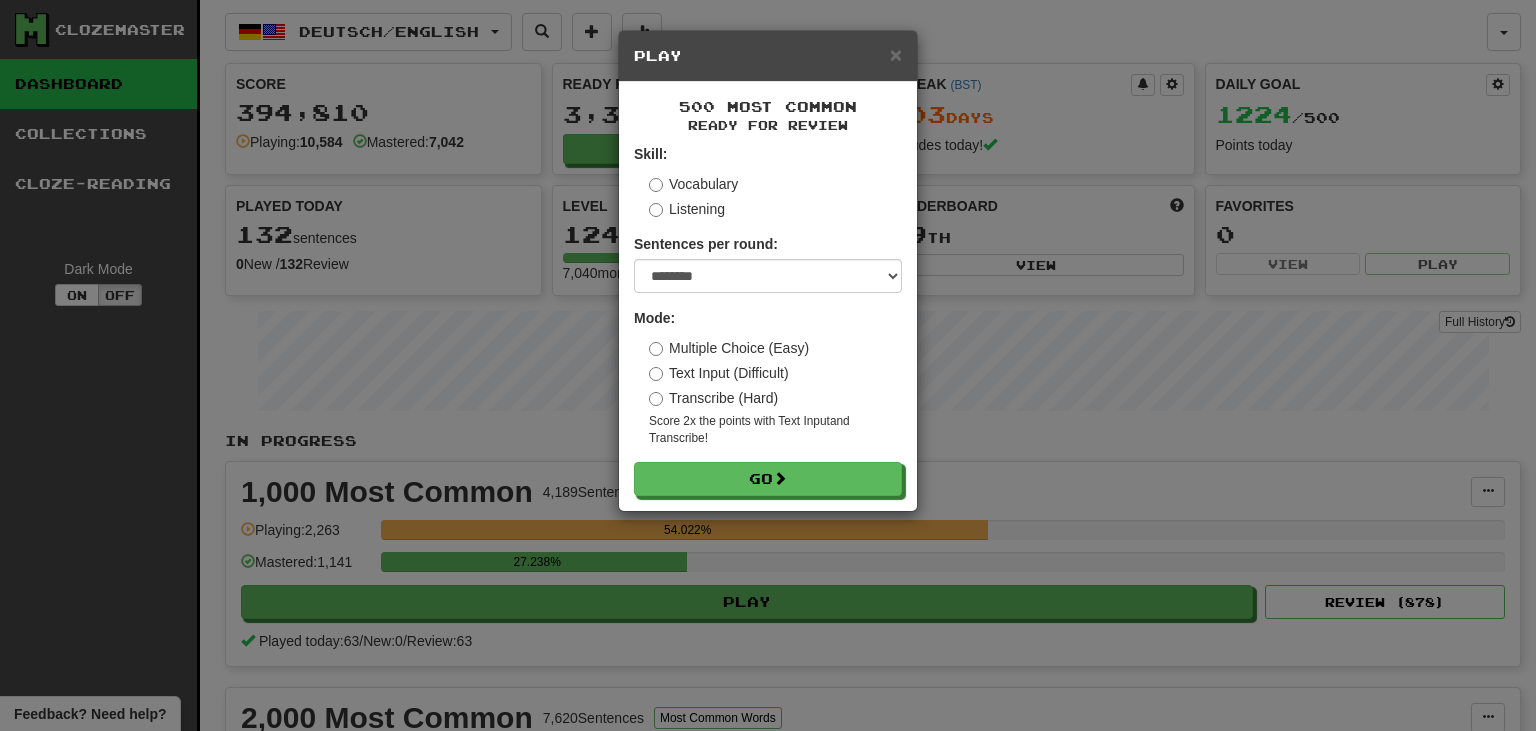 click on "Transcribe (Hard)" at bounding box center [713, 398] 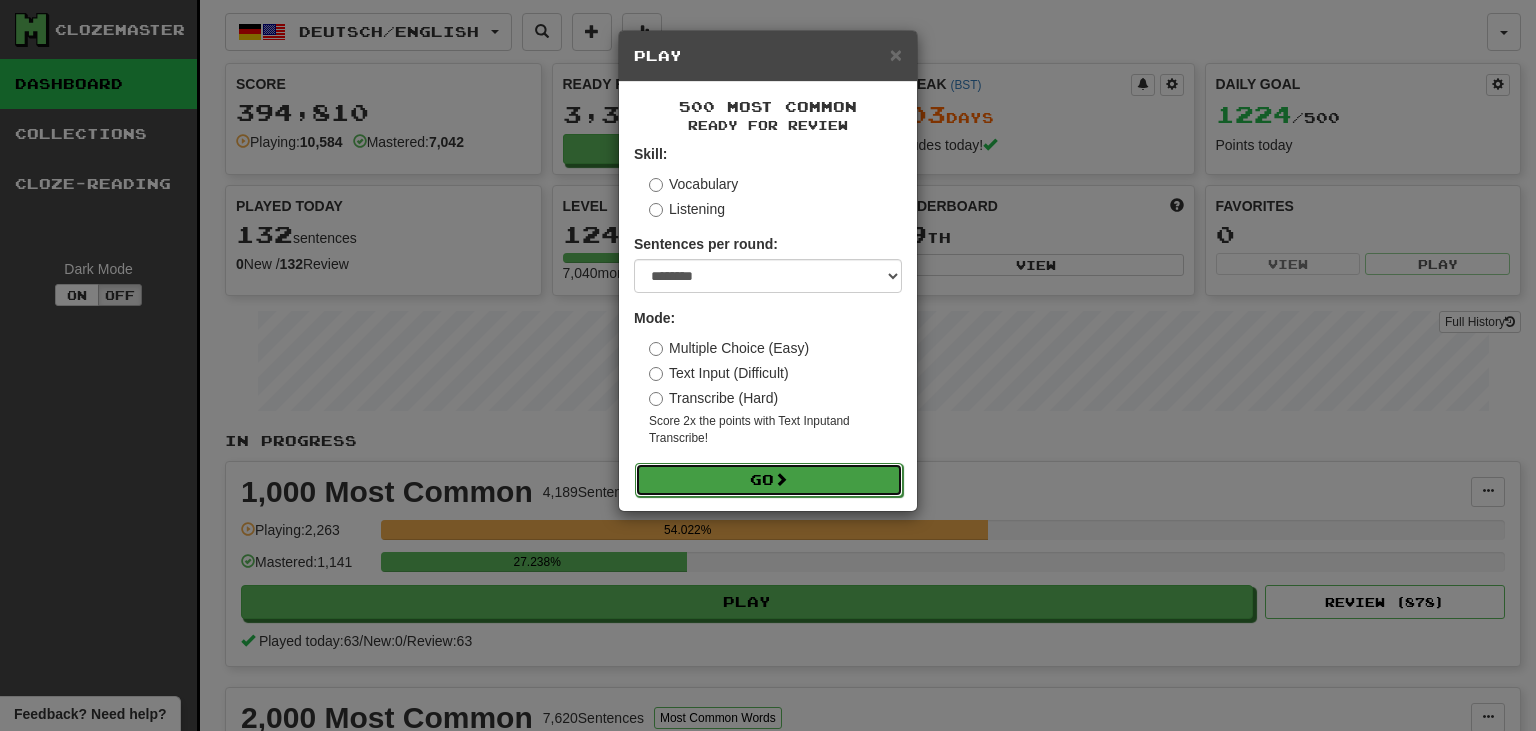 click on "Go" at bounding box center [769, 480] 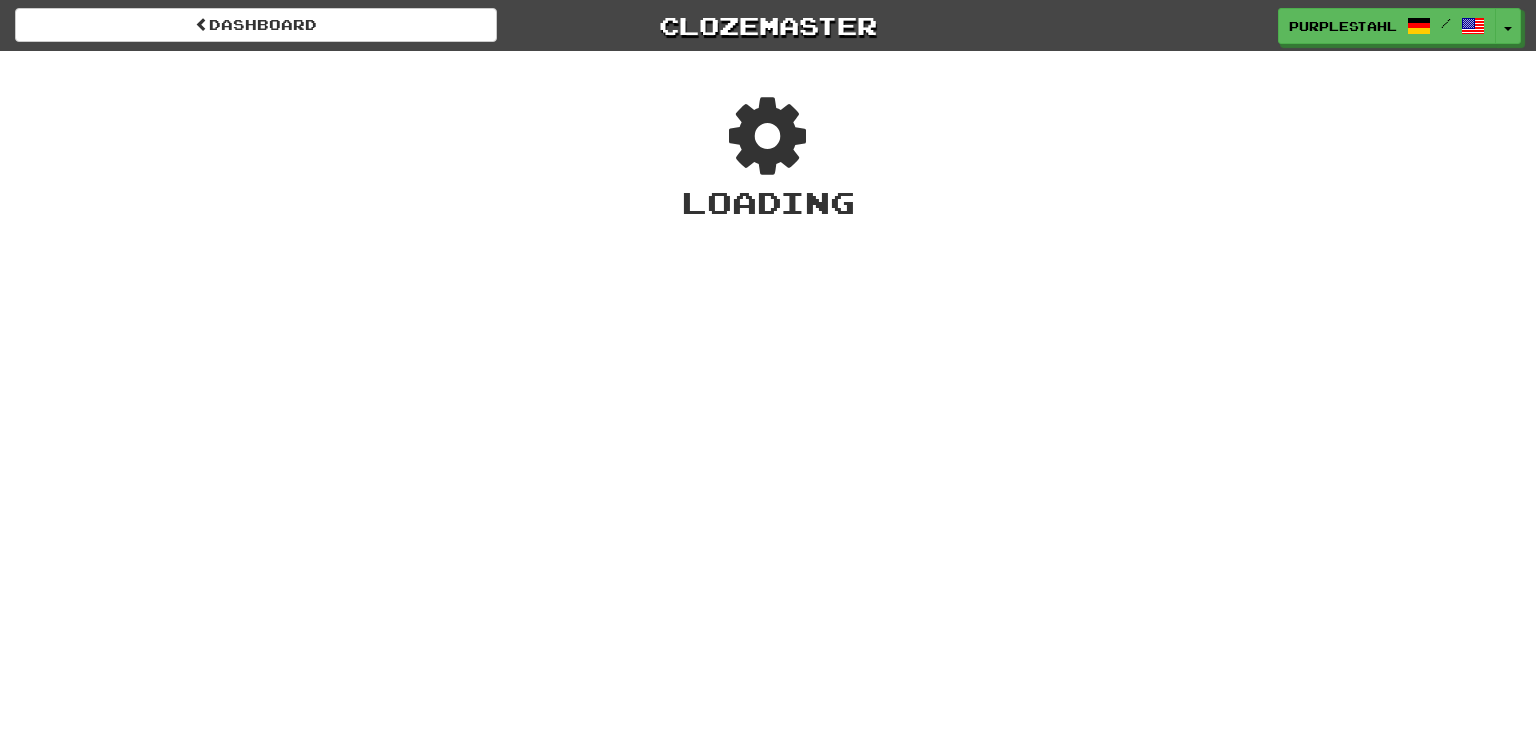 scroll, scrollTop: 0, scrollLeft: 0, axis: both 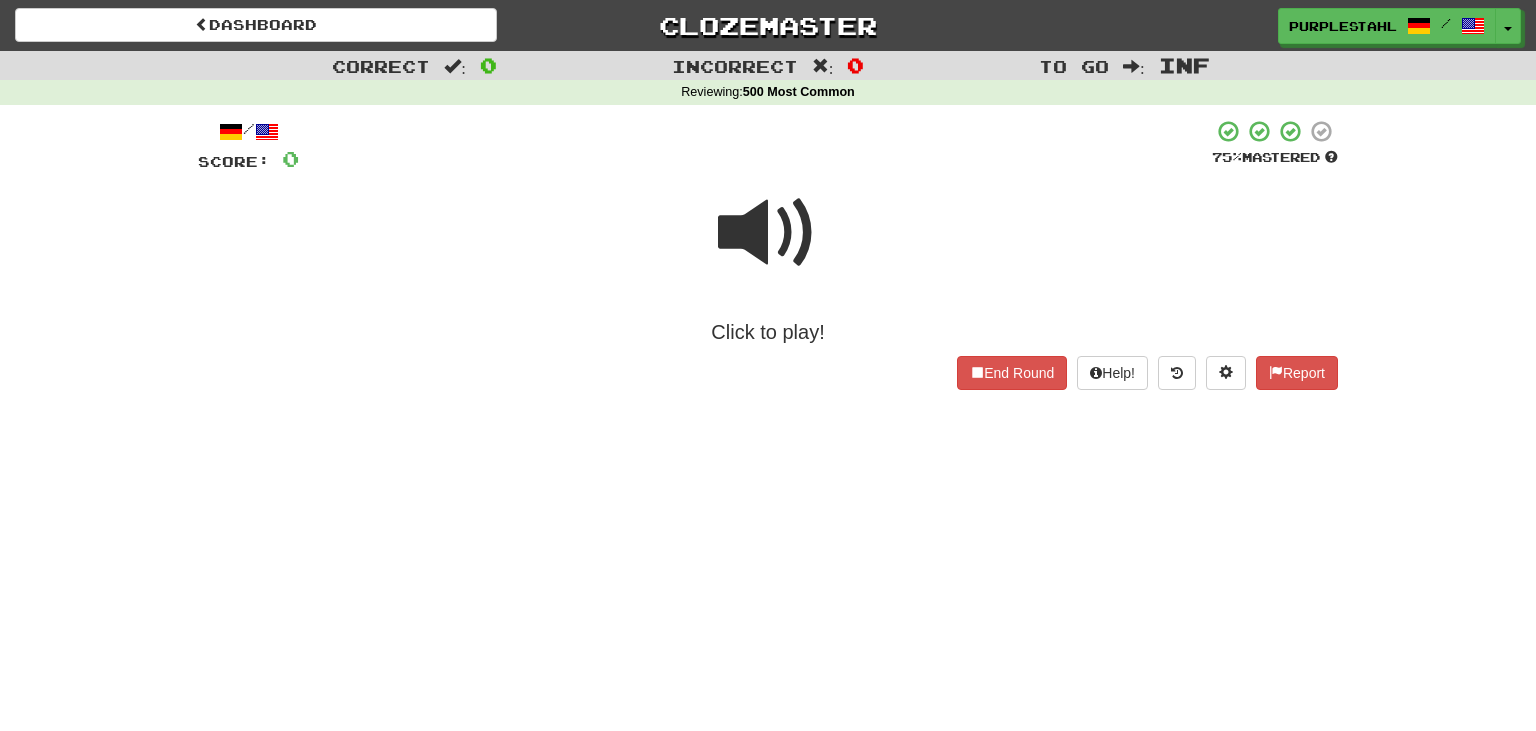 click at bounding box center (768, 233) 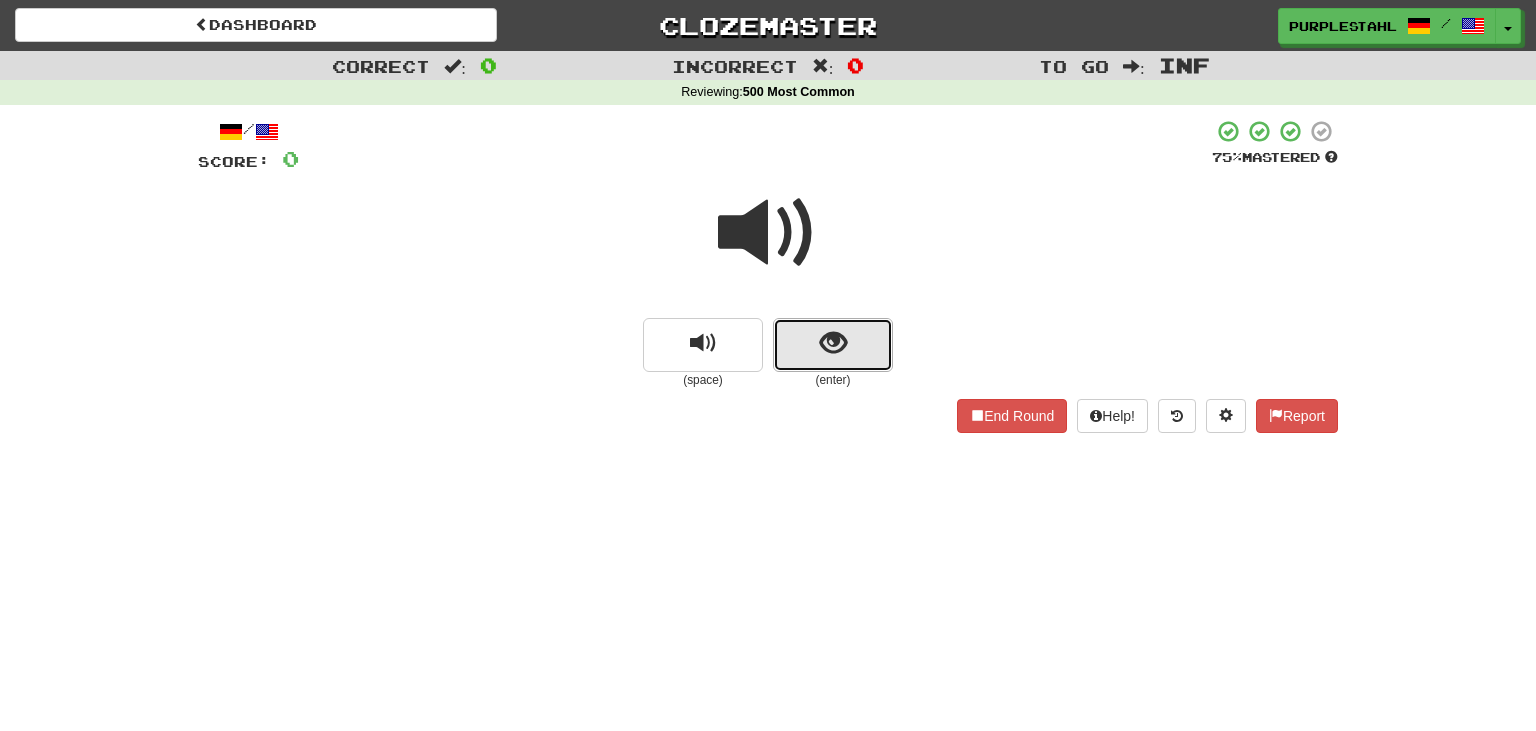 click at bounding box center (833, 343) 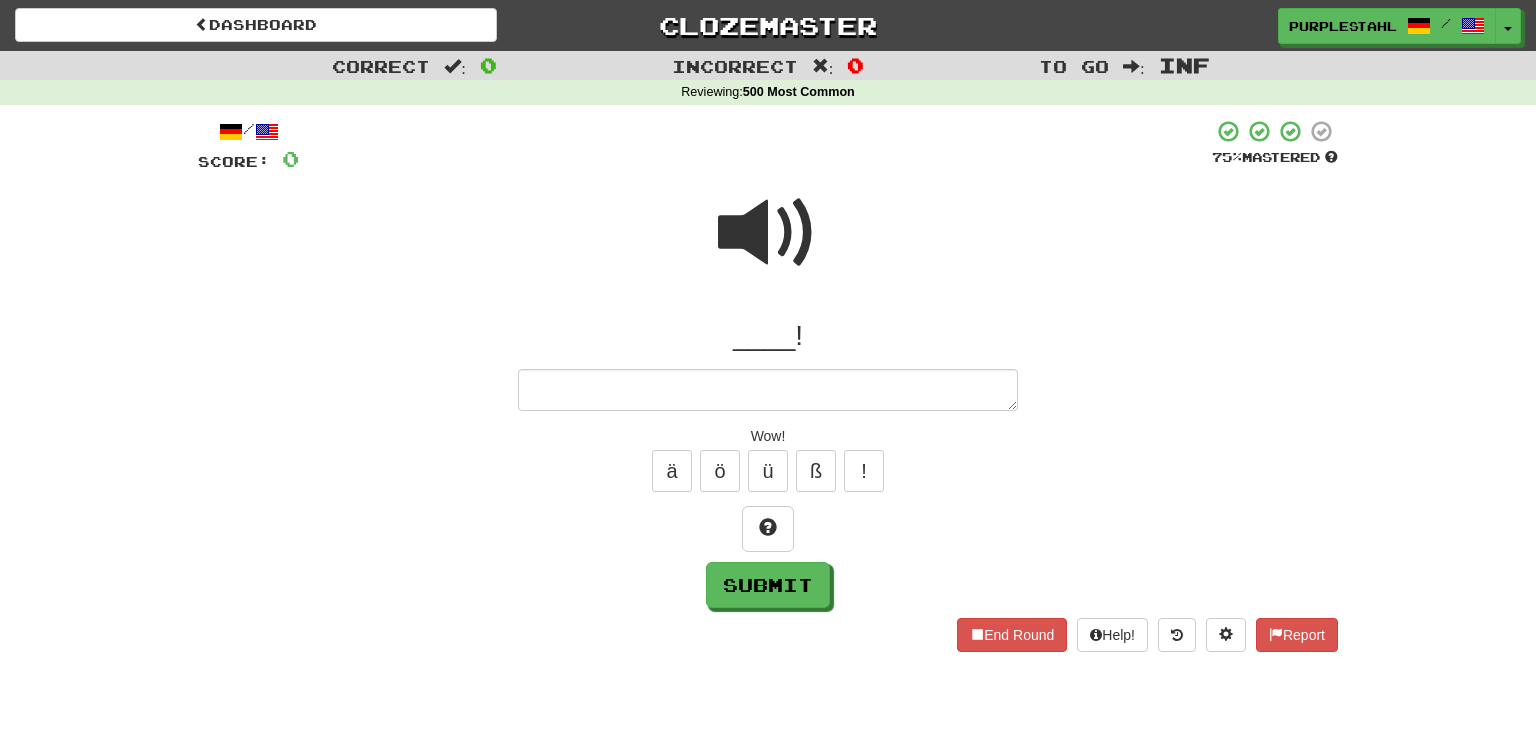type on "*" 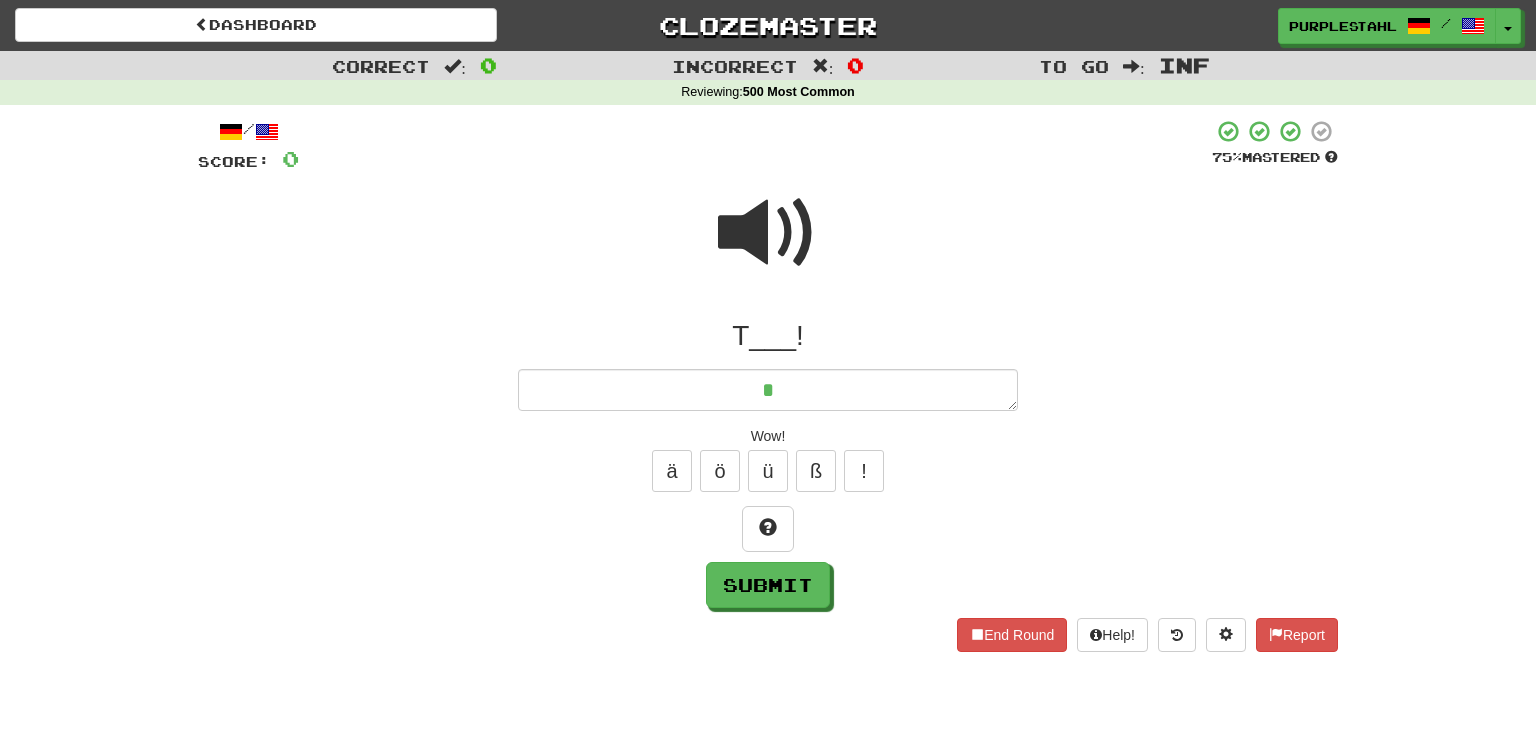 type on "*" 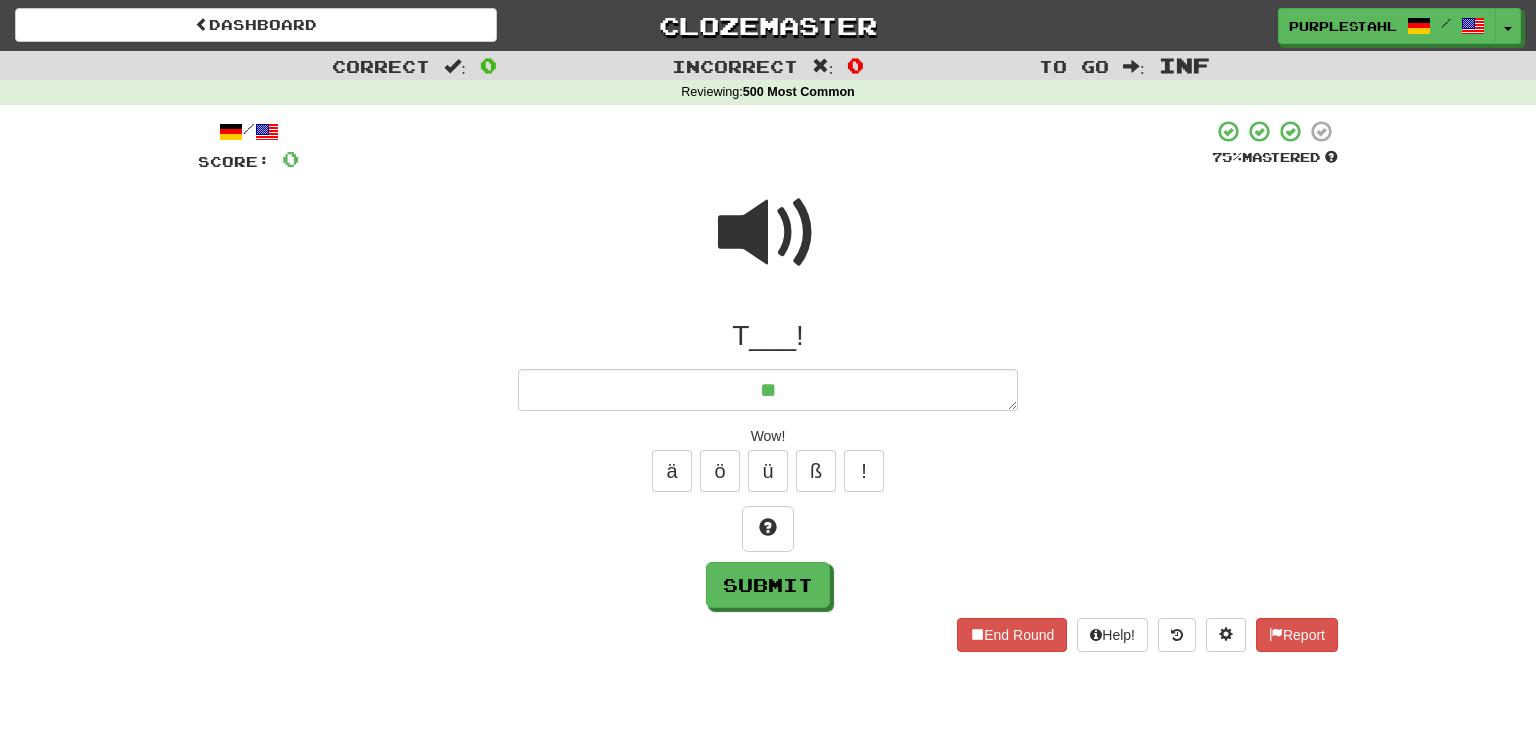 type on "*" 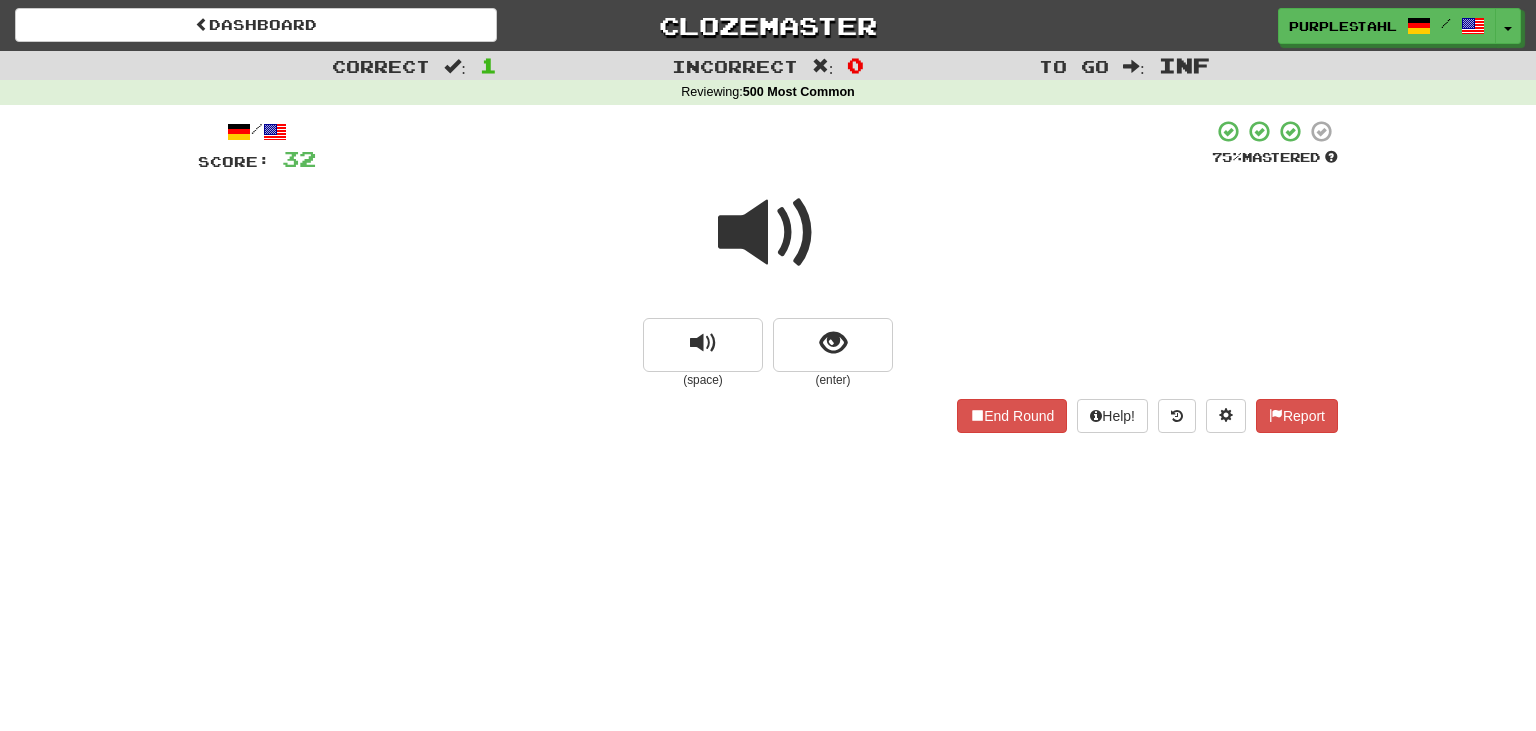 click at bounding box center [768, 233] 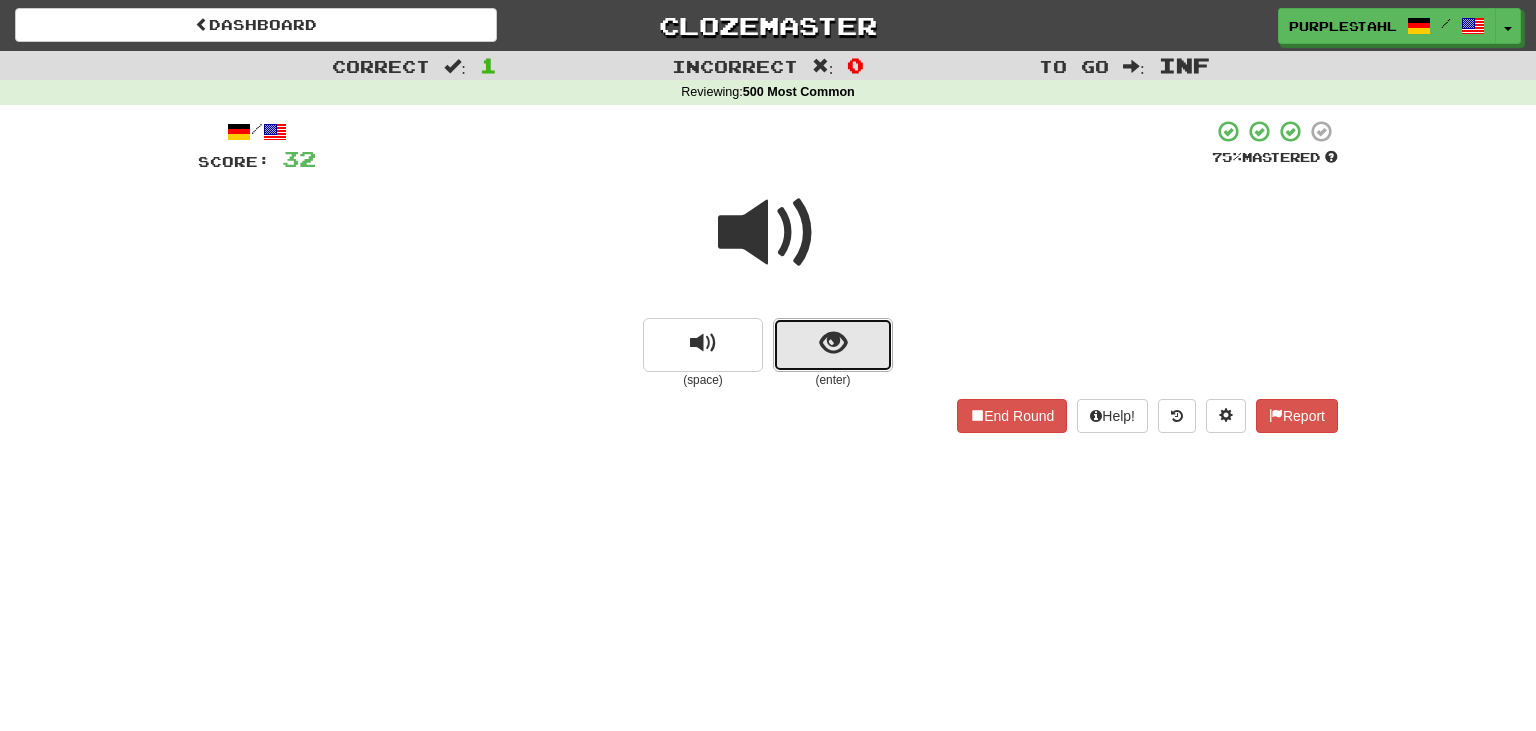 click at bounding box center (833, 345) 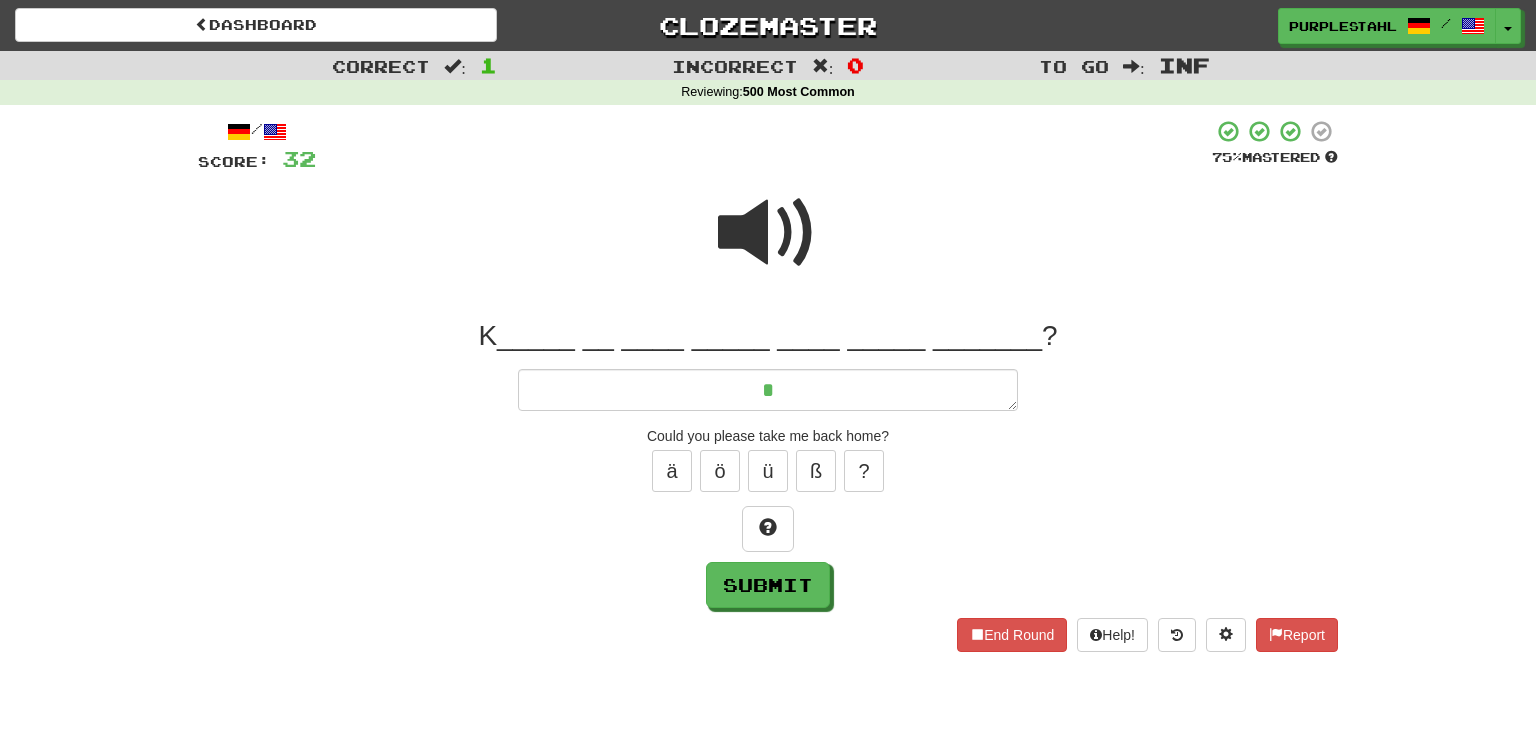 type on "*" 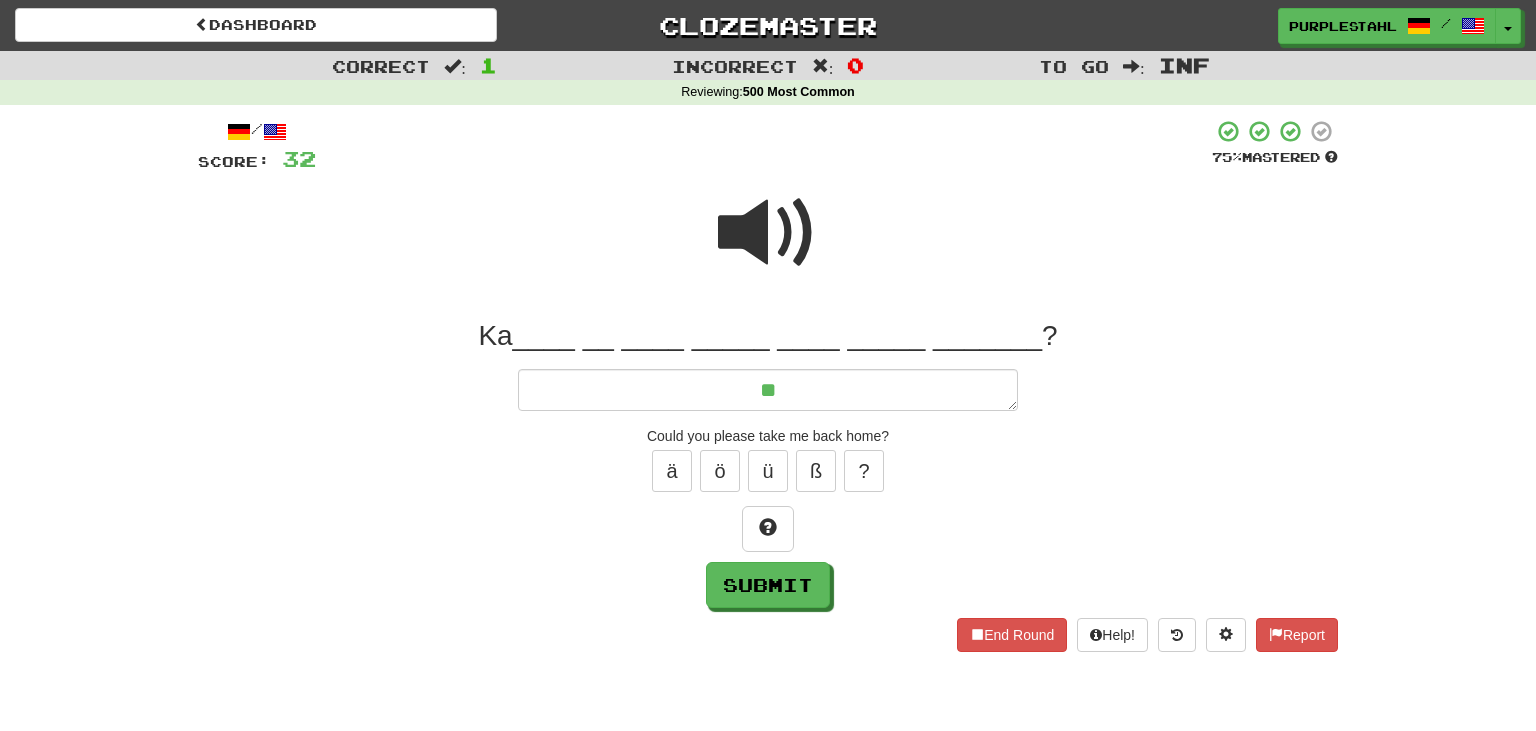 type on "*" 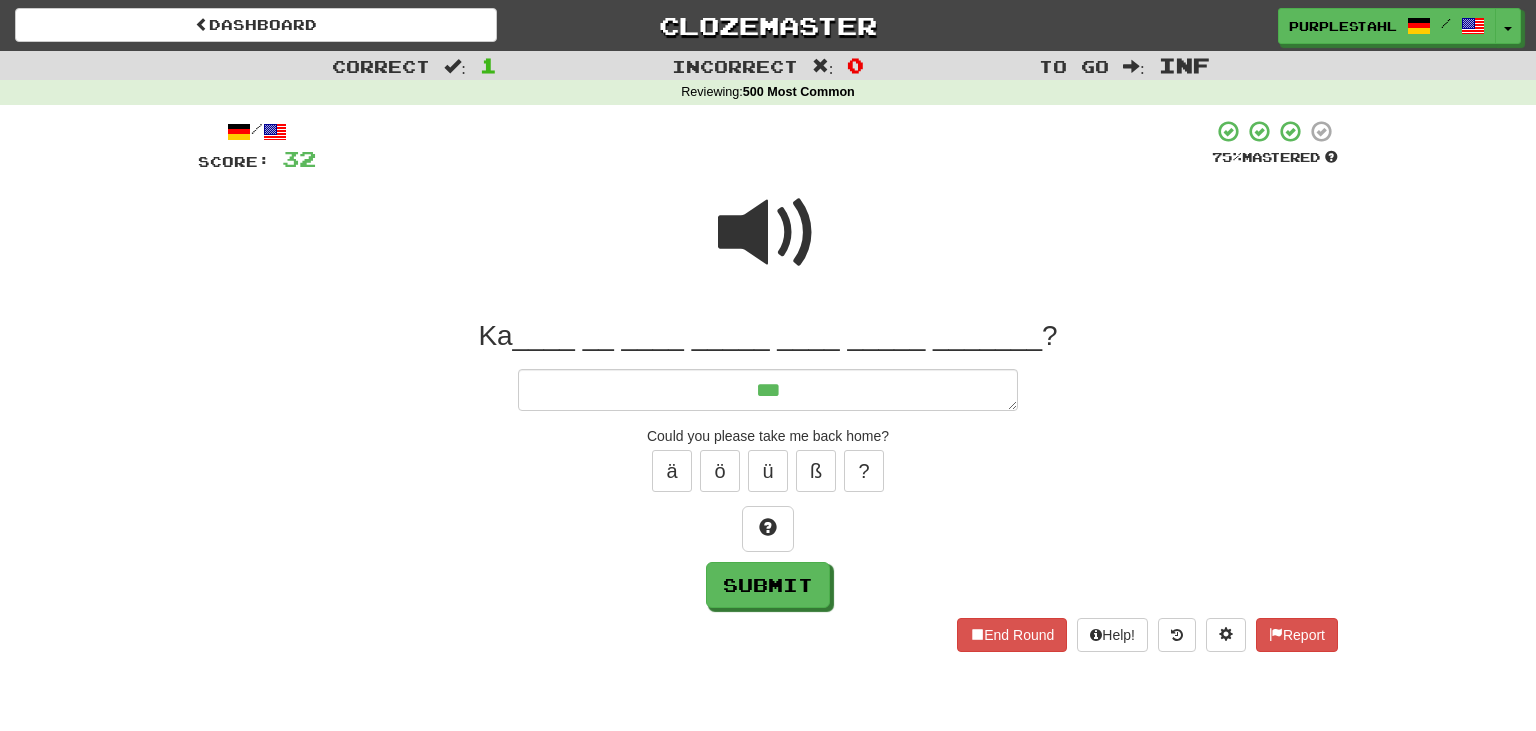 type on "*" 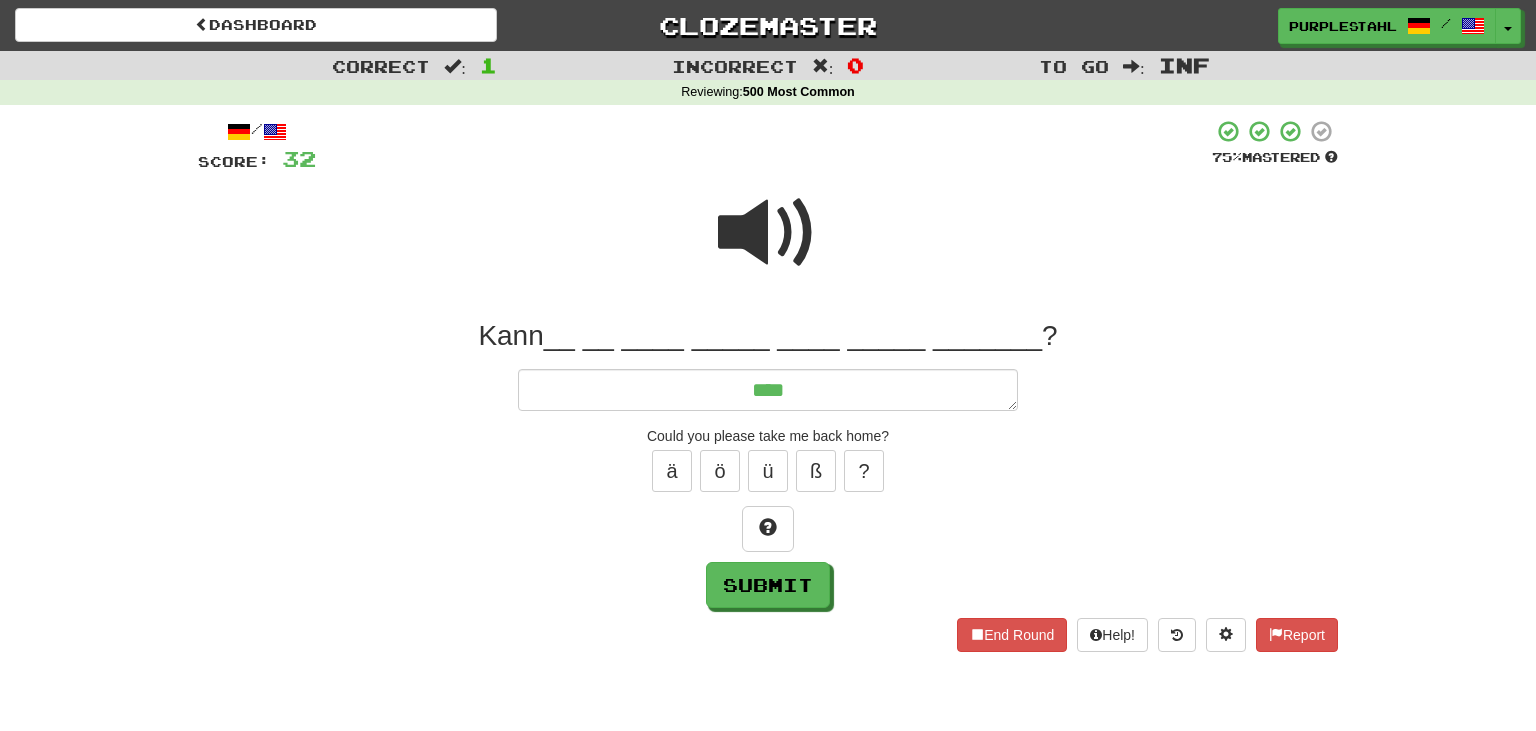 type on "*" 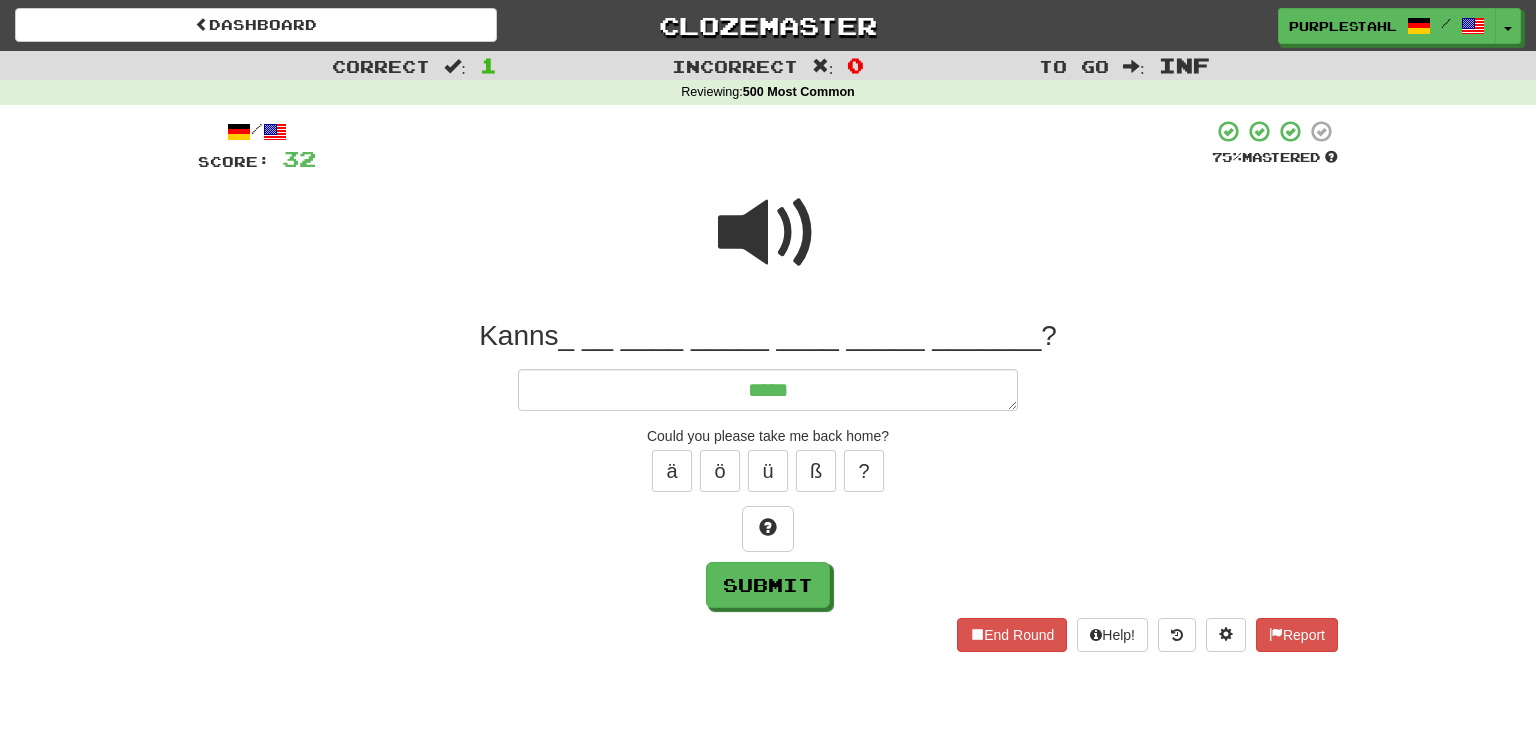 type on "*" 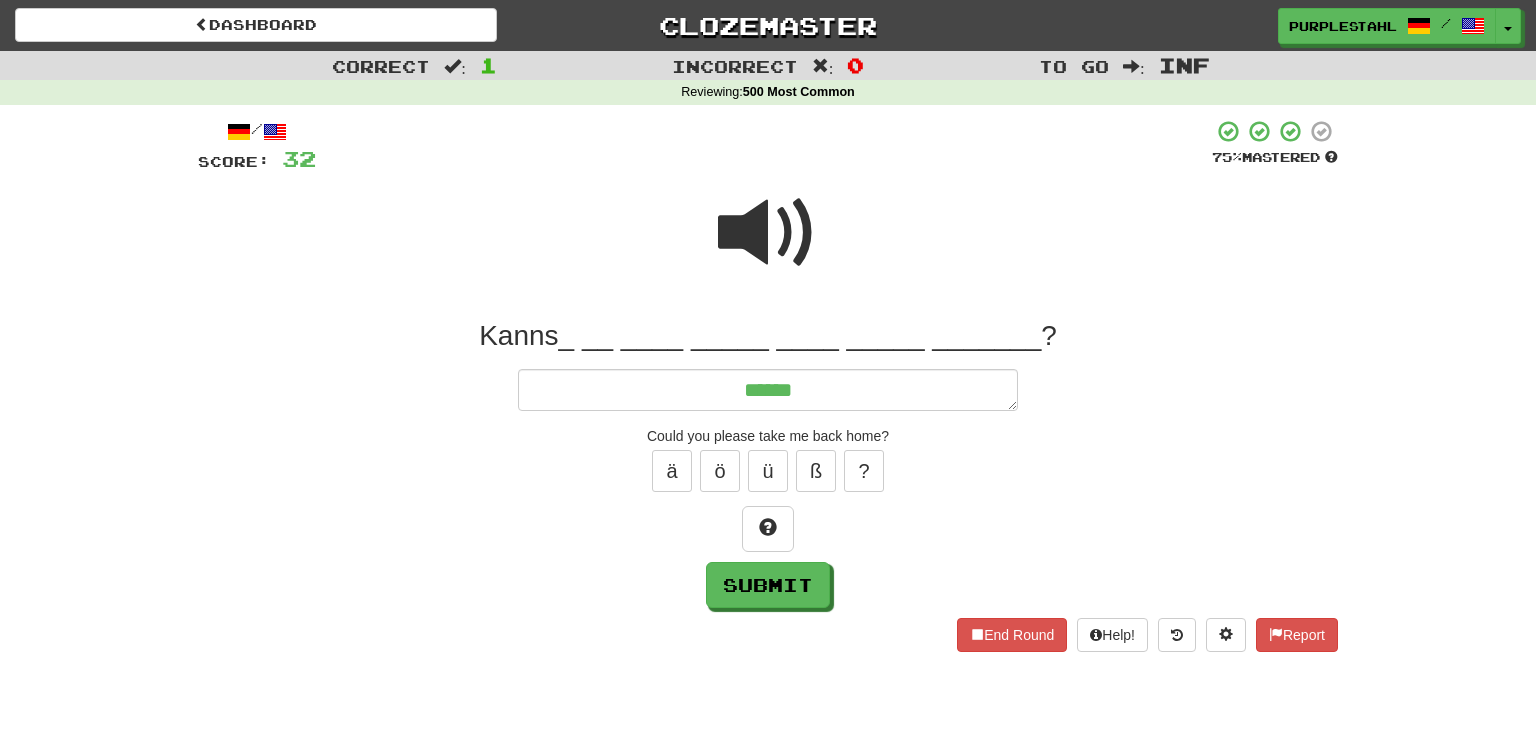 type on "*" 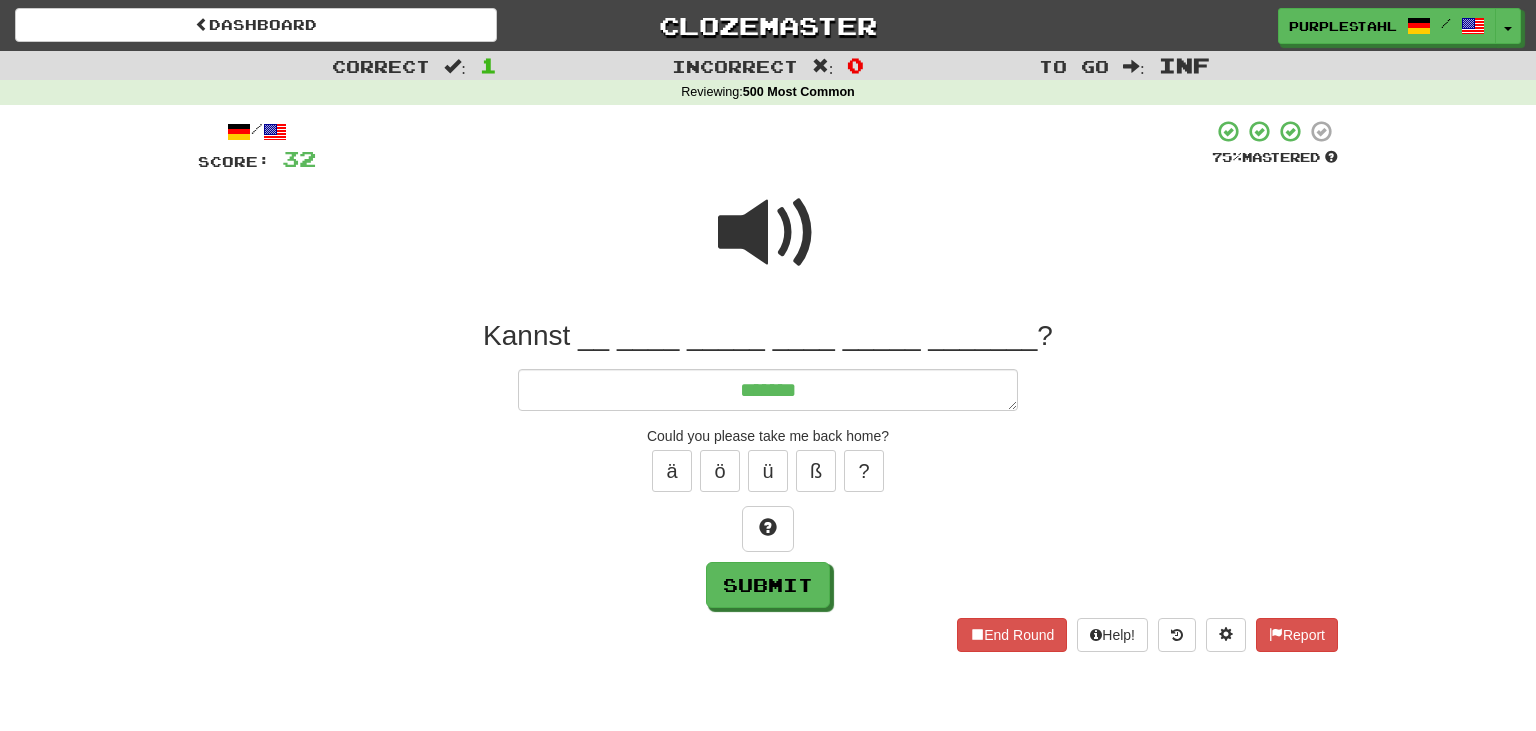type on "*" 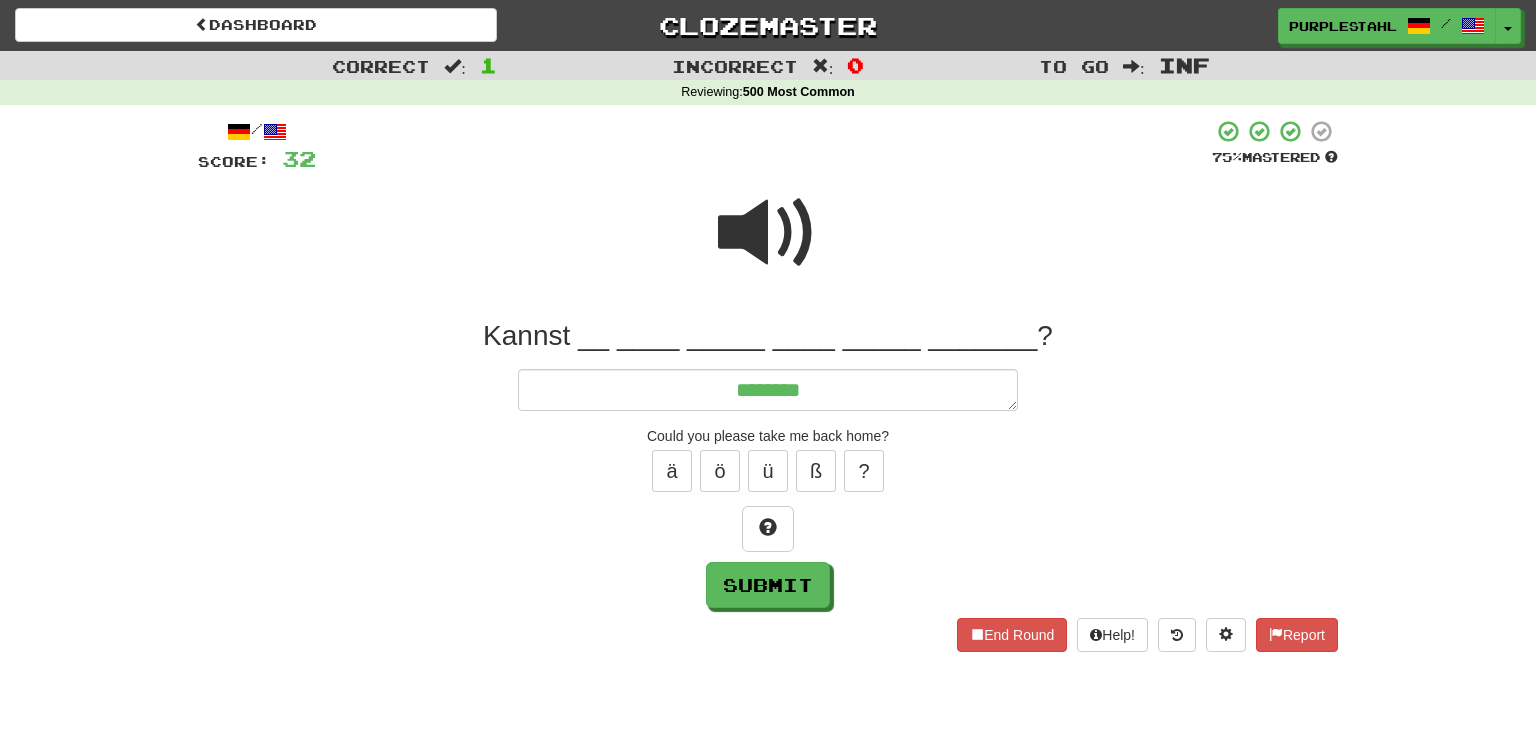 type on "*" 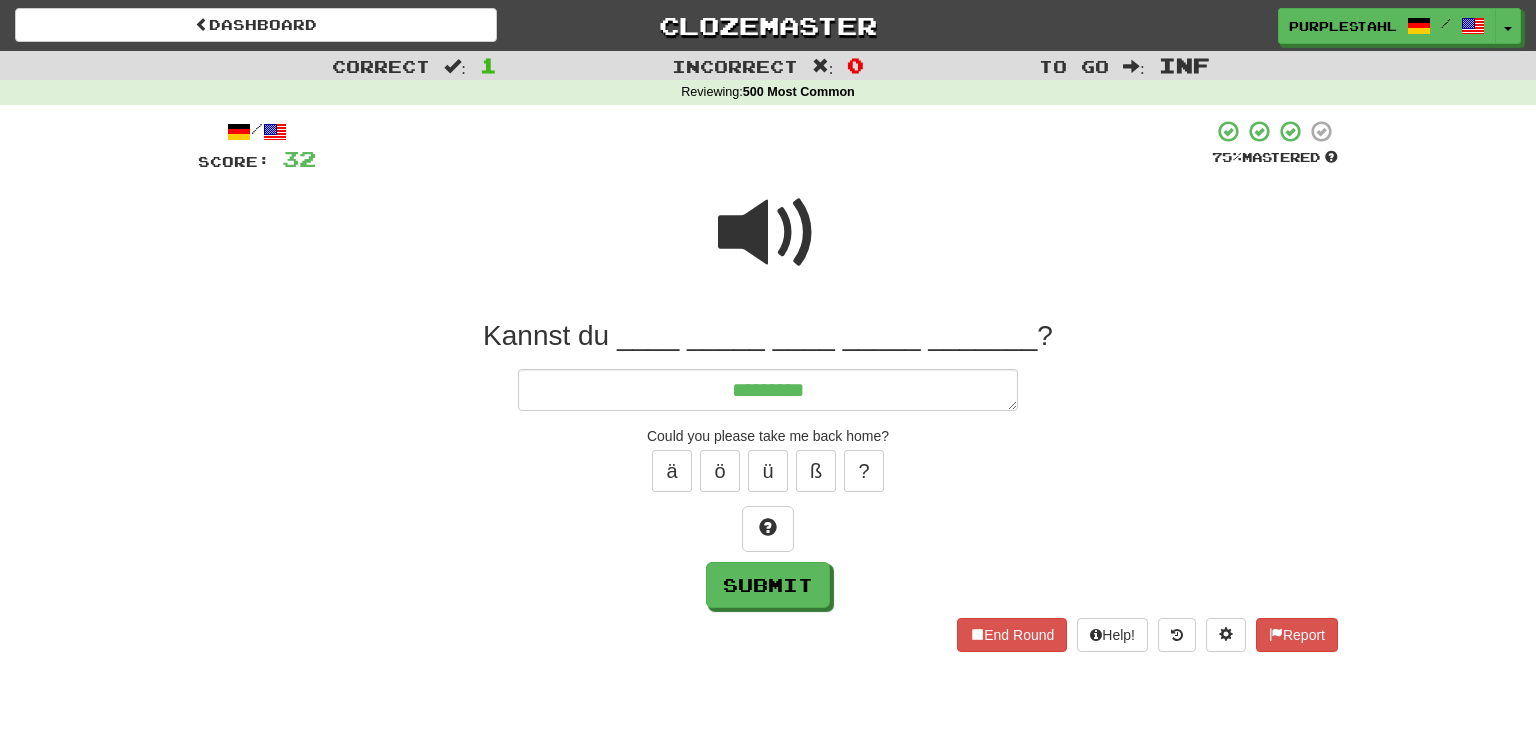 type on "*********" 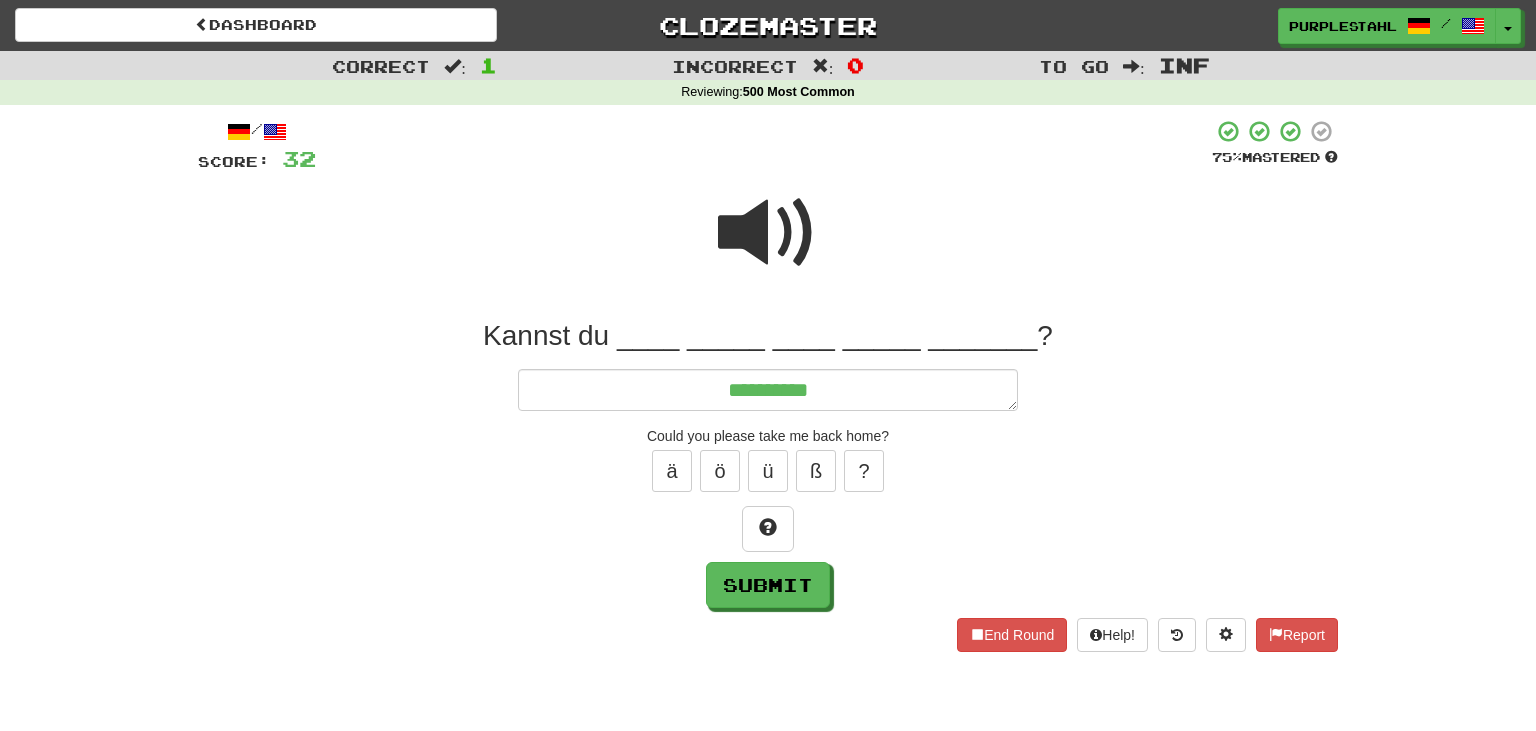 type on "*" 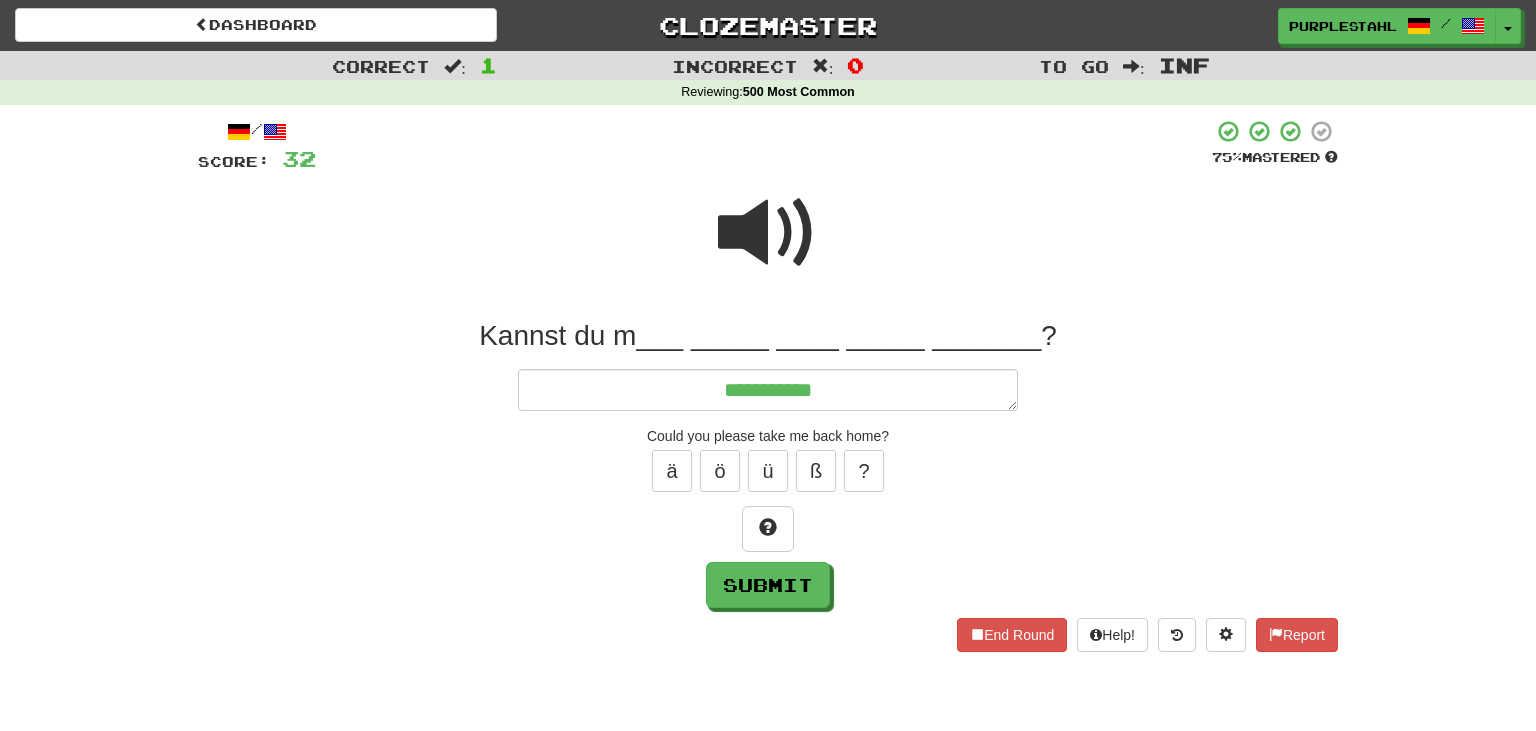 type on "*" 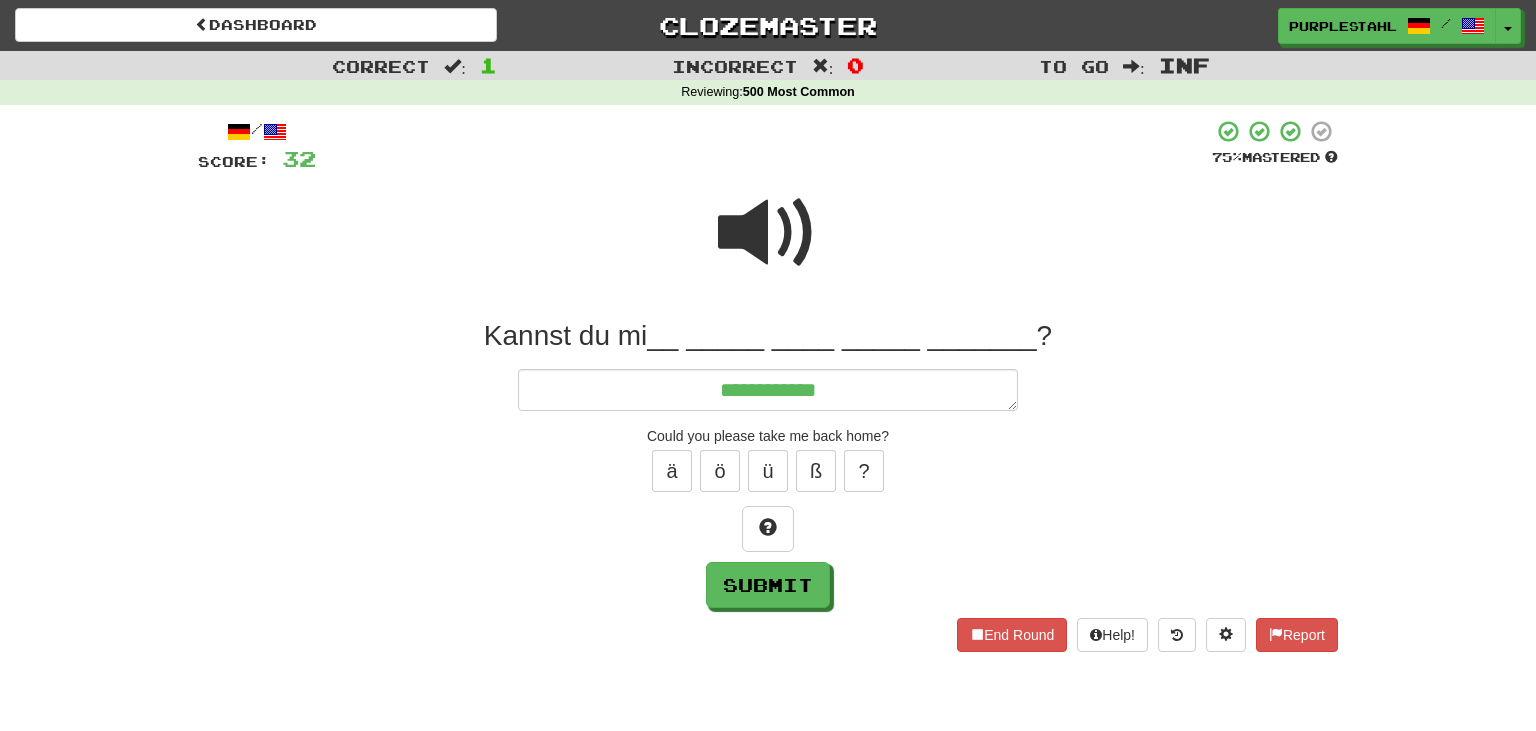 type on "*" 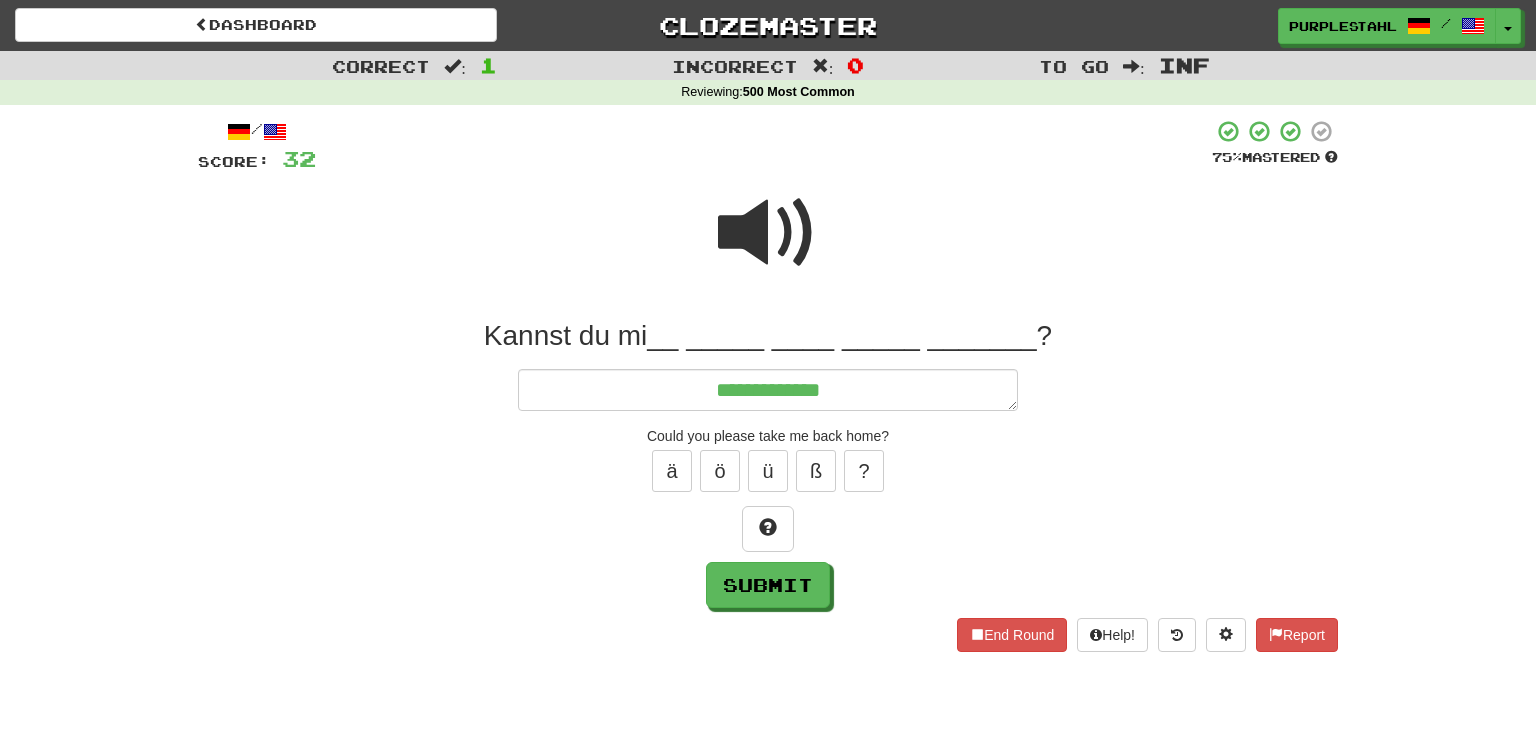 type on "*" 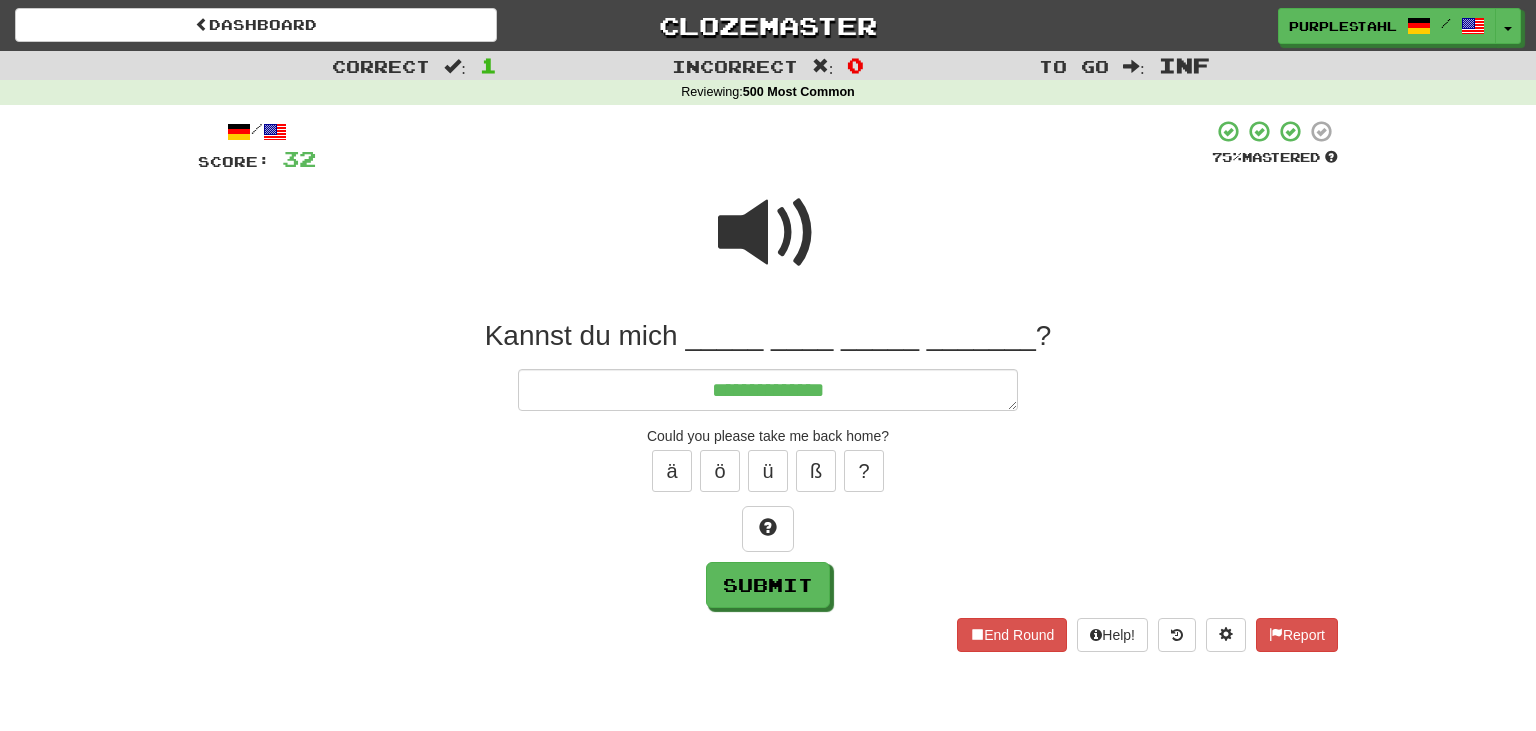 type on "*" 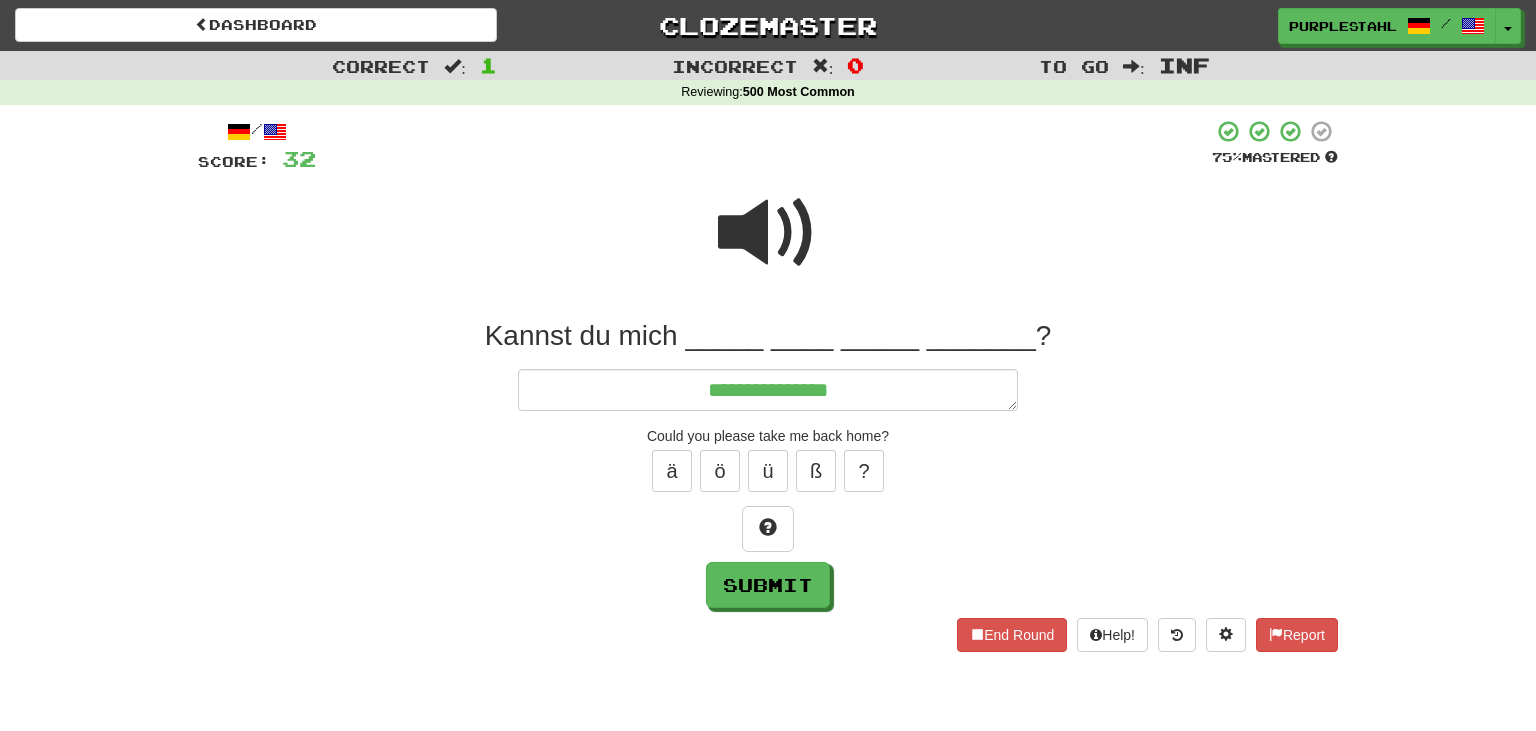 type on "*" 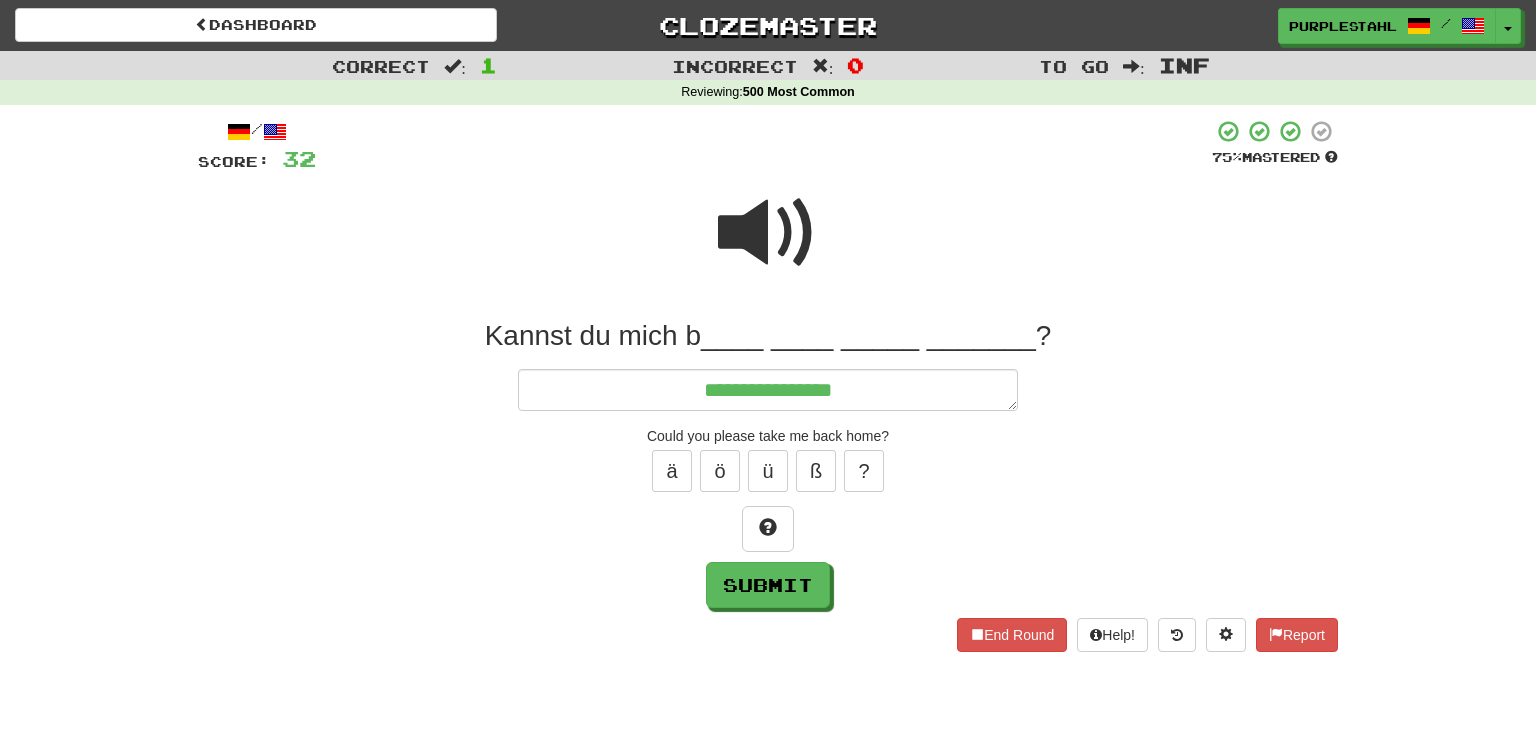 type on "*" 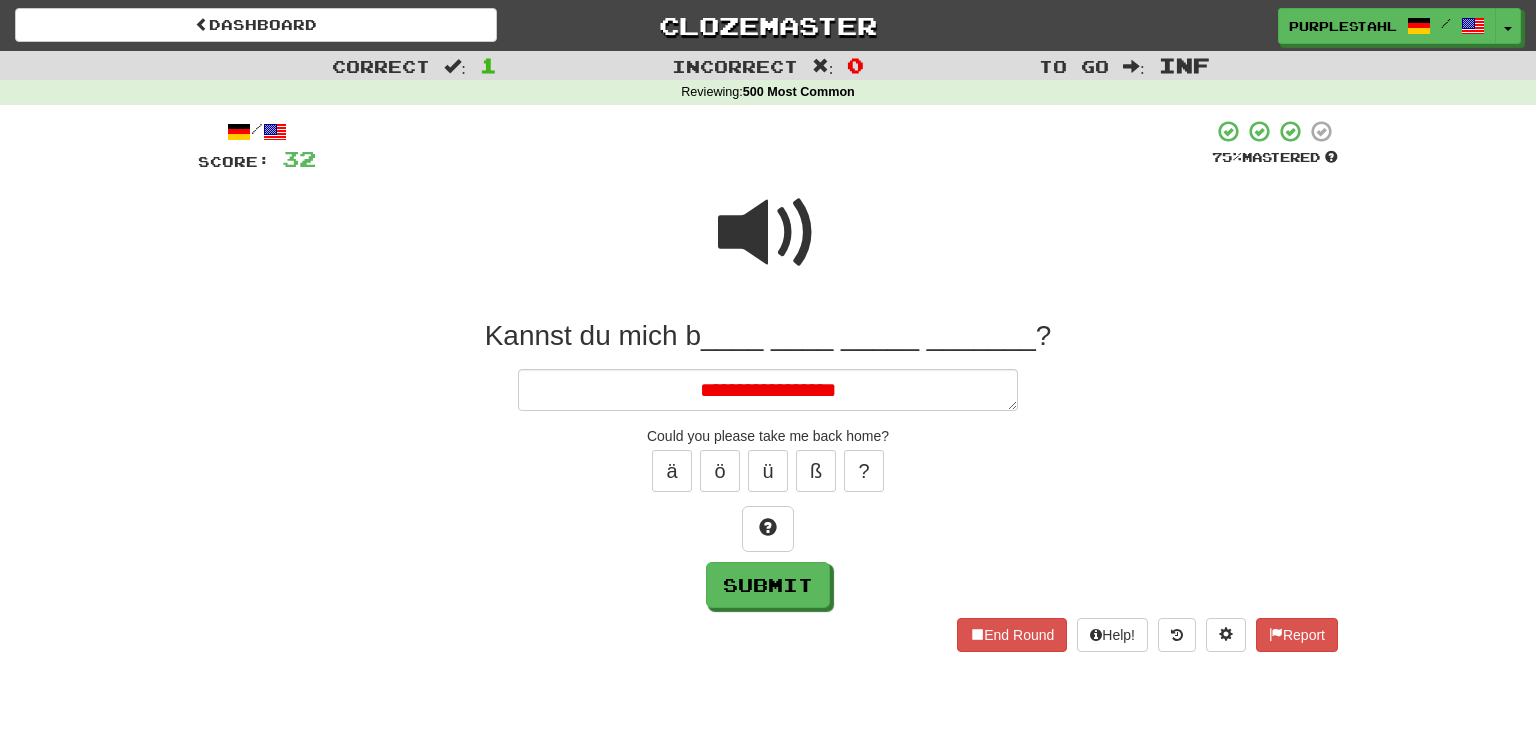 type on "*" 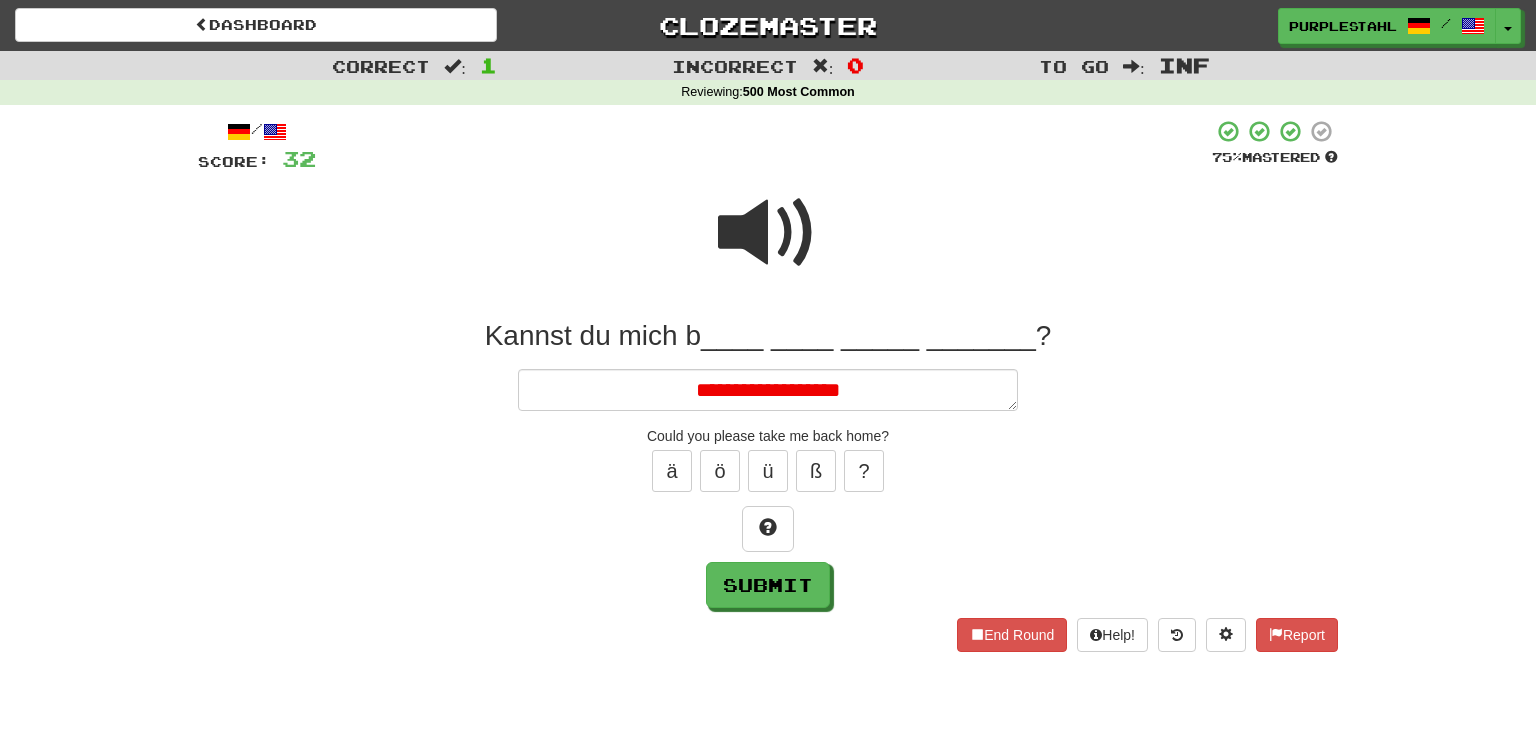 type on "*" 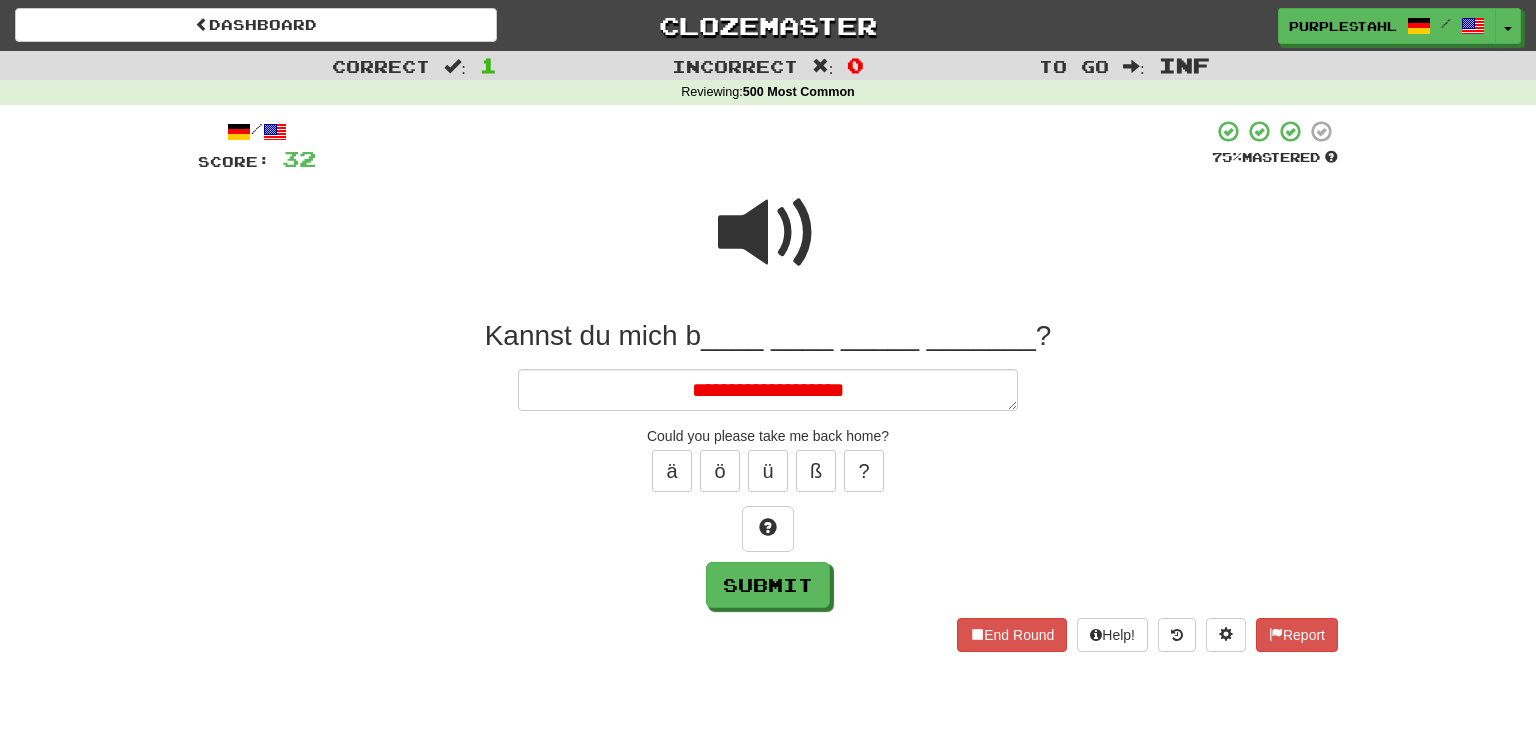 type on "*" 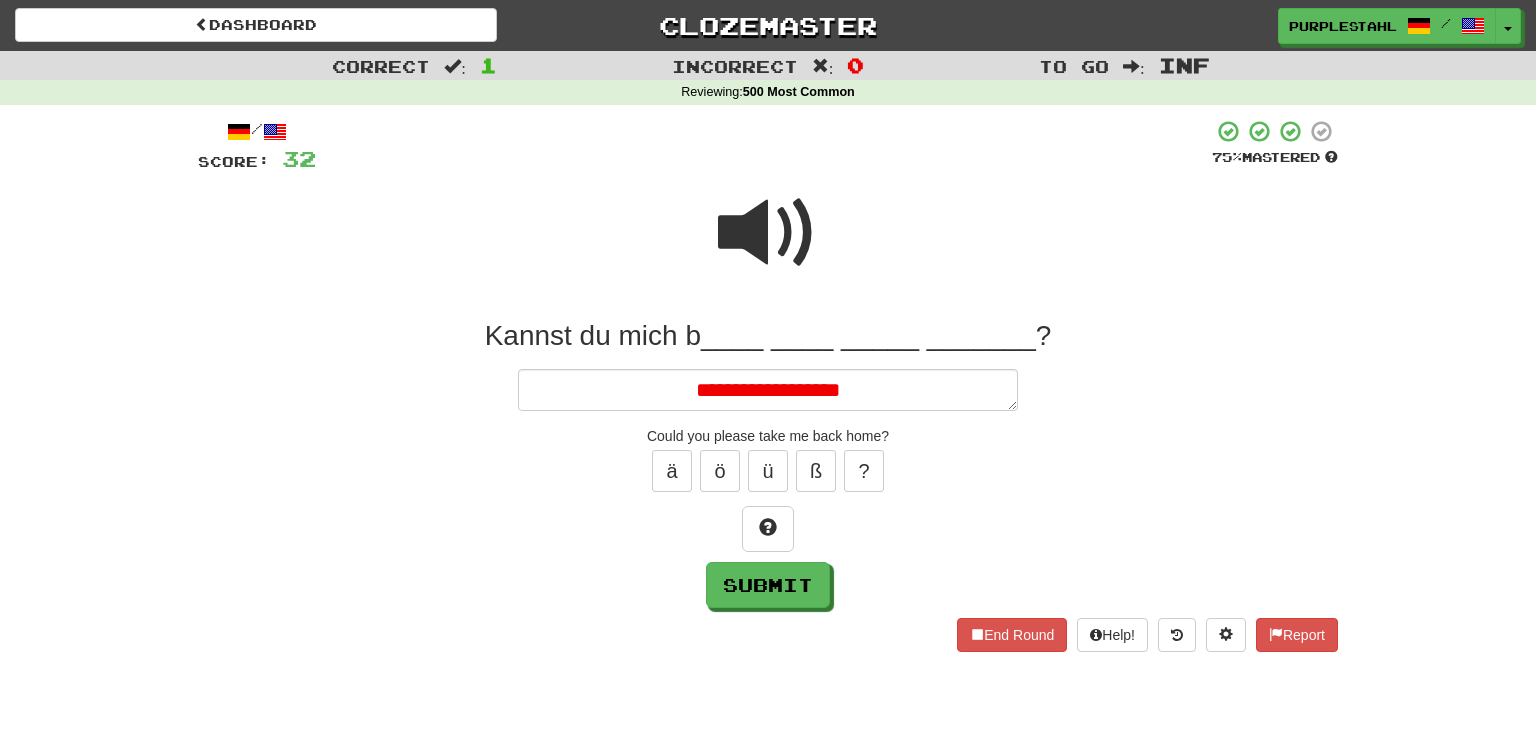 type on "*" 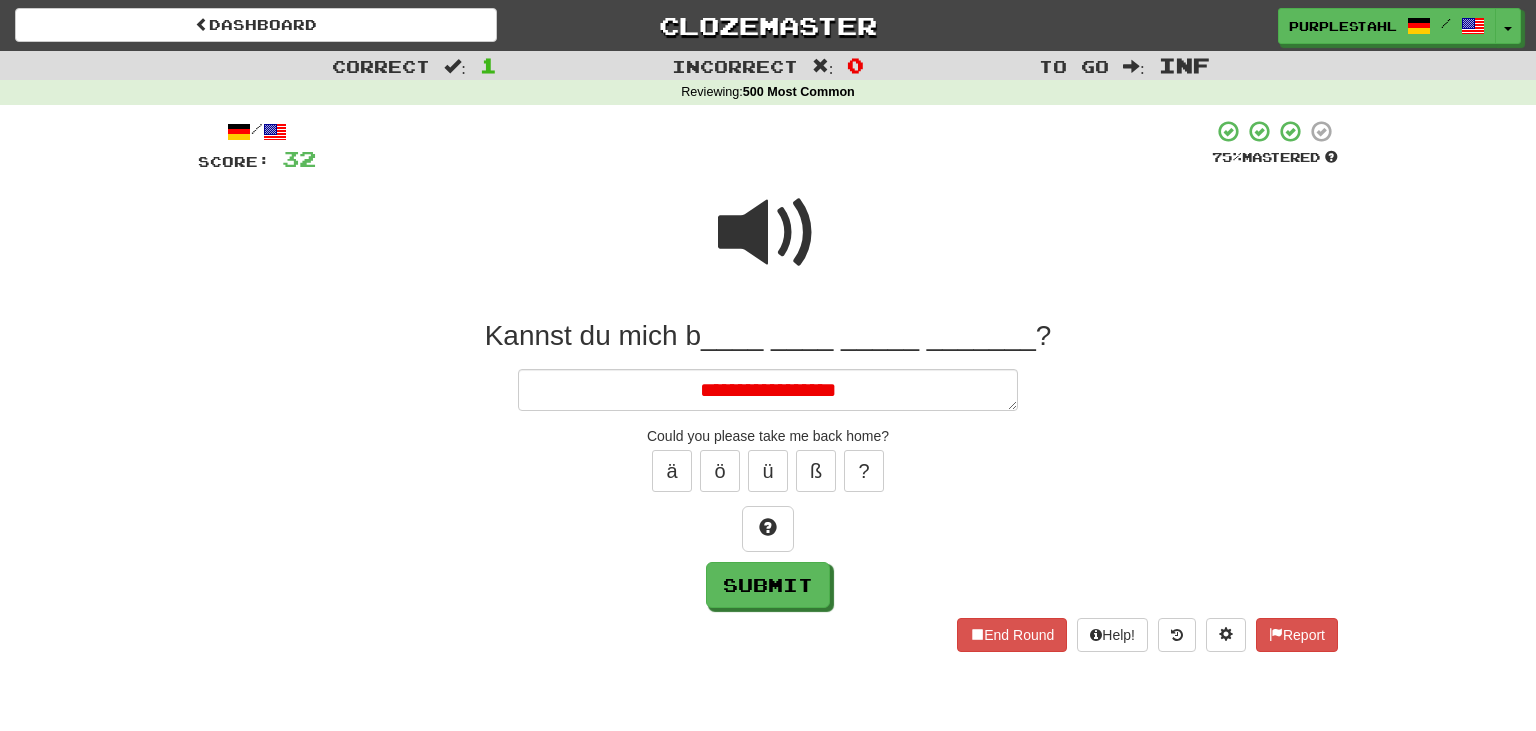 type on "*" 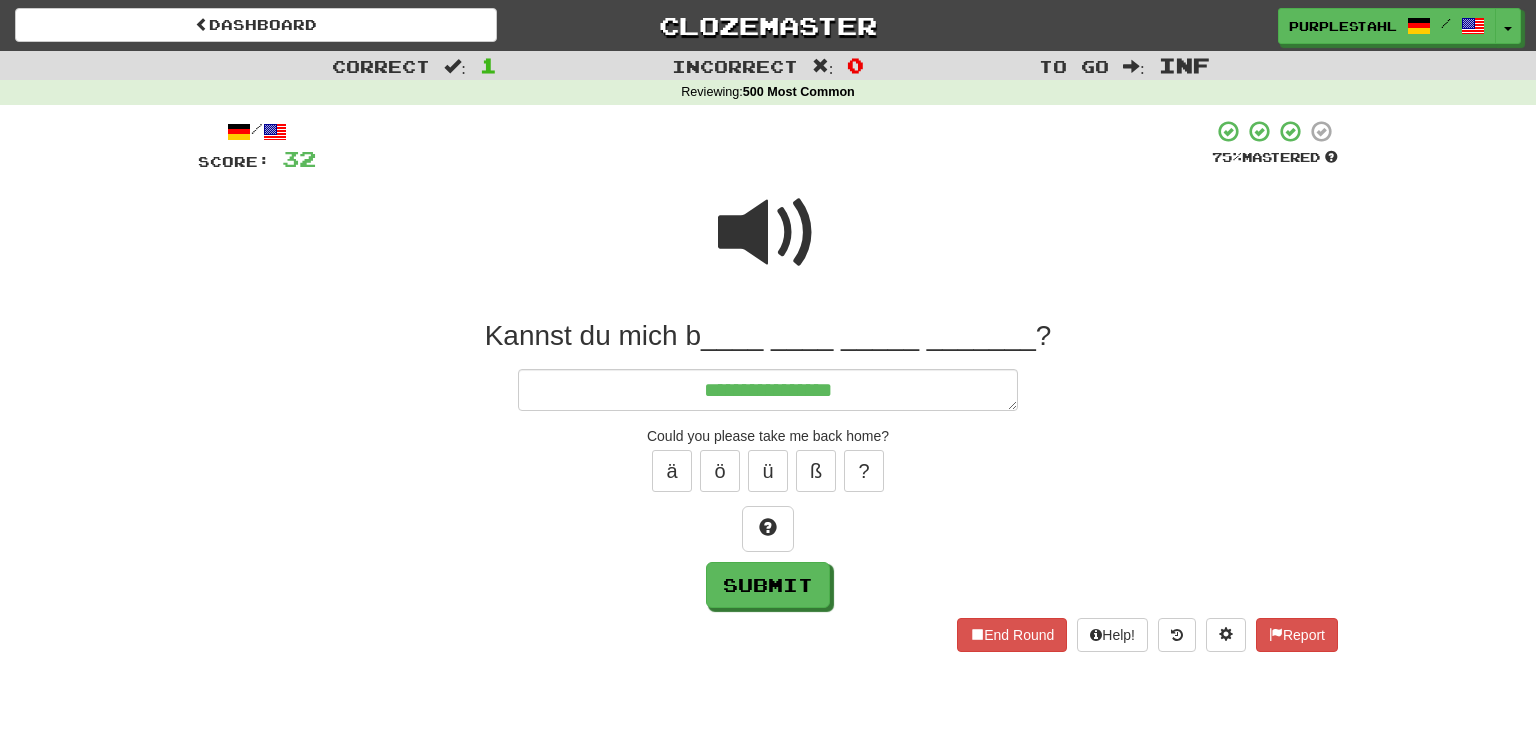 type on "*" 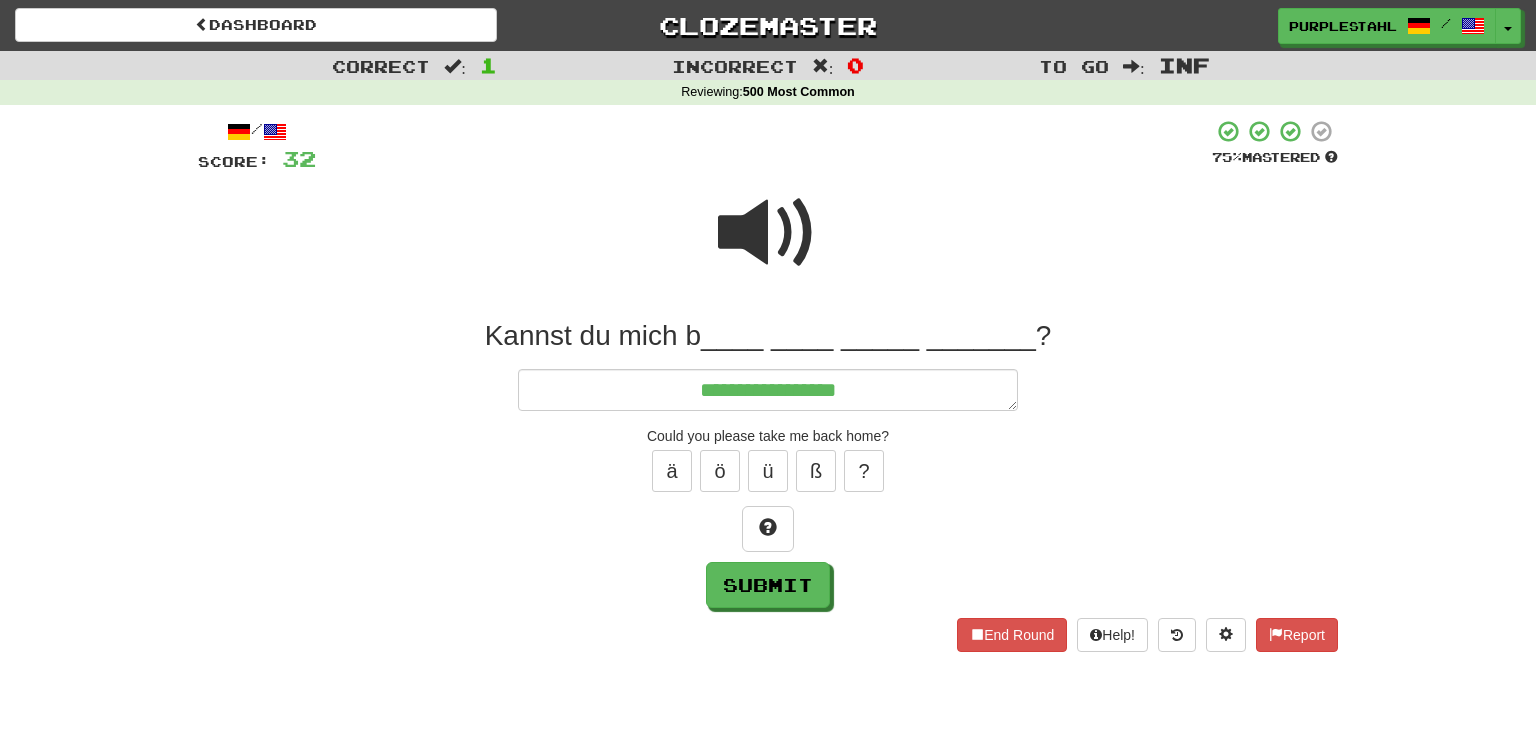 type on "*" 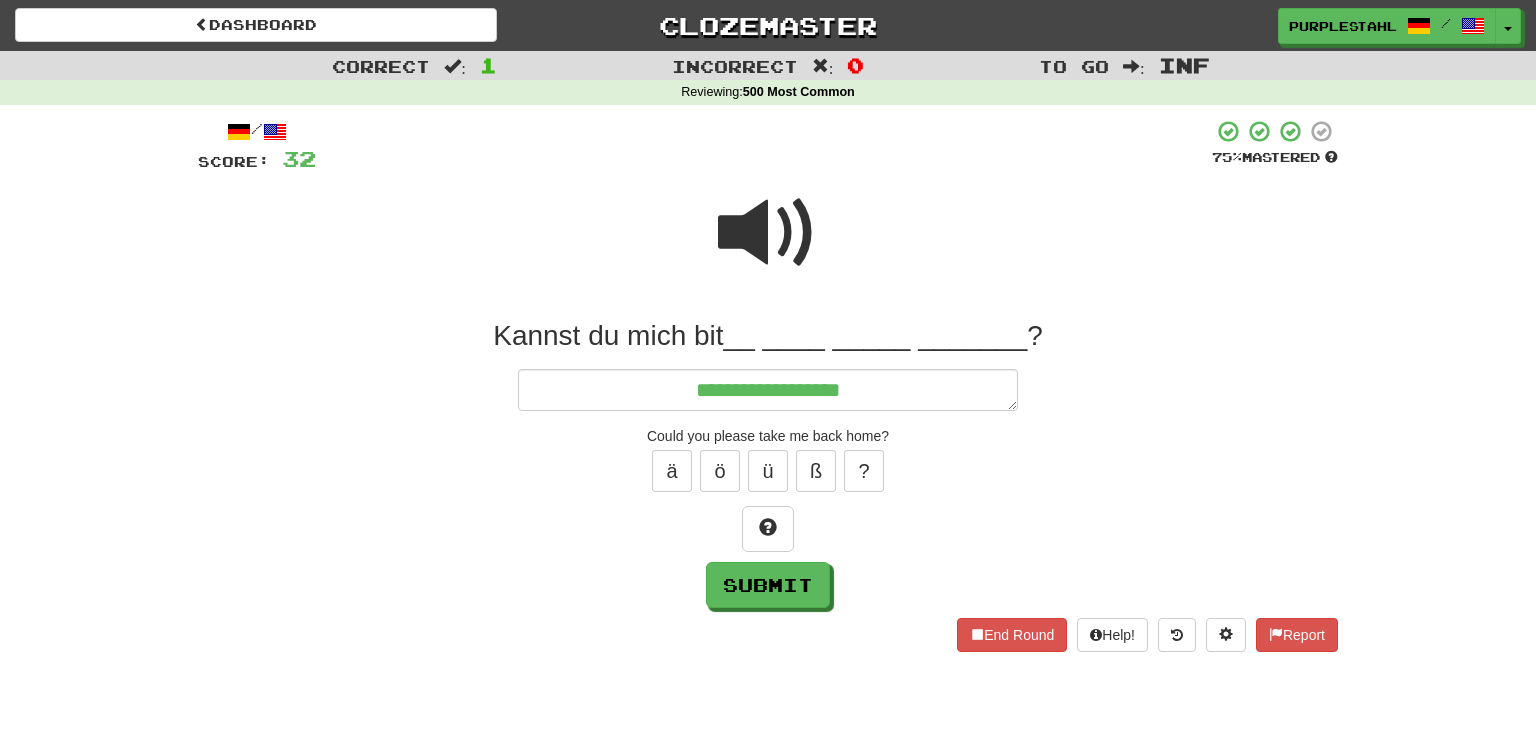 type on "*" 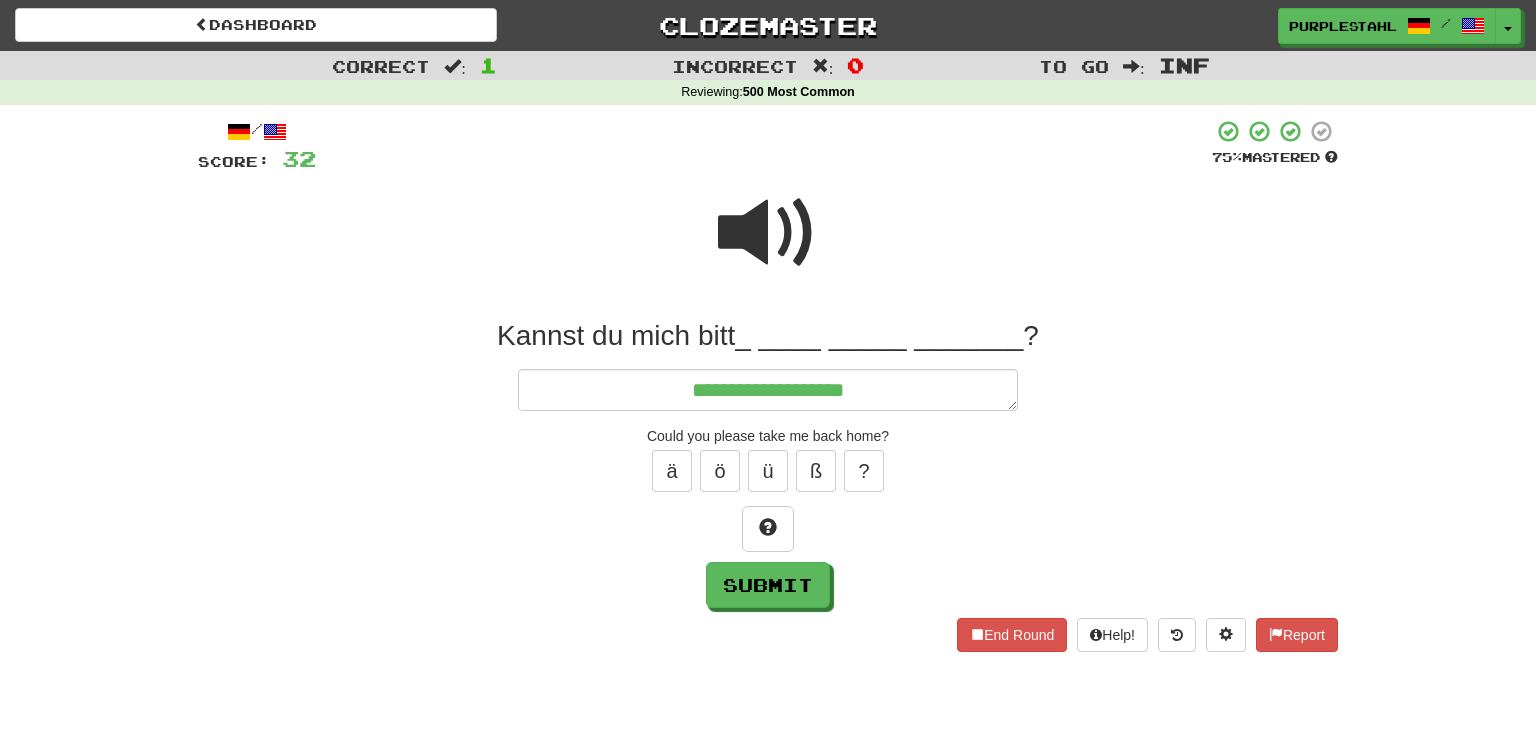 type on "*" 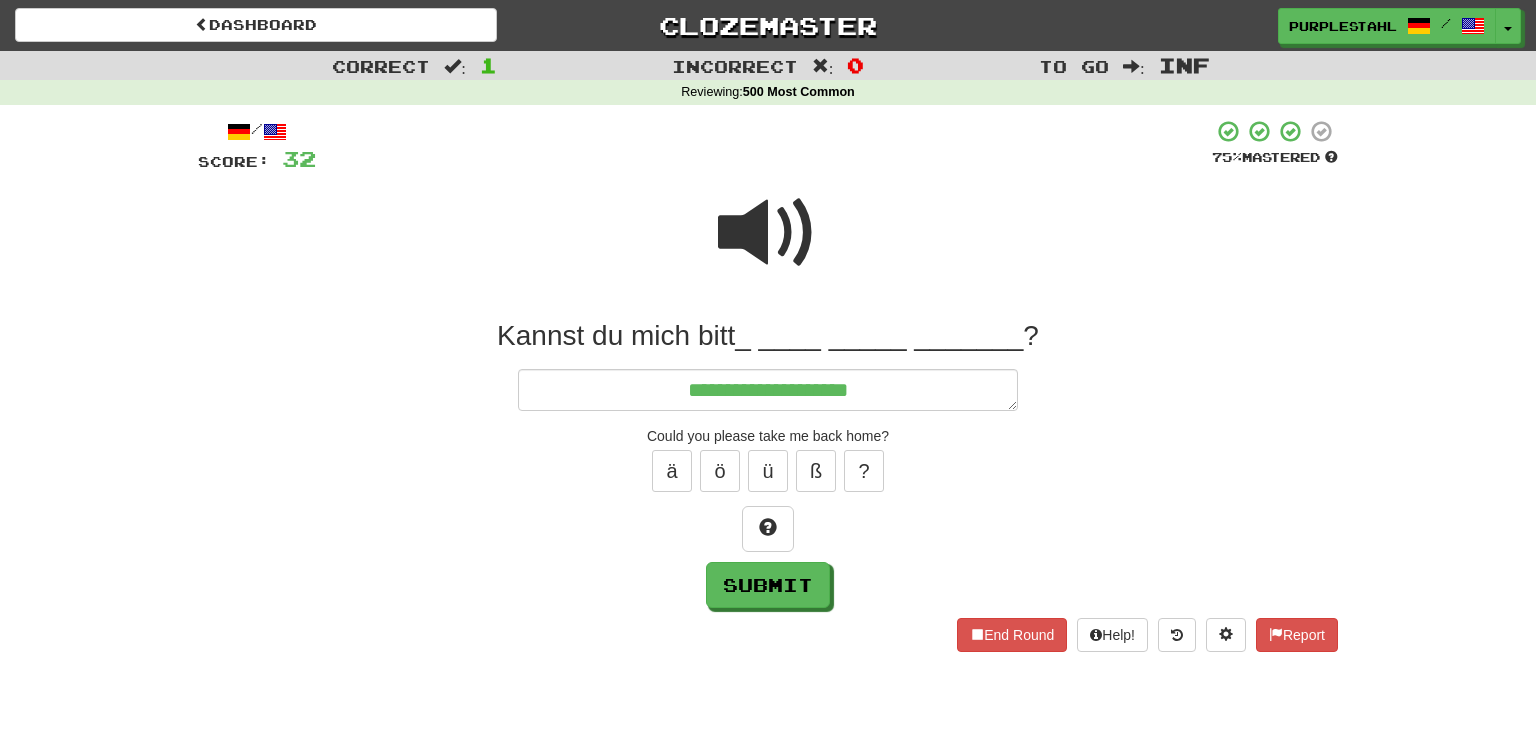 type on "*" 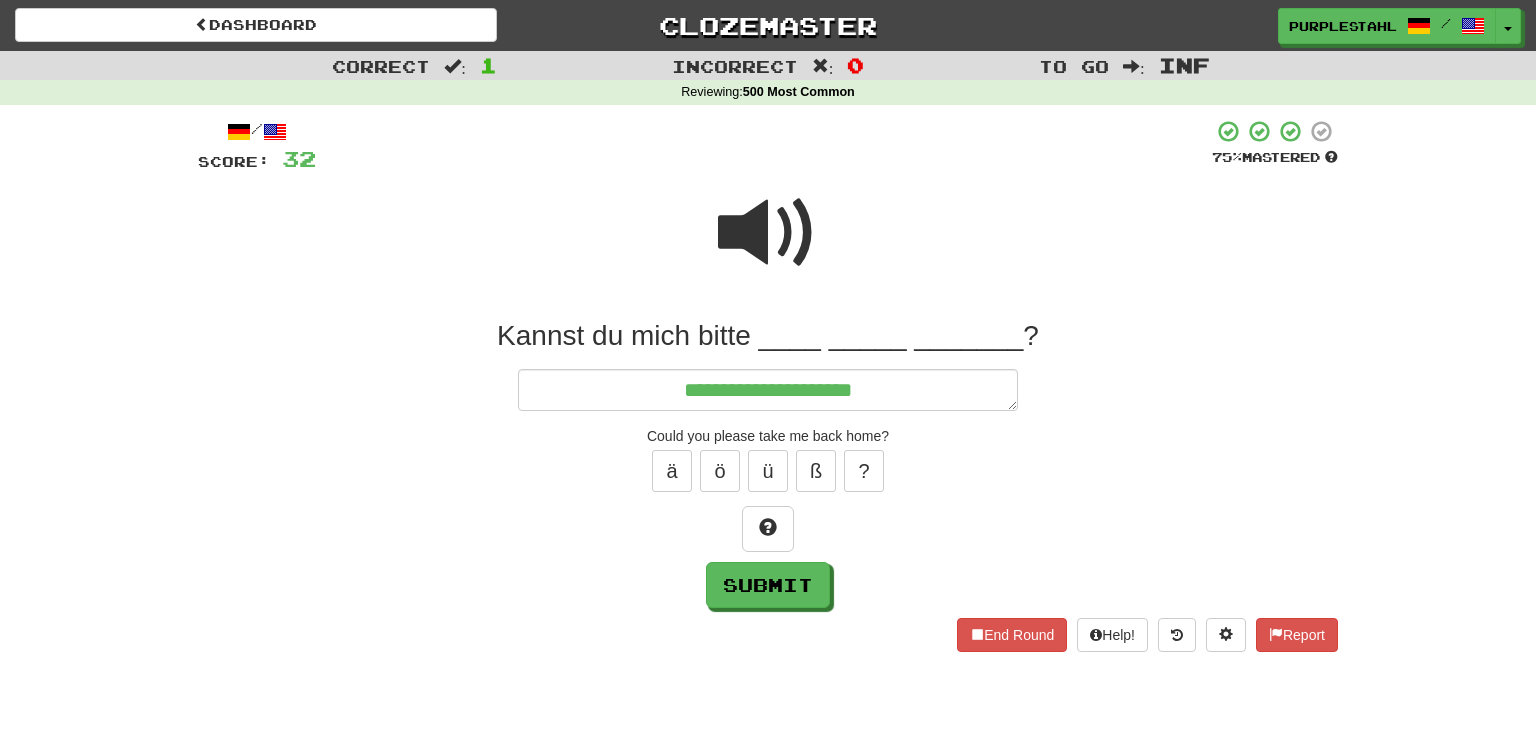 type on "*" 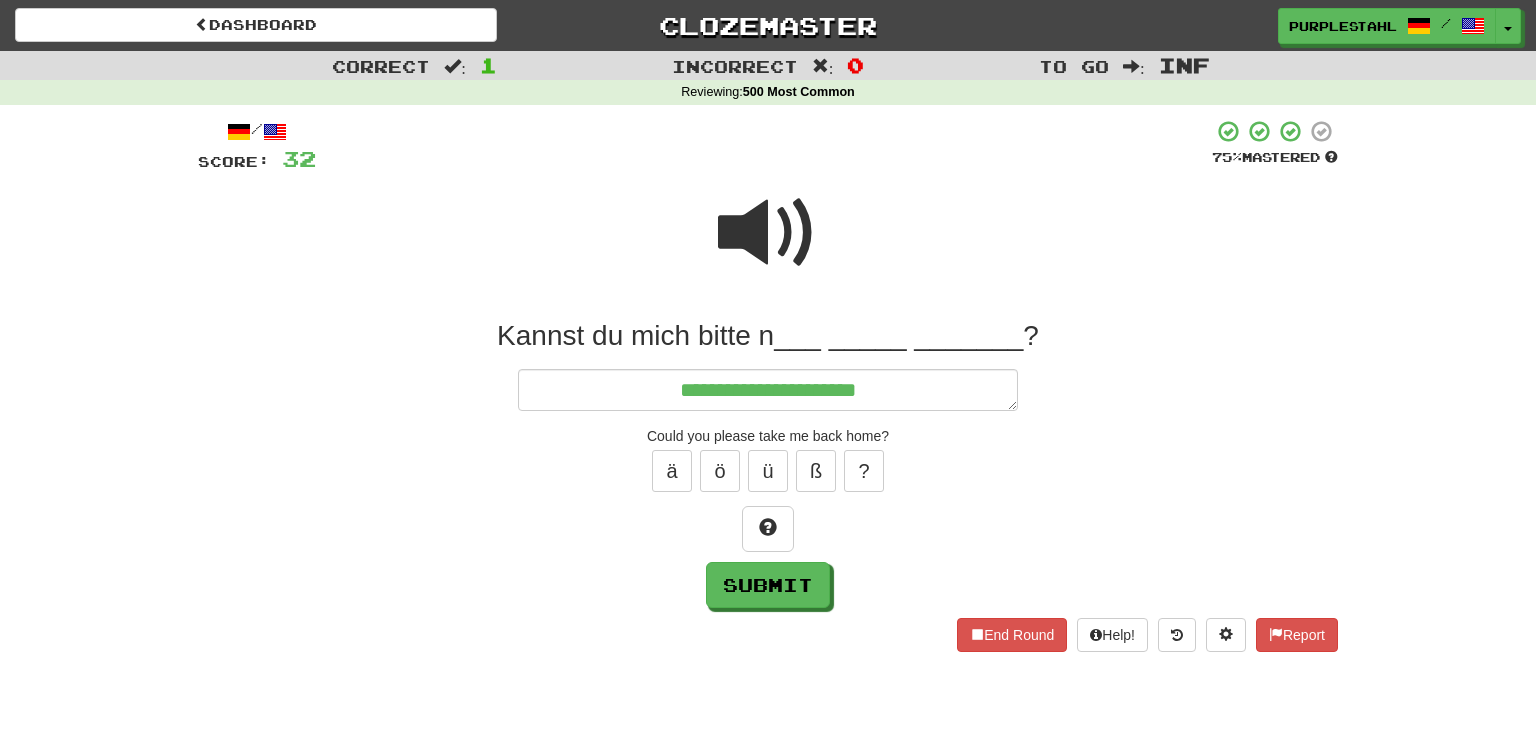 type on "*" 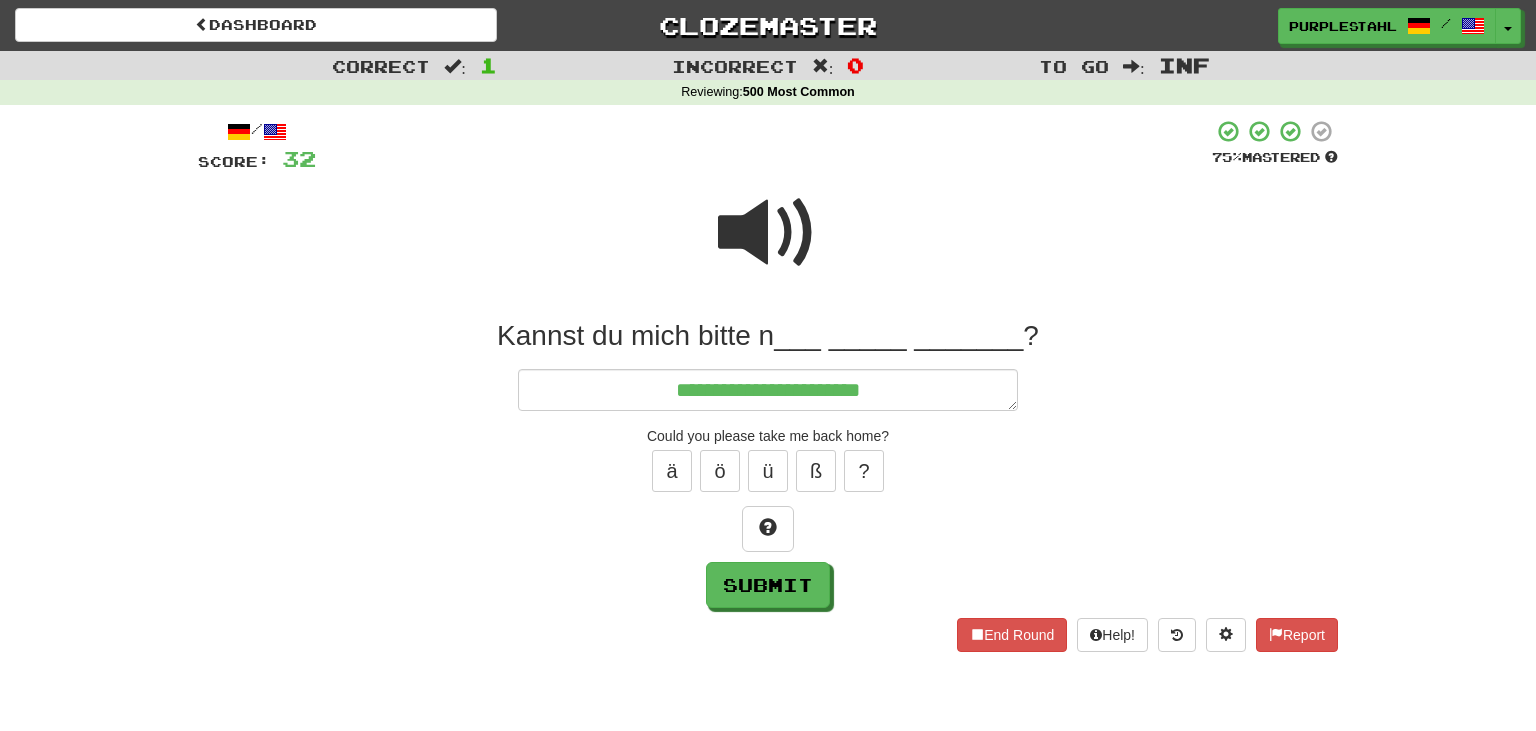 type on "*" 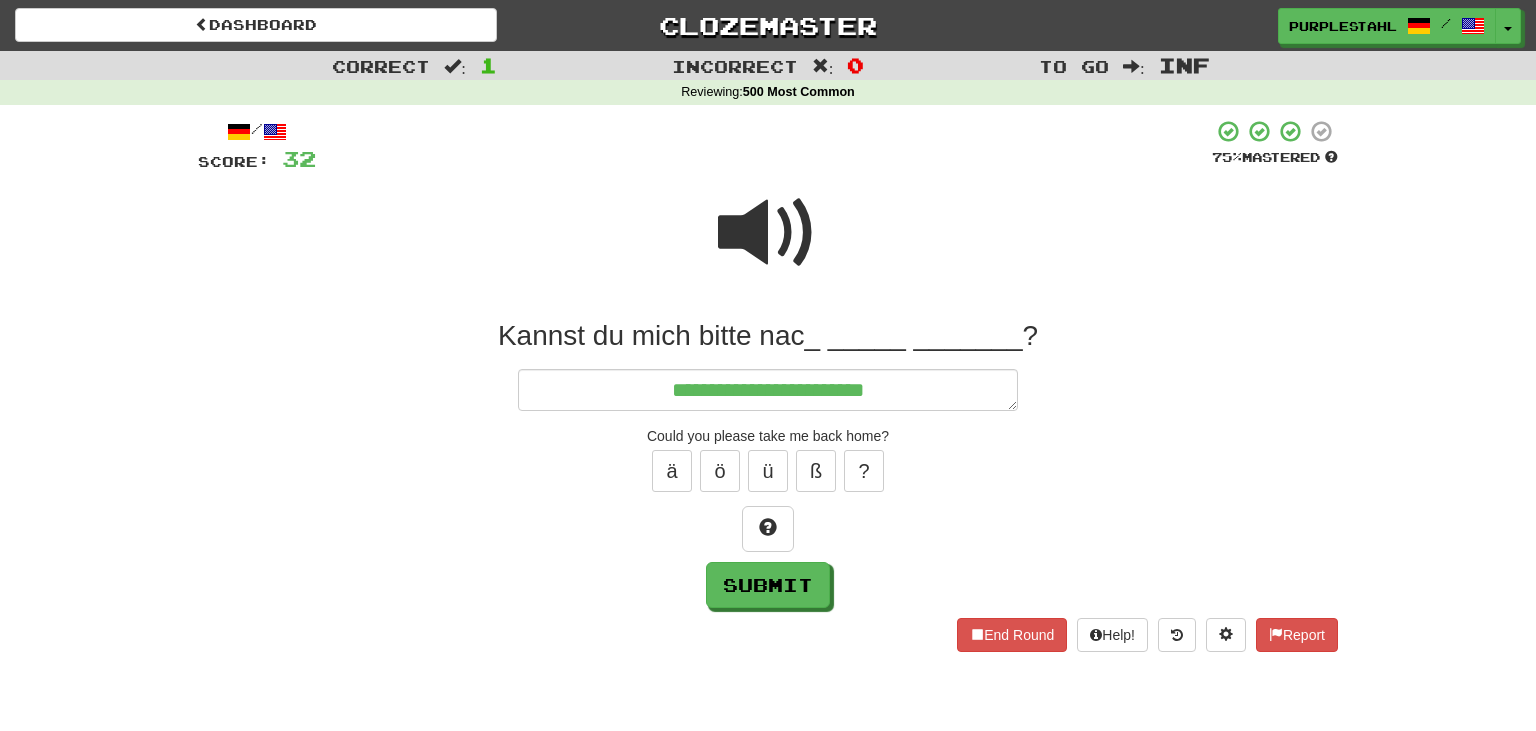 type on "*" 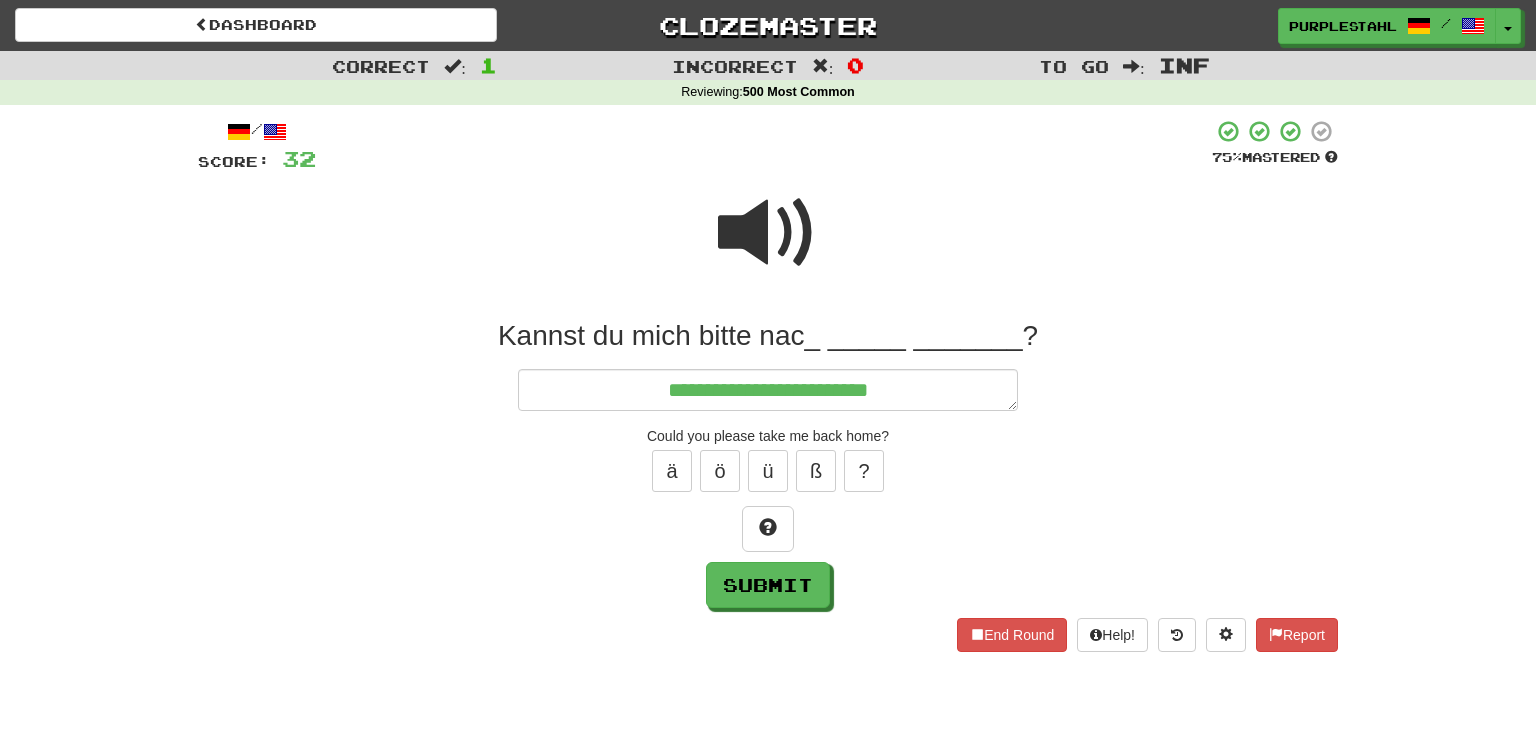 type on "*" 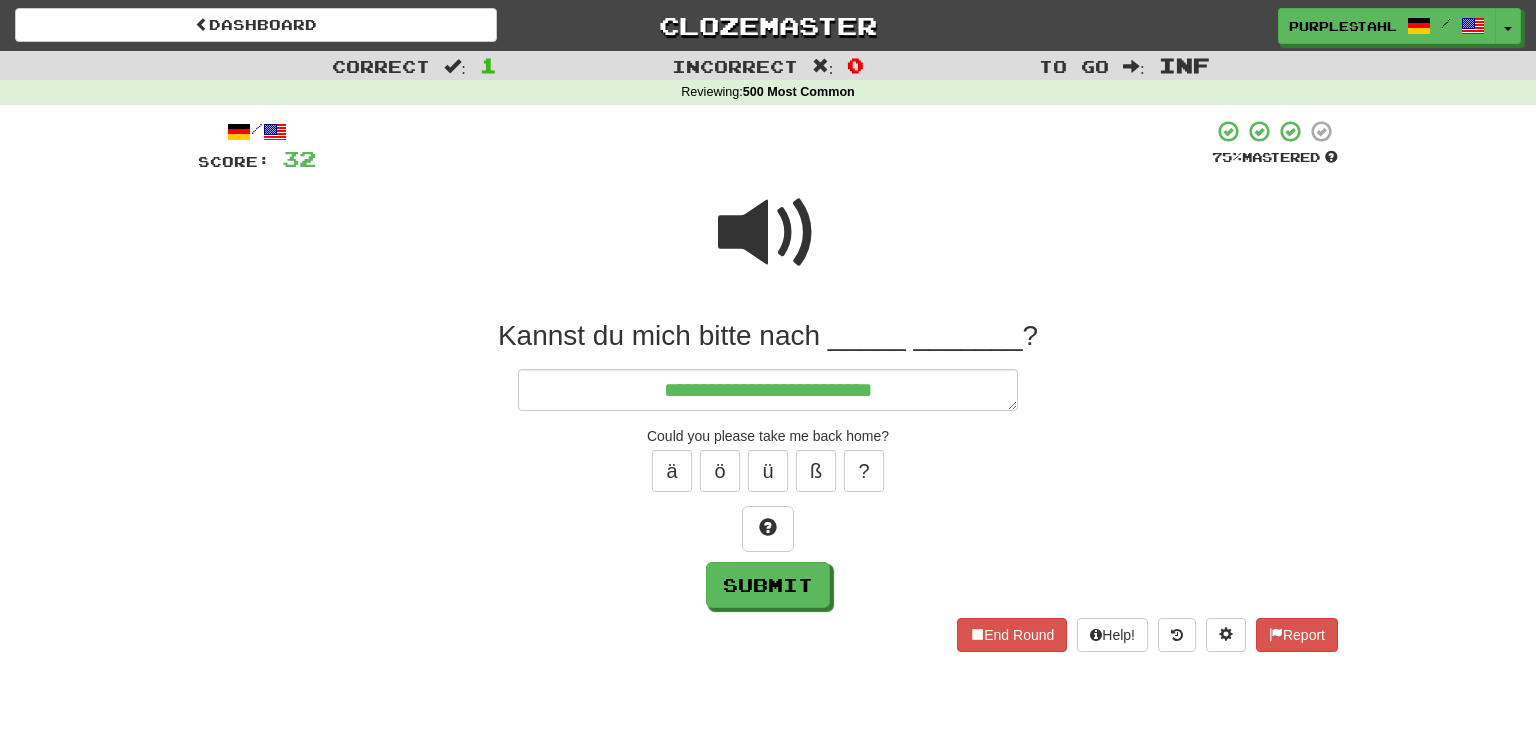 type on "*" 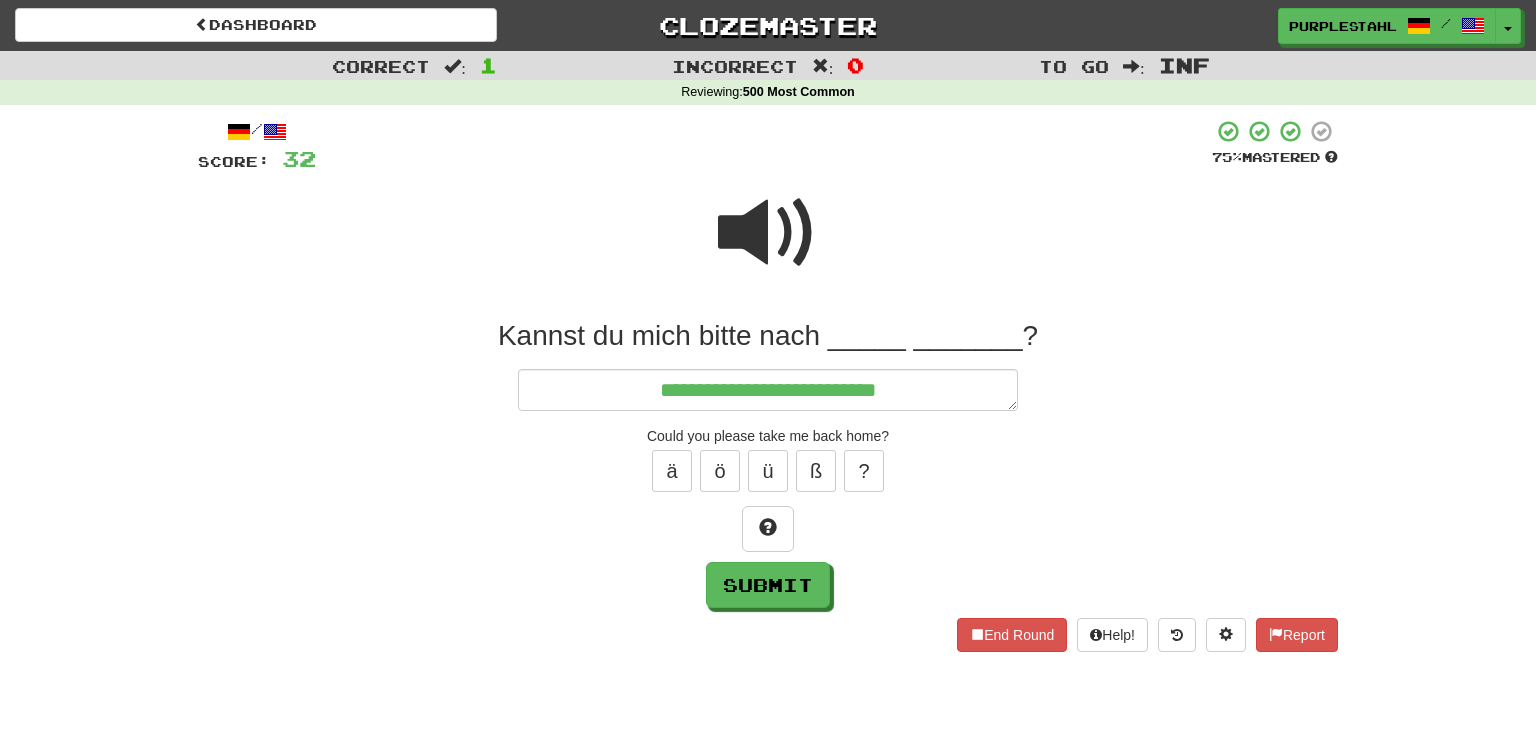 type on "*" 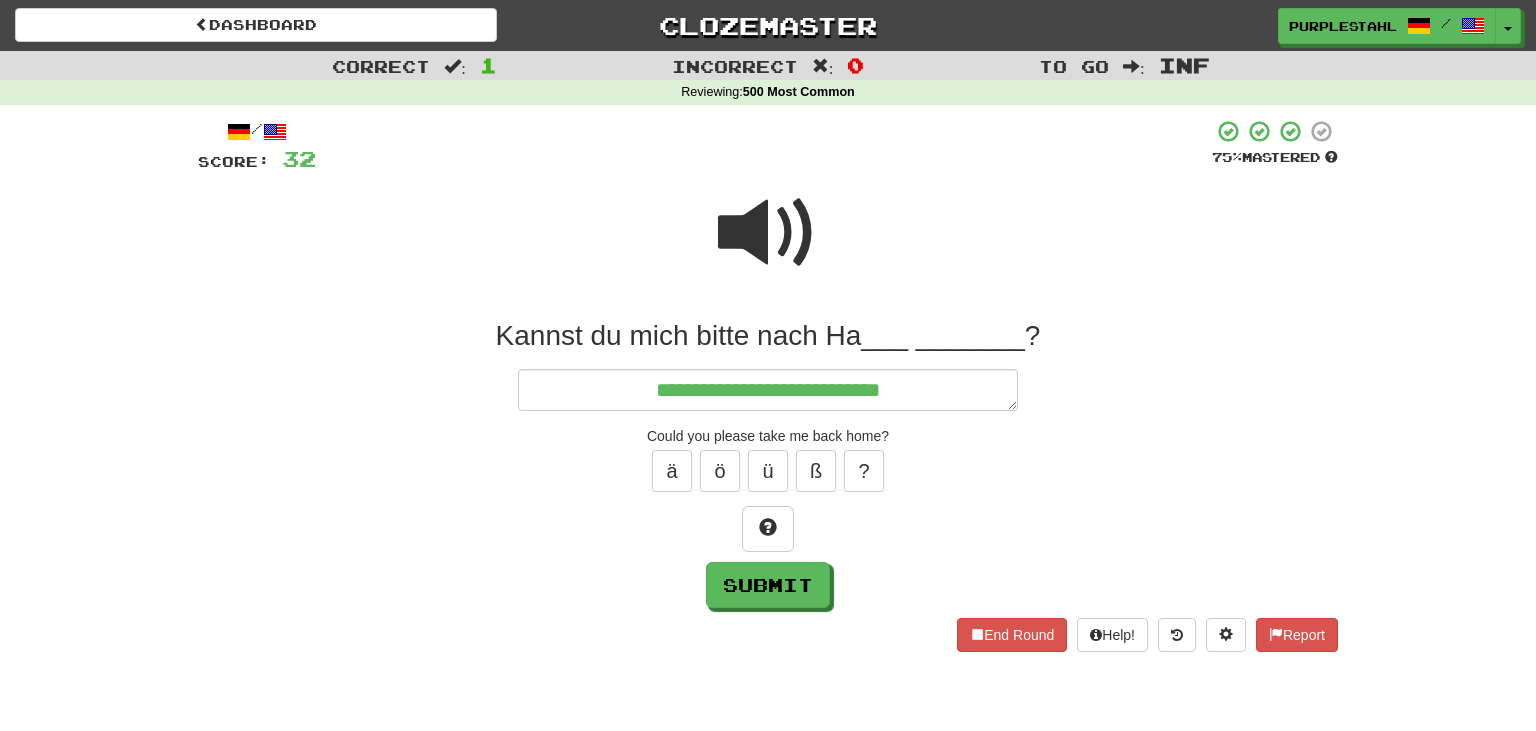 type on "*" 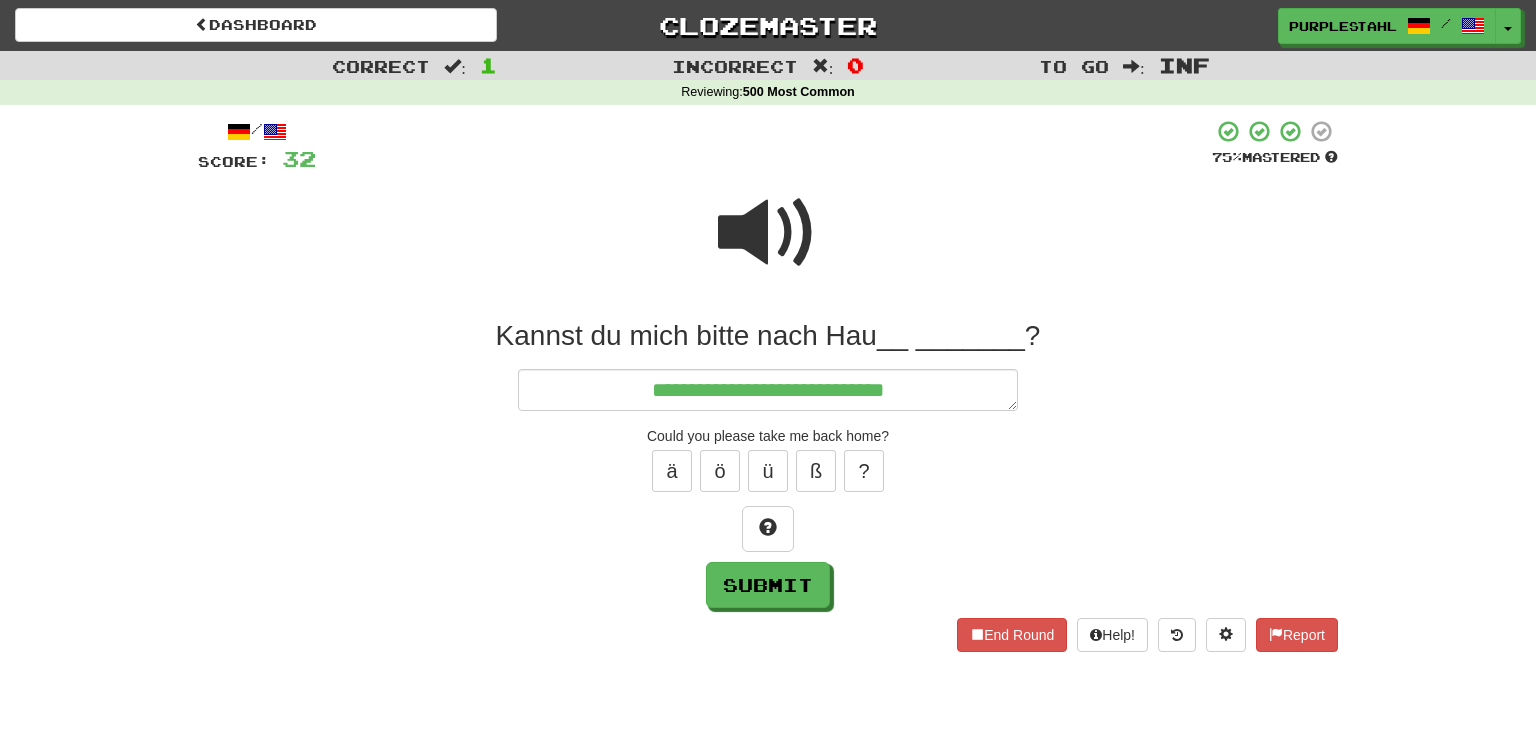 type on "*" 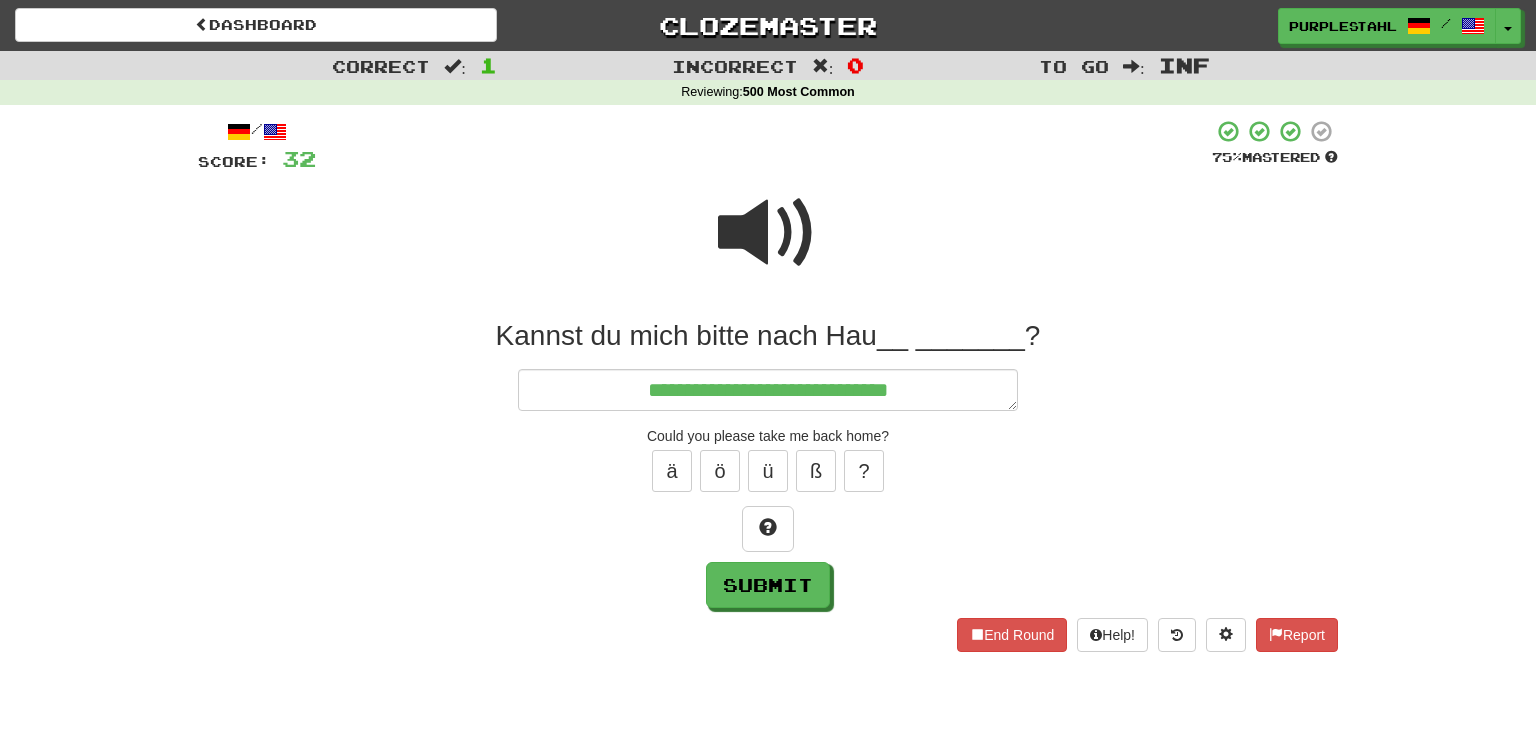 type on "*" 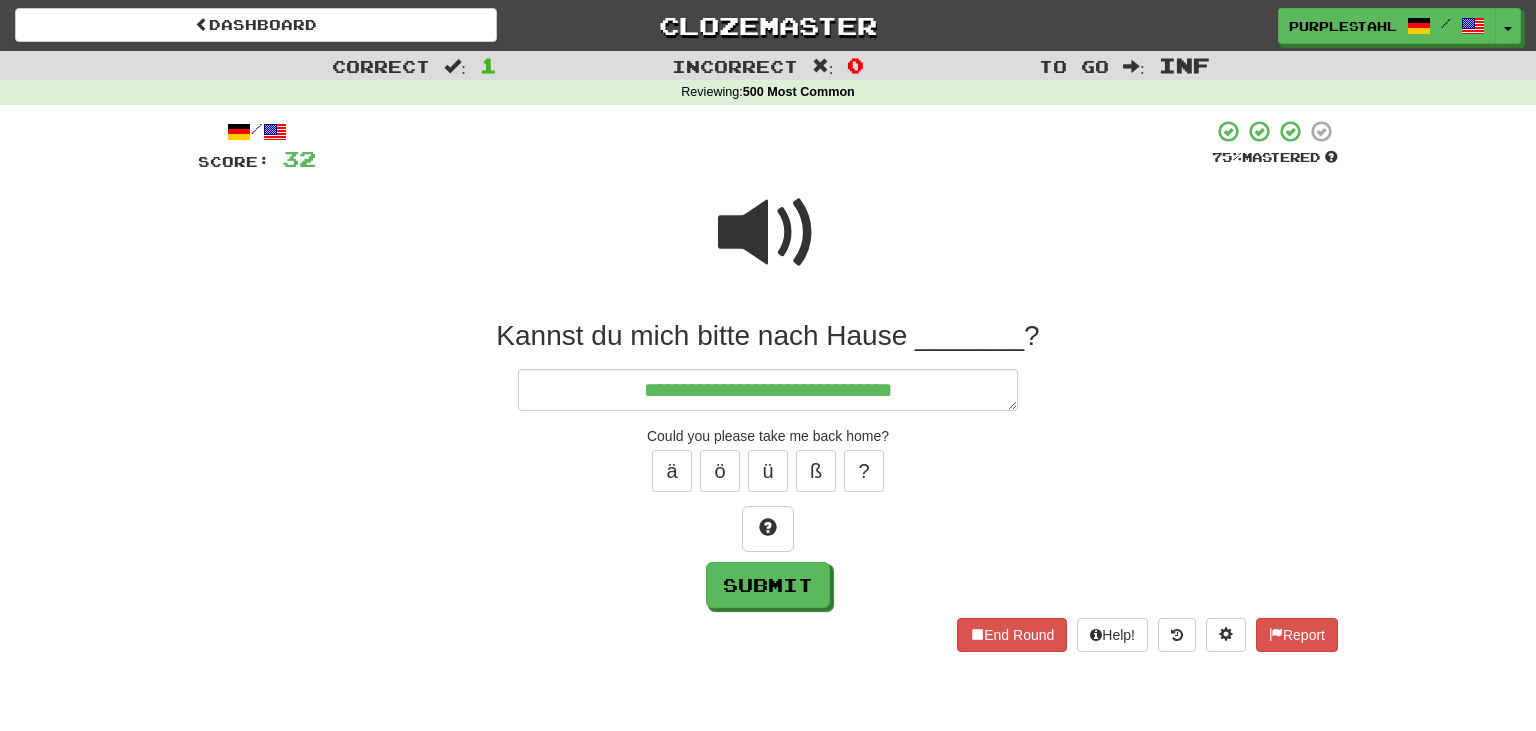 type on "*" 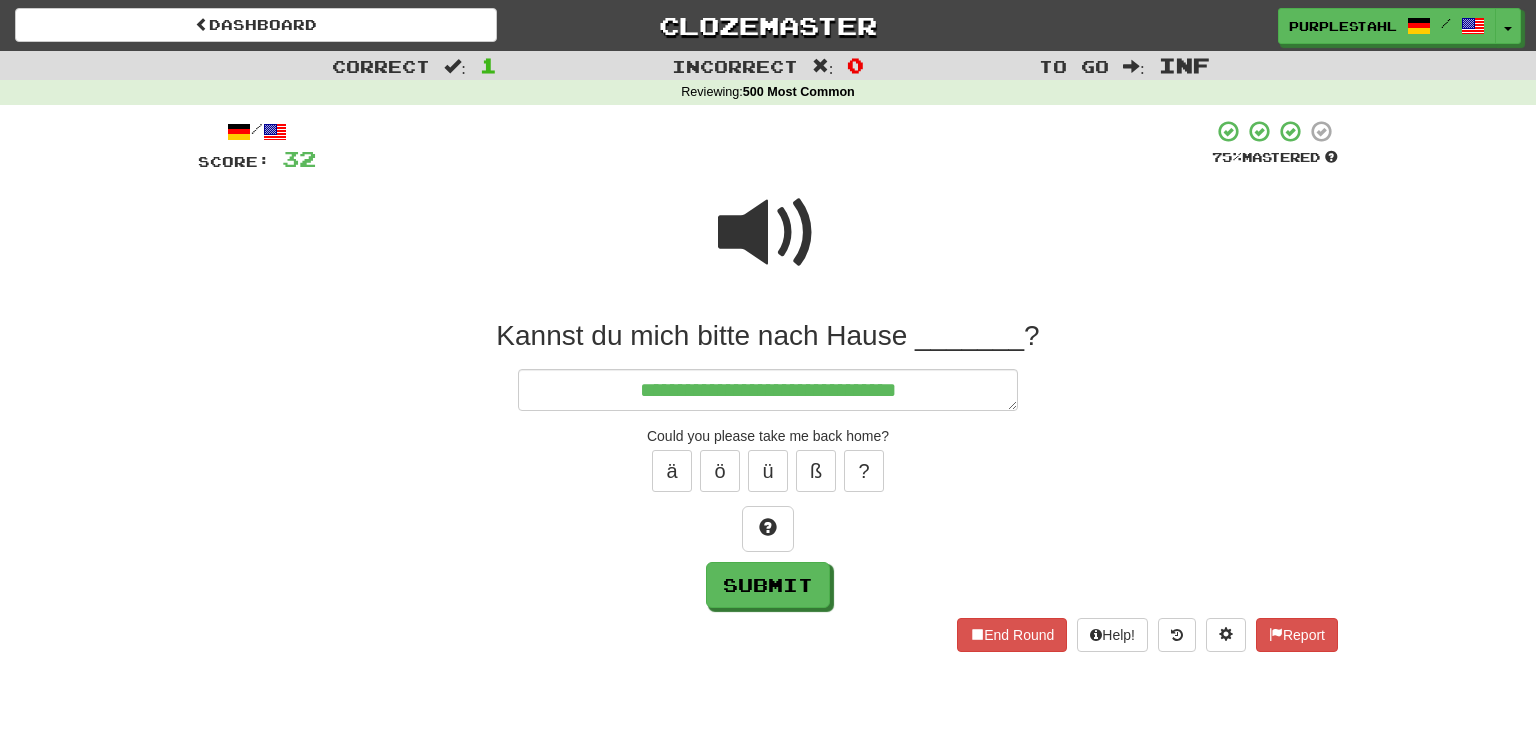 type on "*" 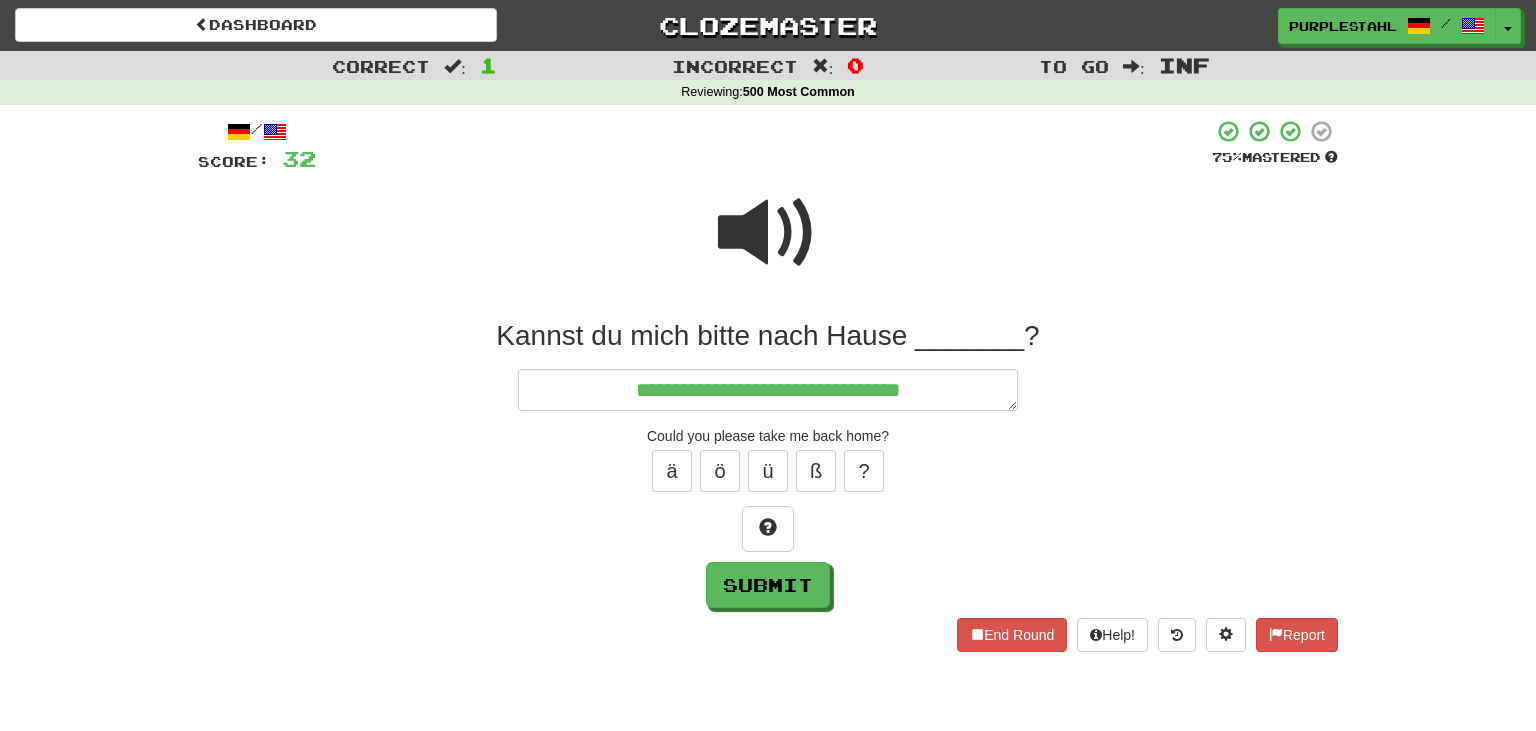 type on "*" 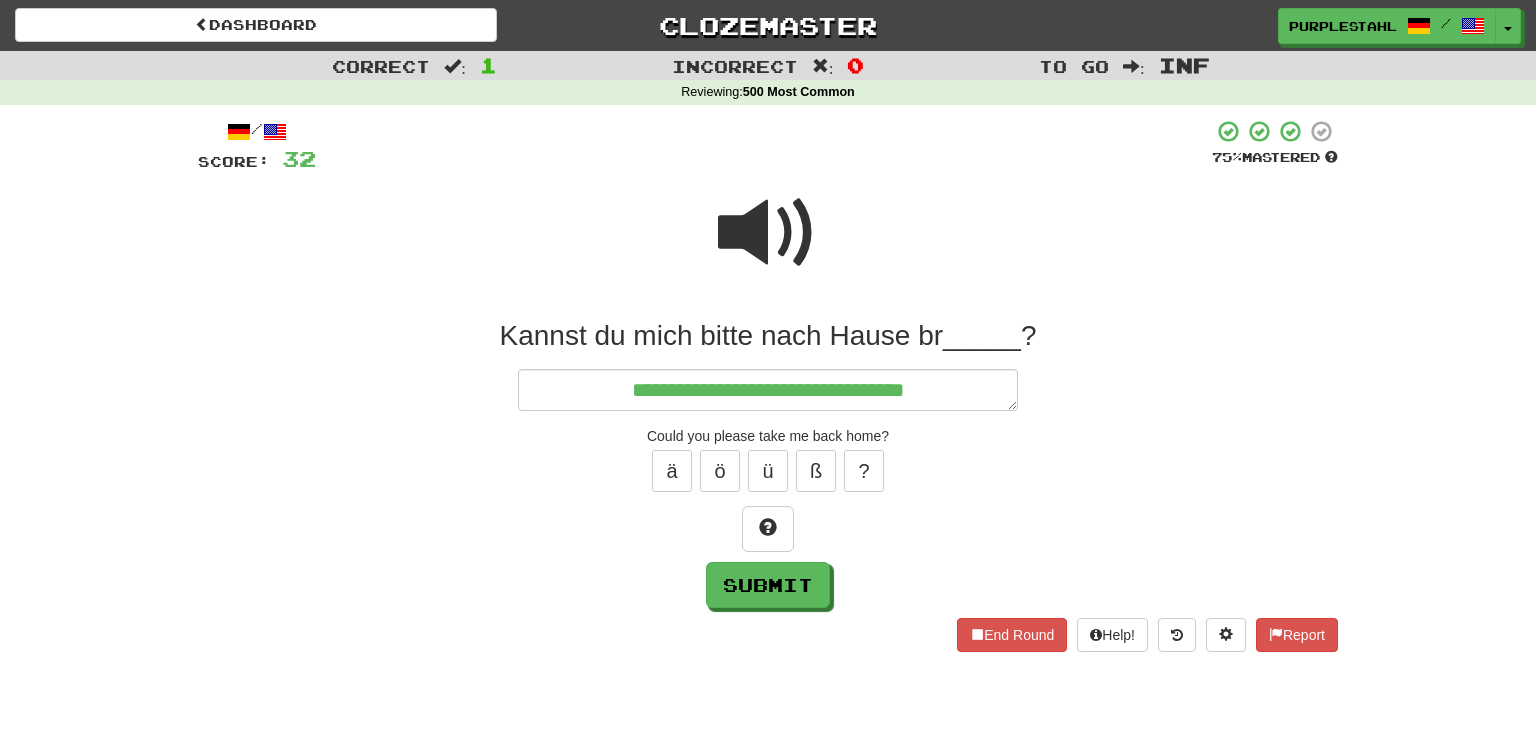 type on "*" 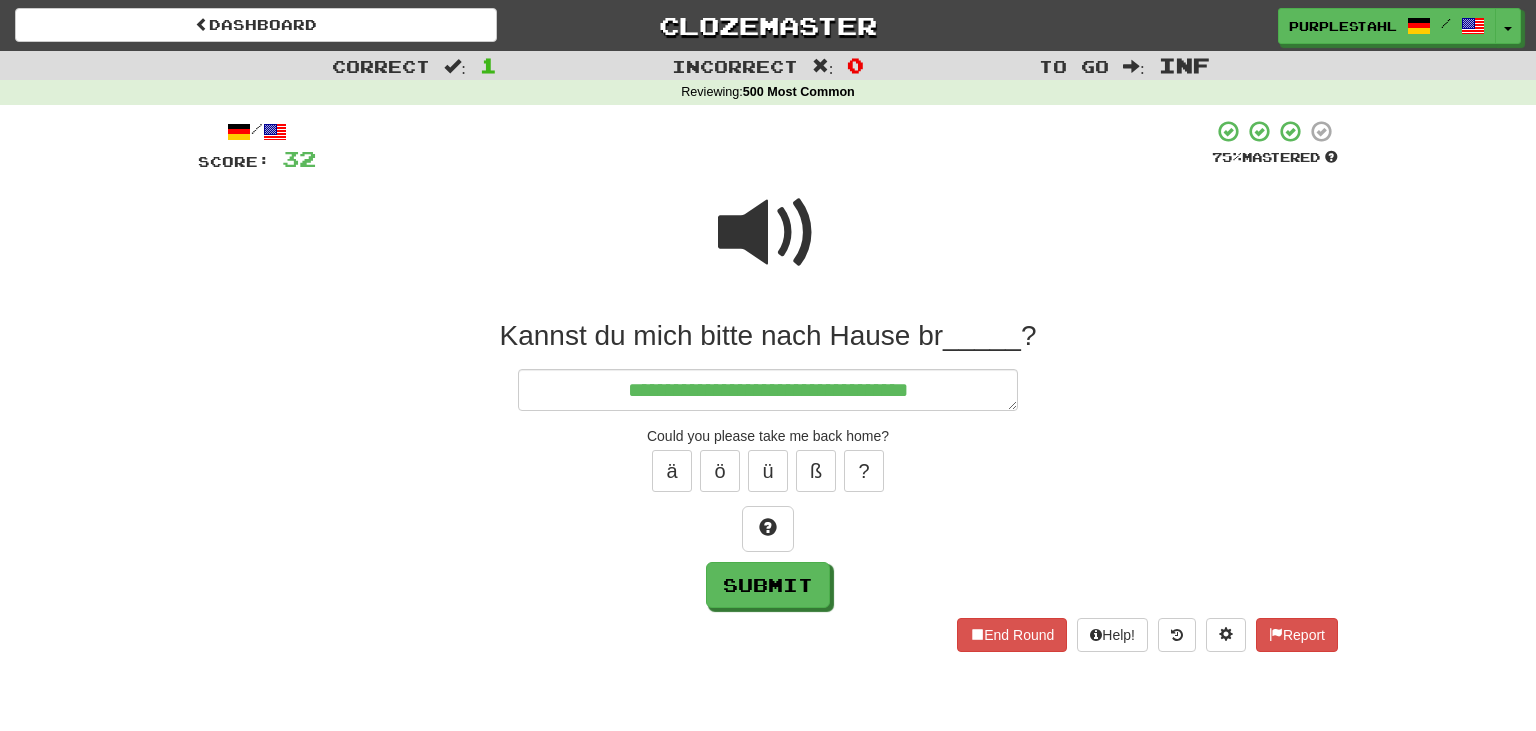 type on "*" 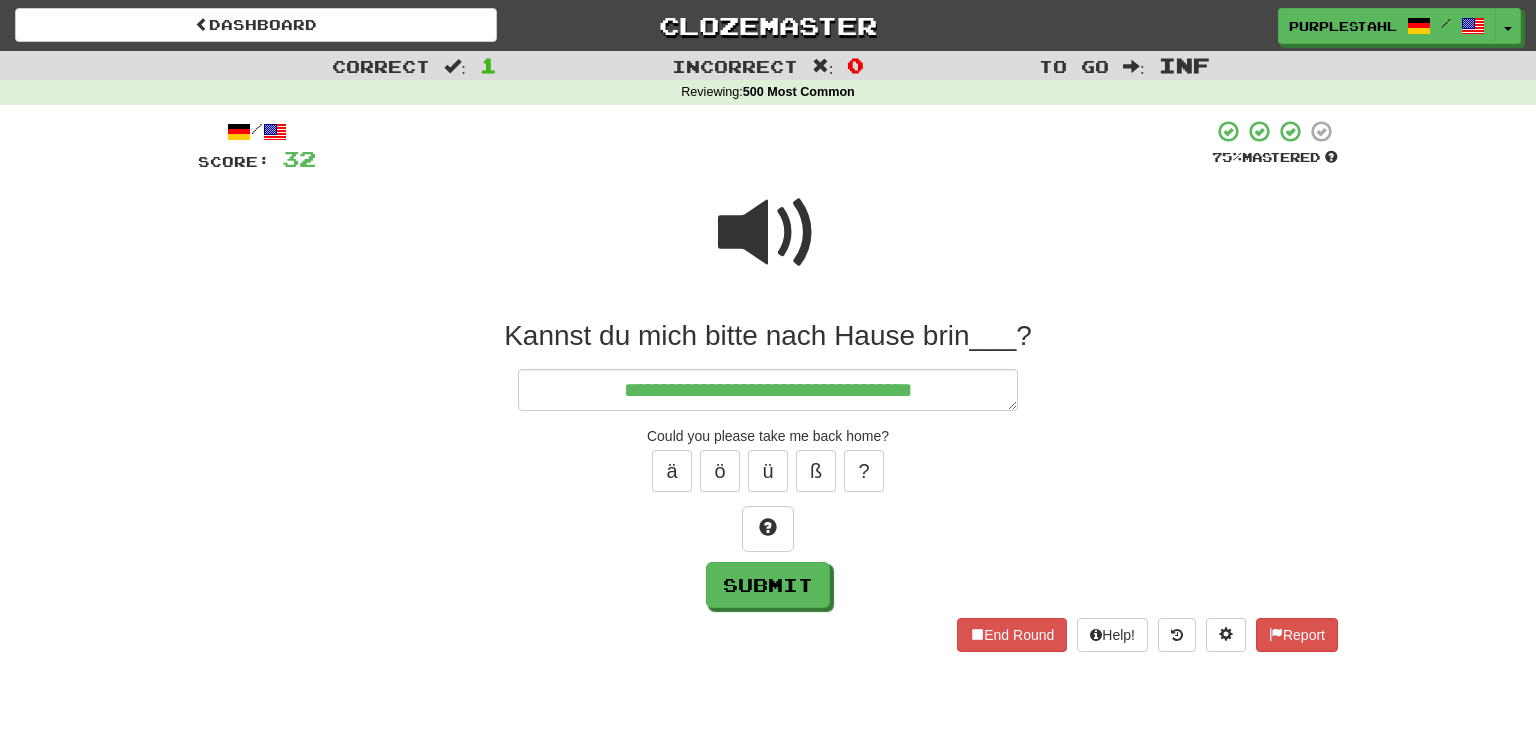 type on "**********" 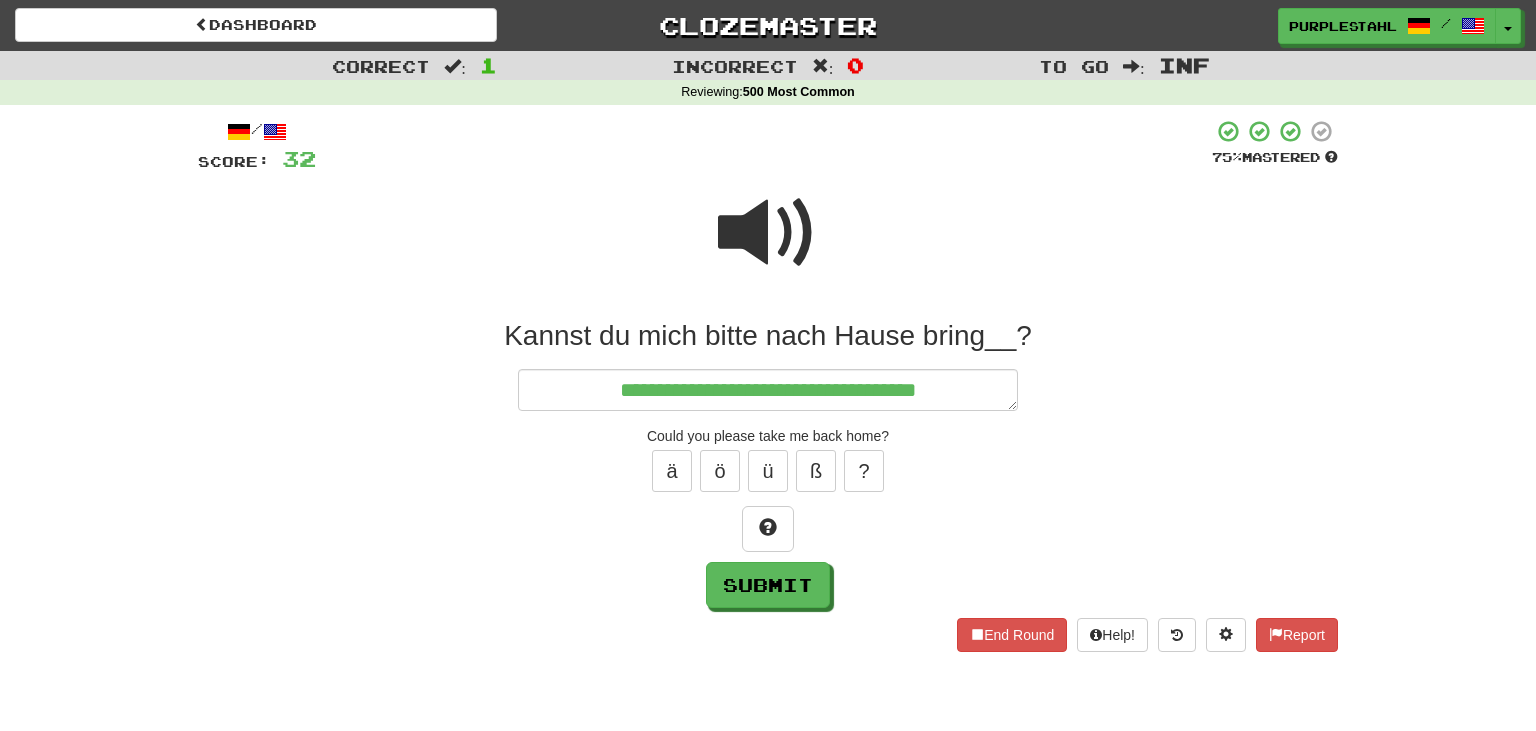 type on "*" 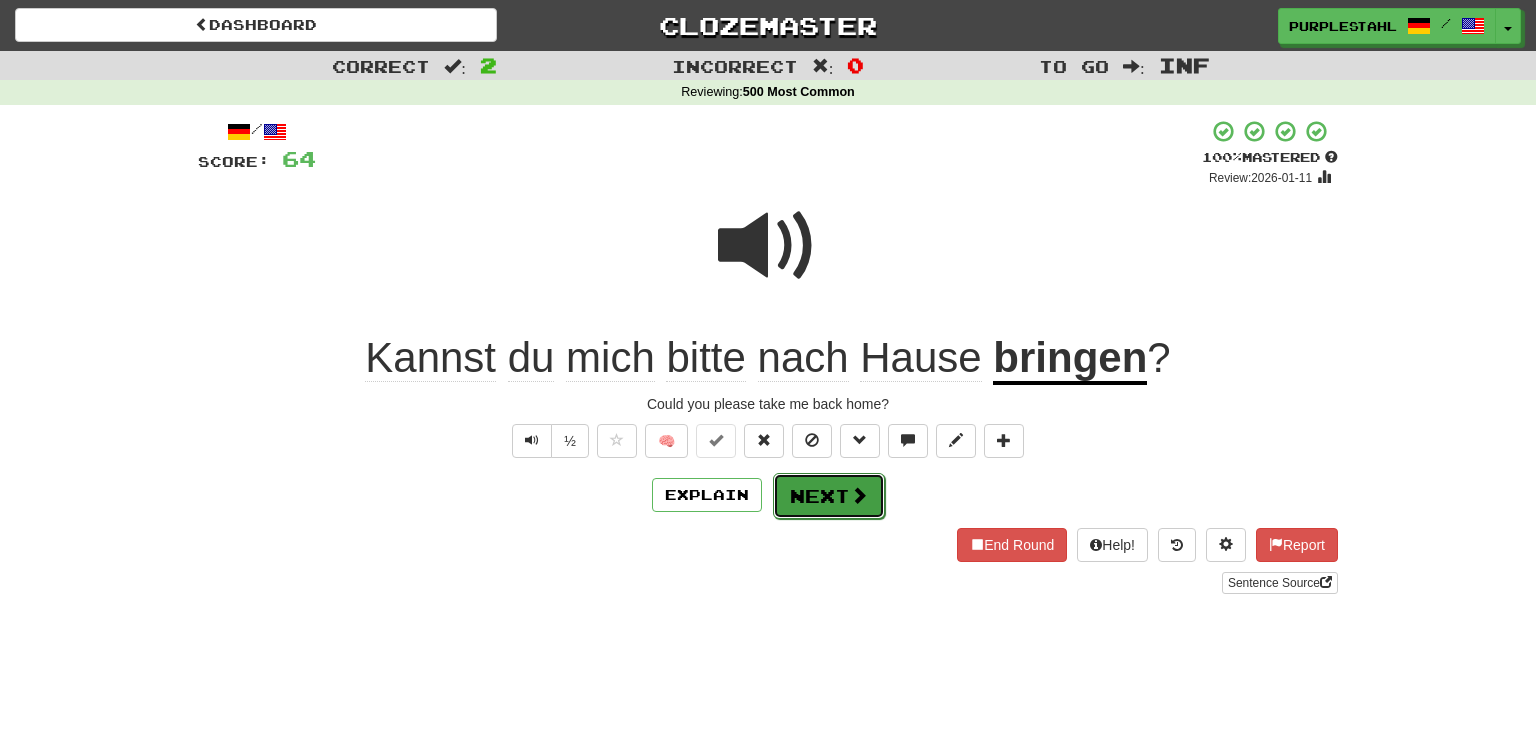 click on "Next" at bounding box center [829, 496] 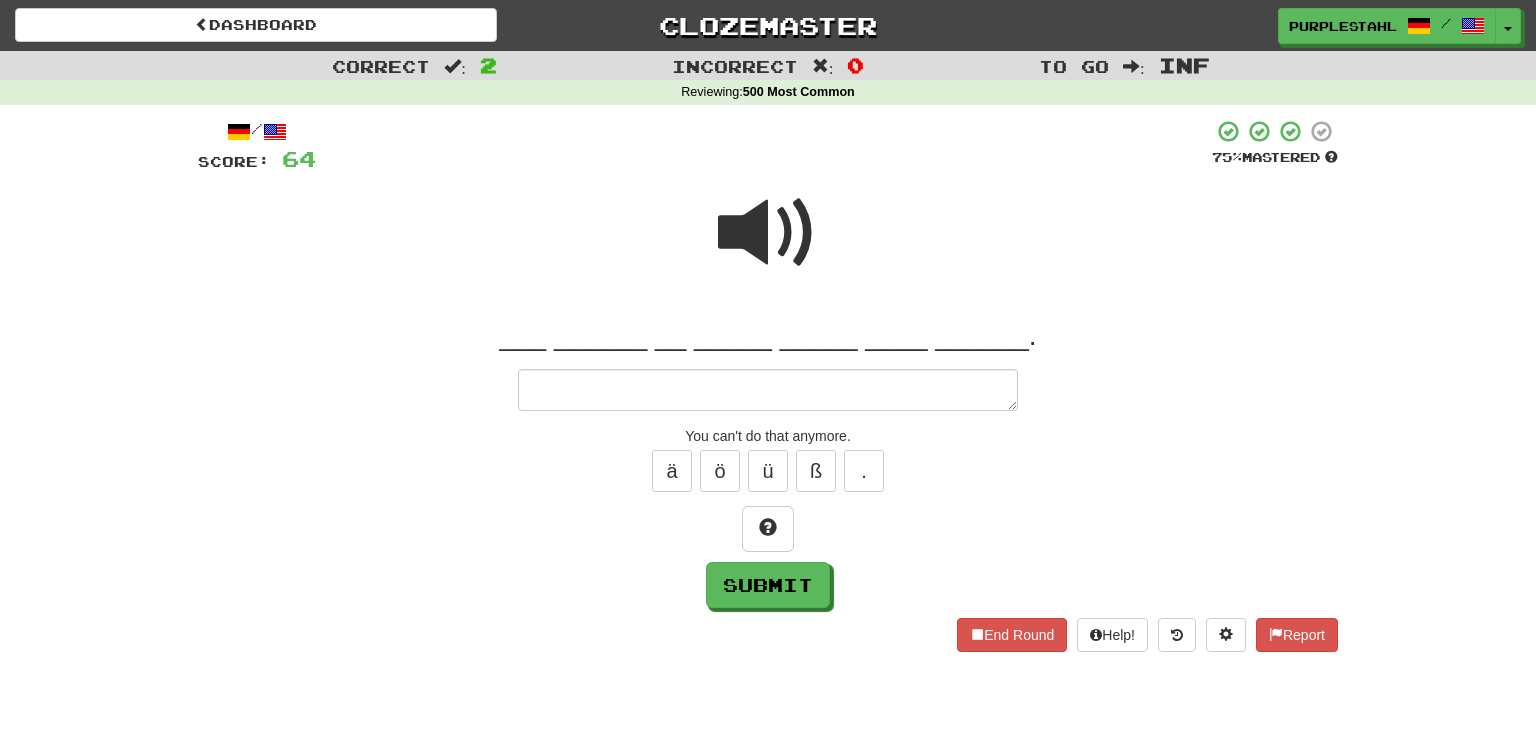 type on "*" 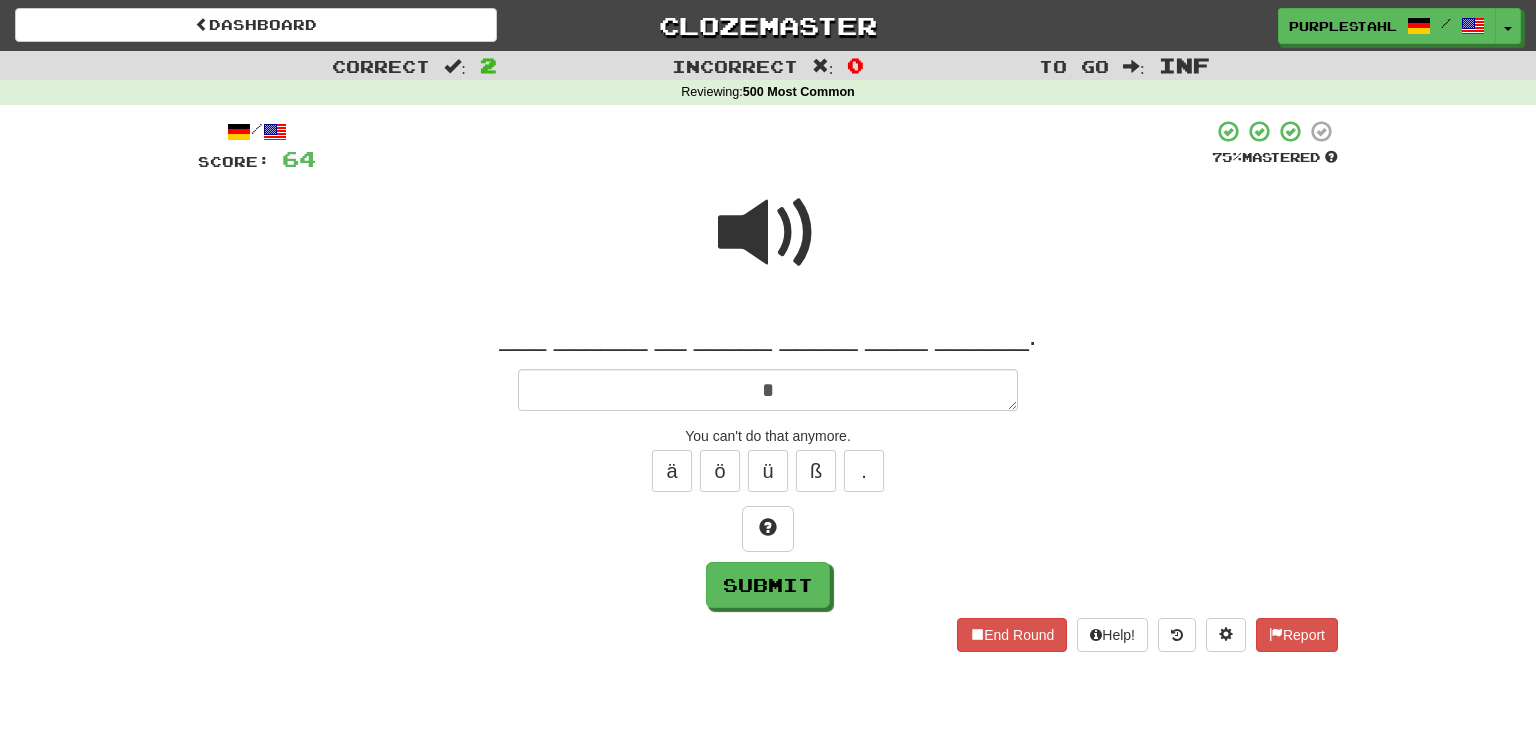 type on "*" 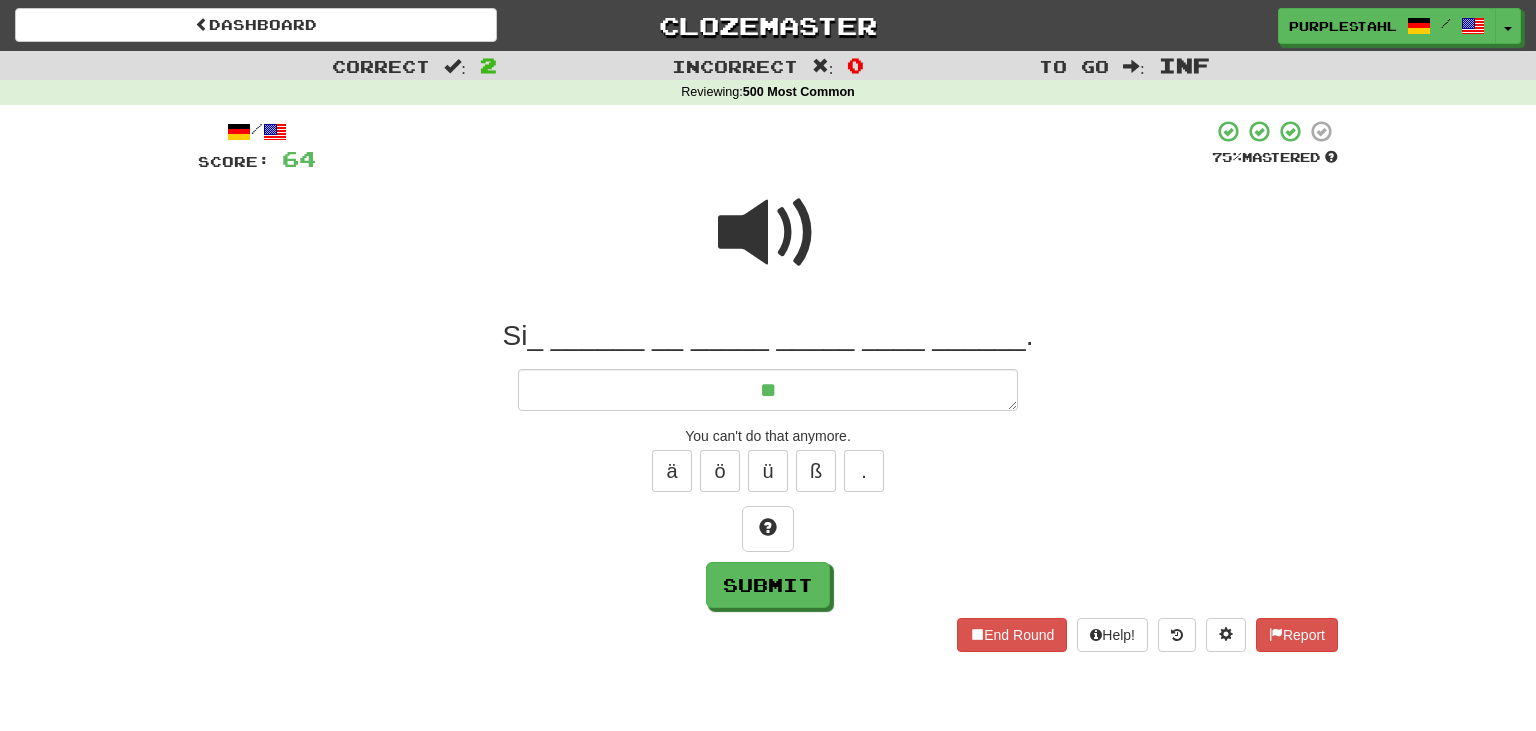 type on "*" 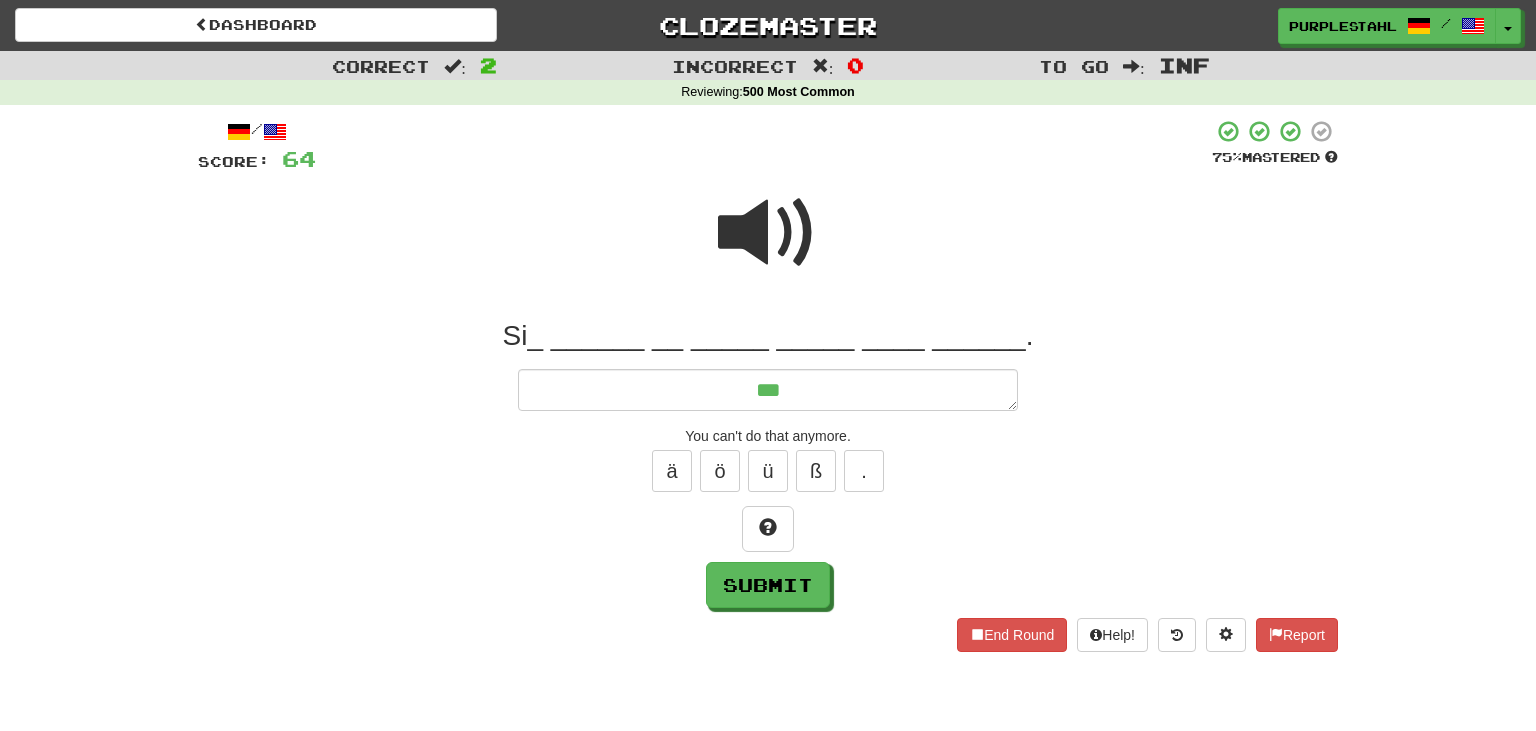 type on "*" 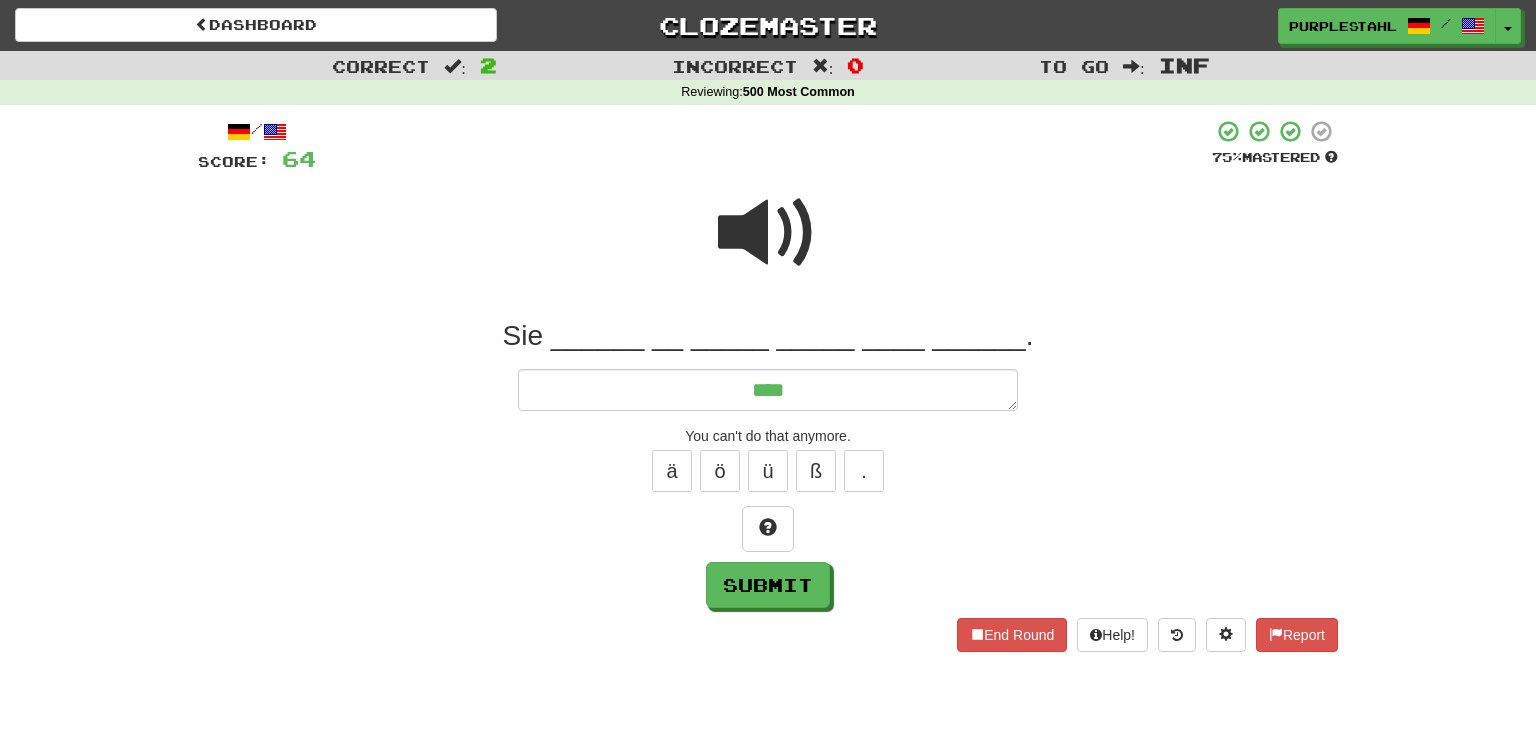 type on "*" 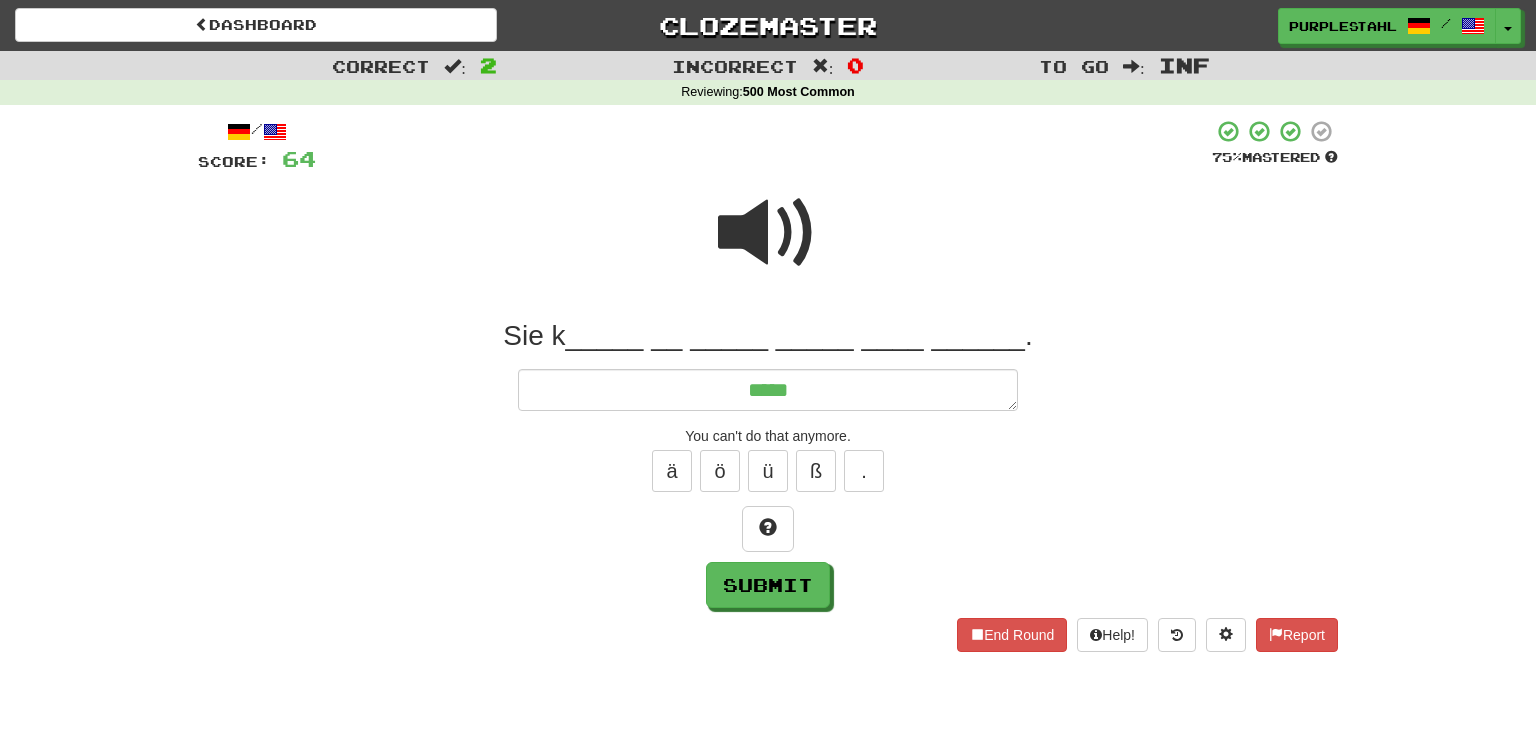 type on "*" 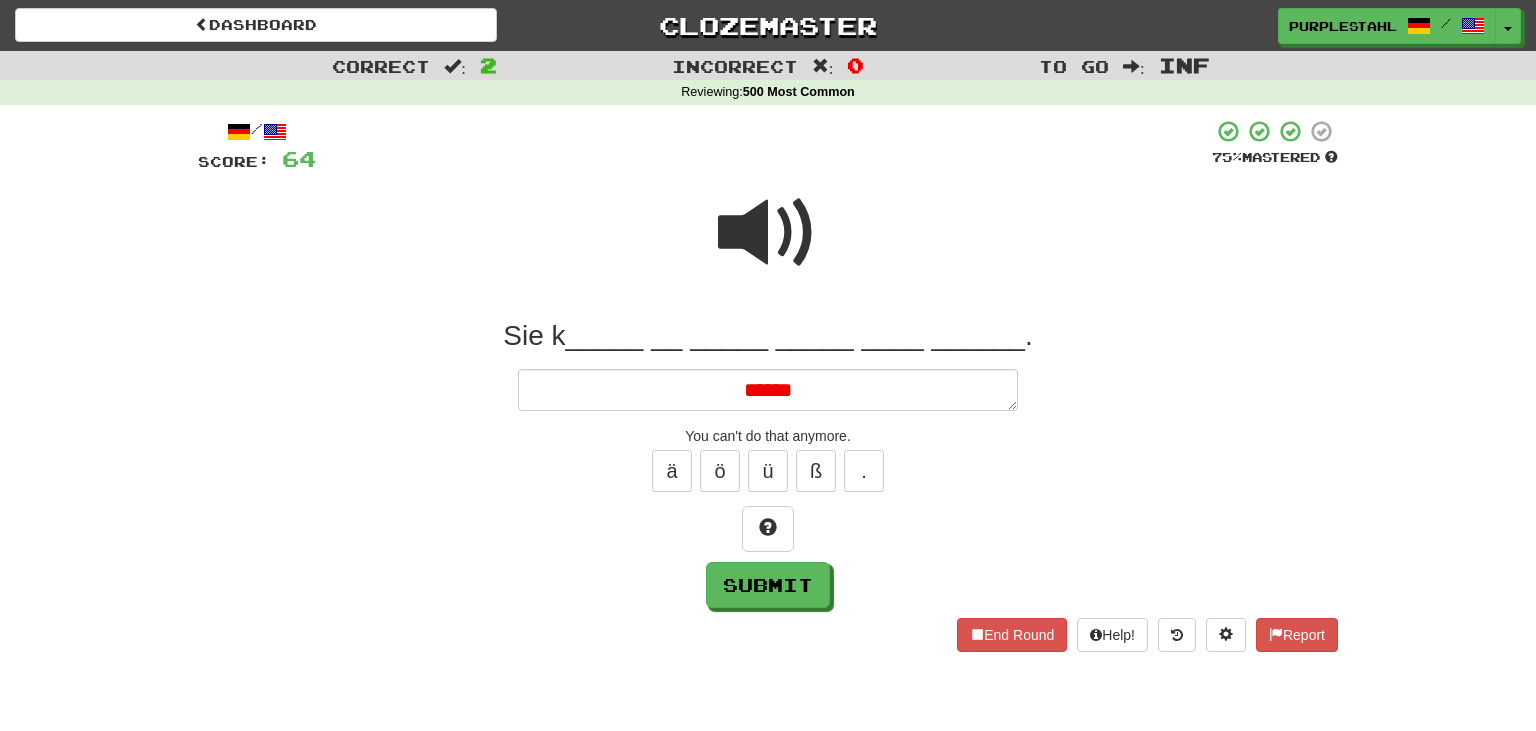 type on "*" 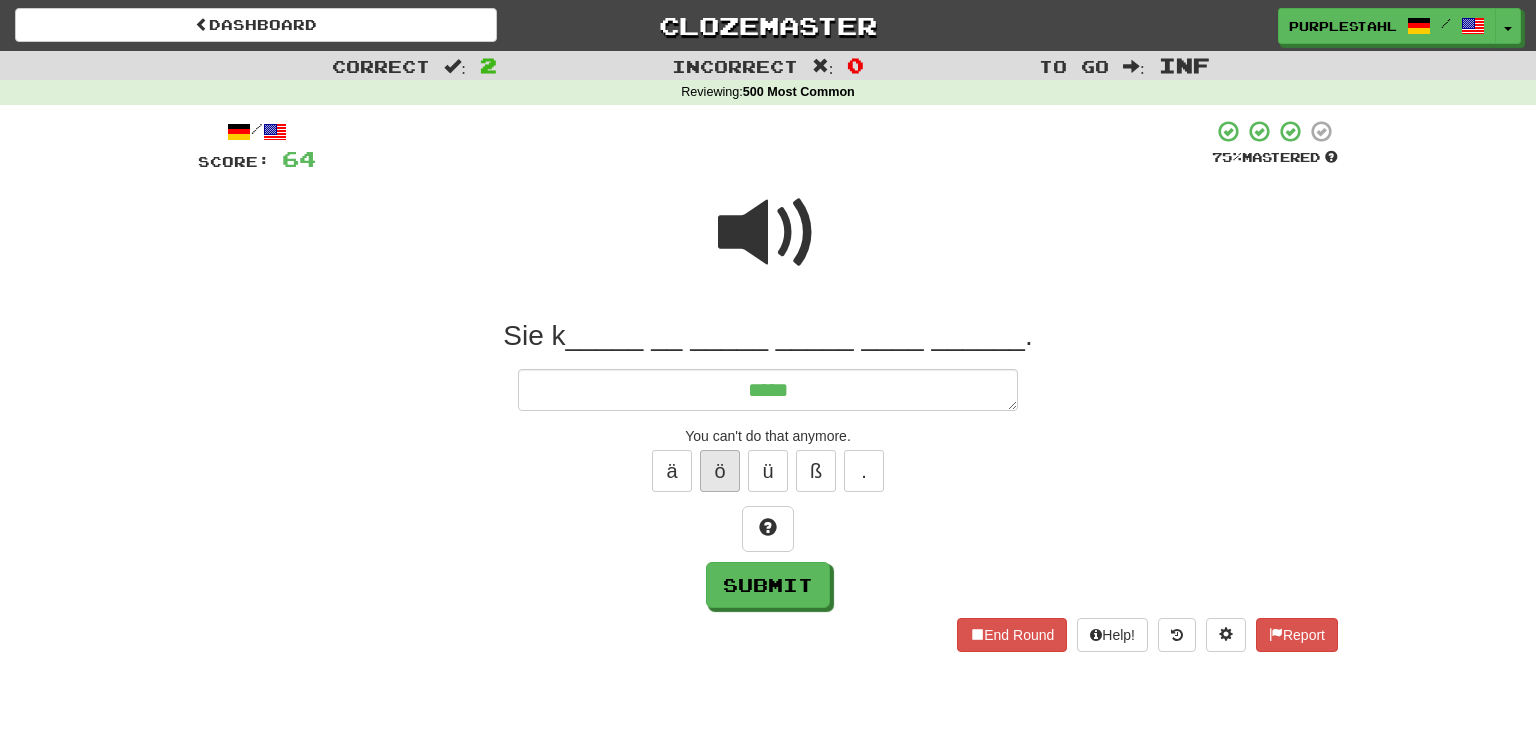 type on "*****" 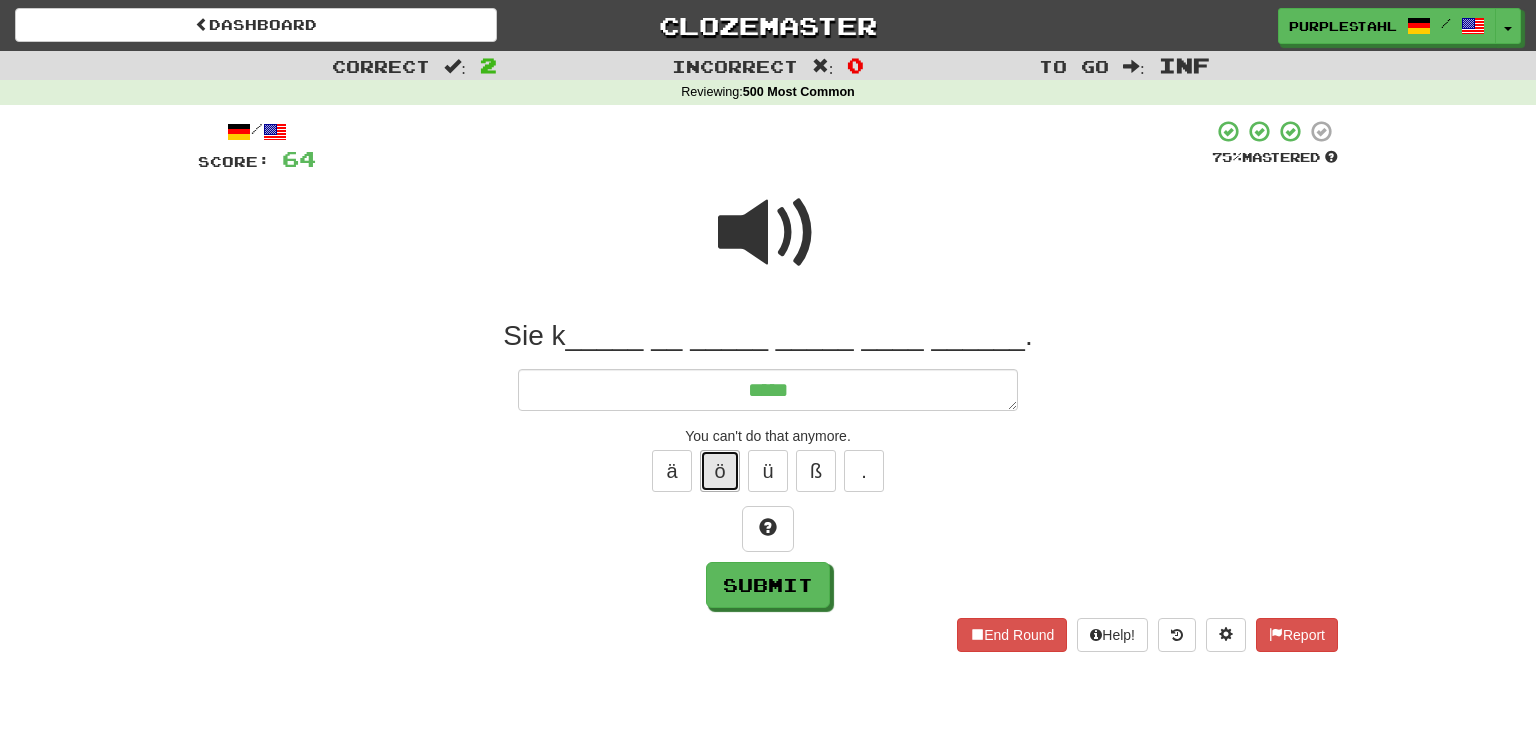 click on "ö" at bounding box center (720, 471) 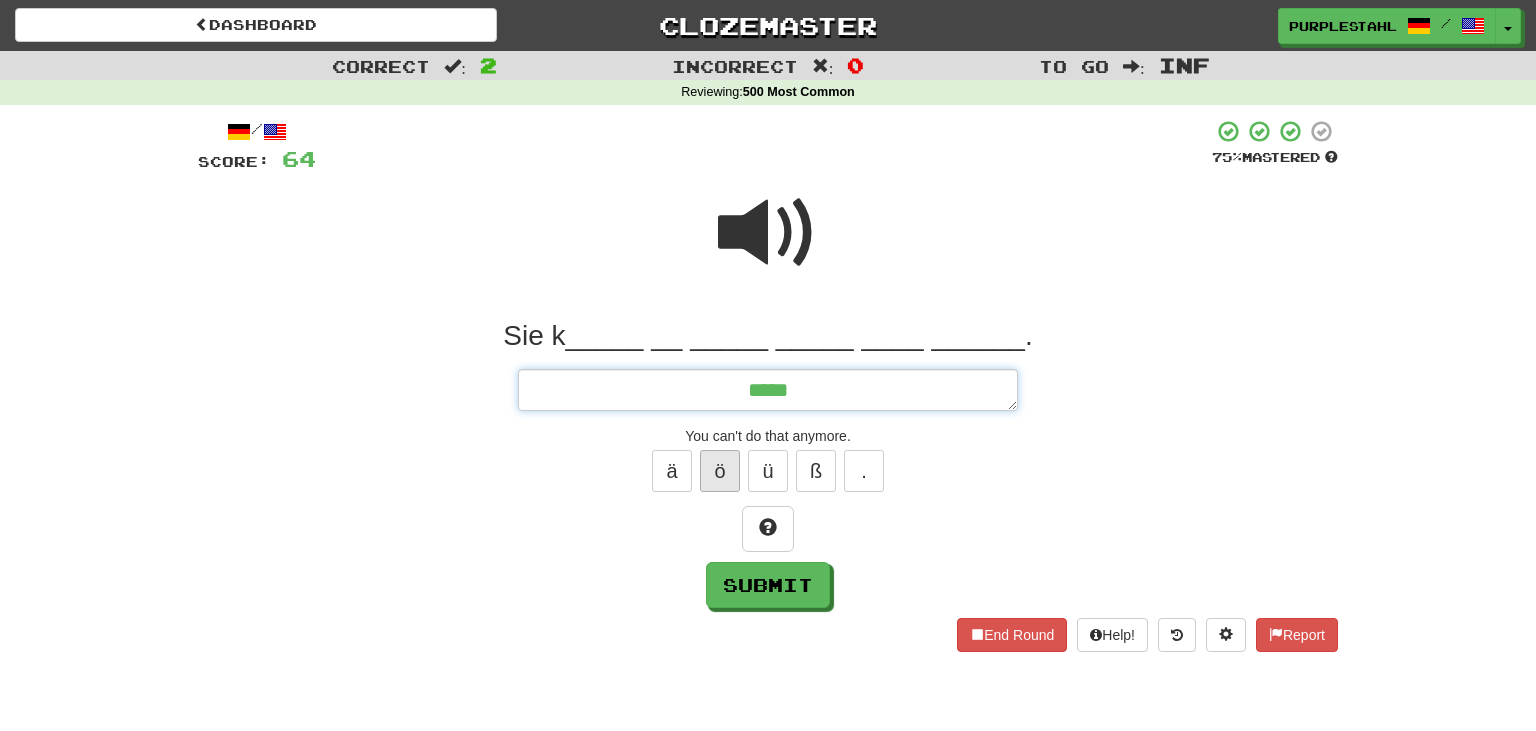 type on "*" 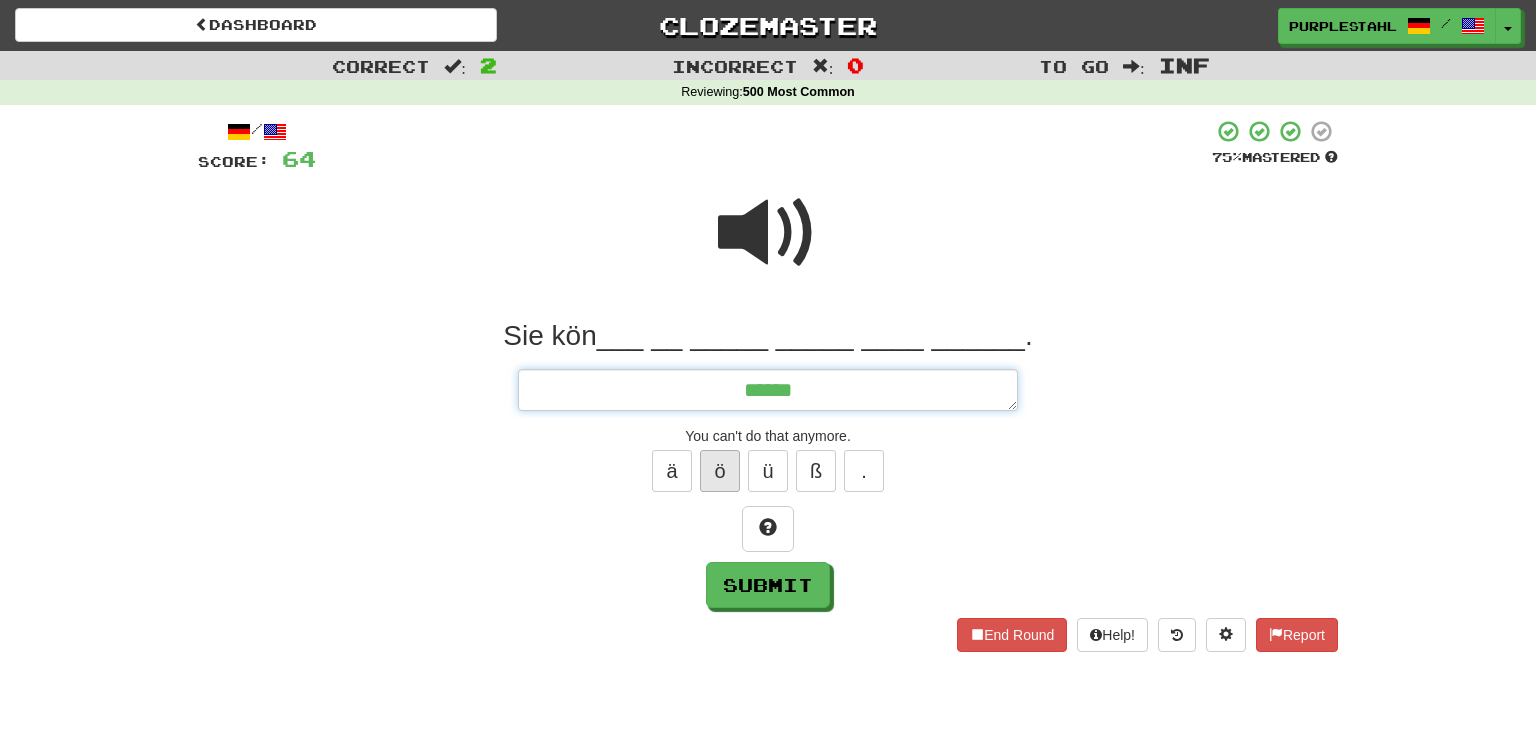 type on "*" 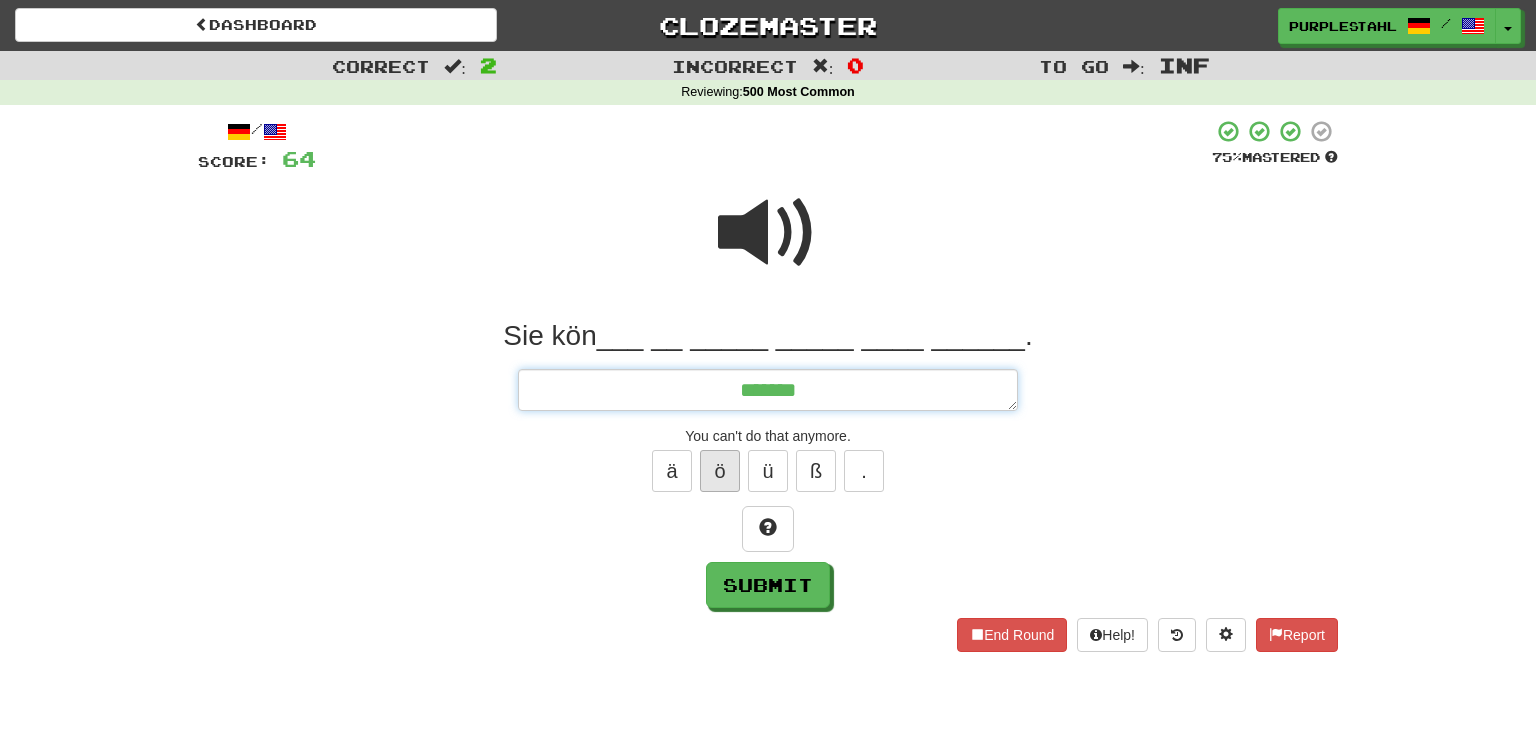 type on "*" 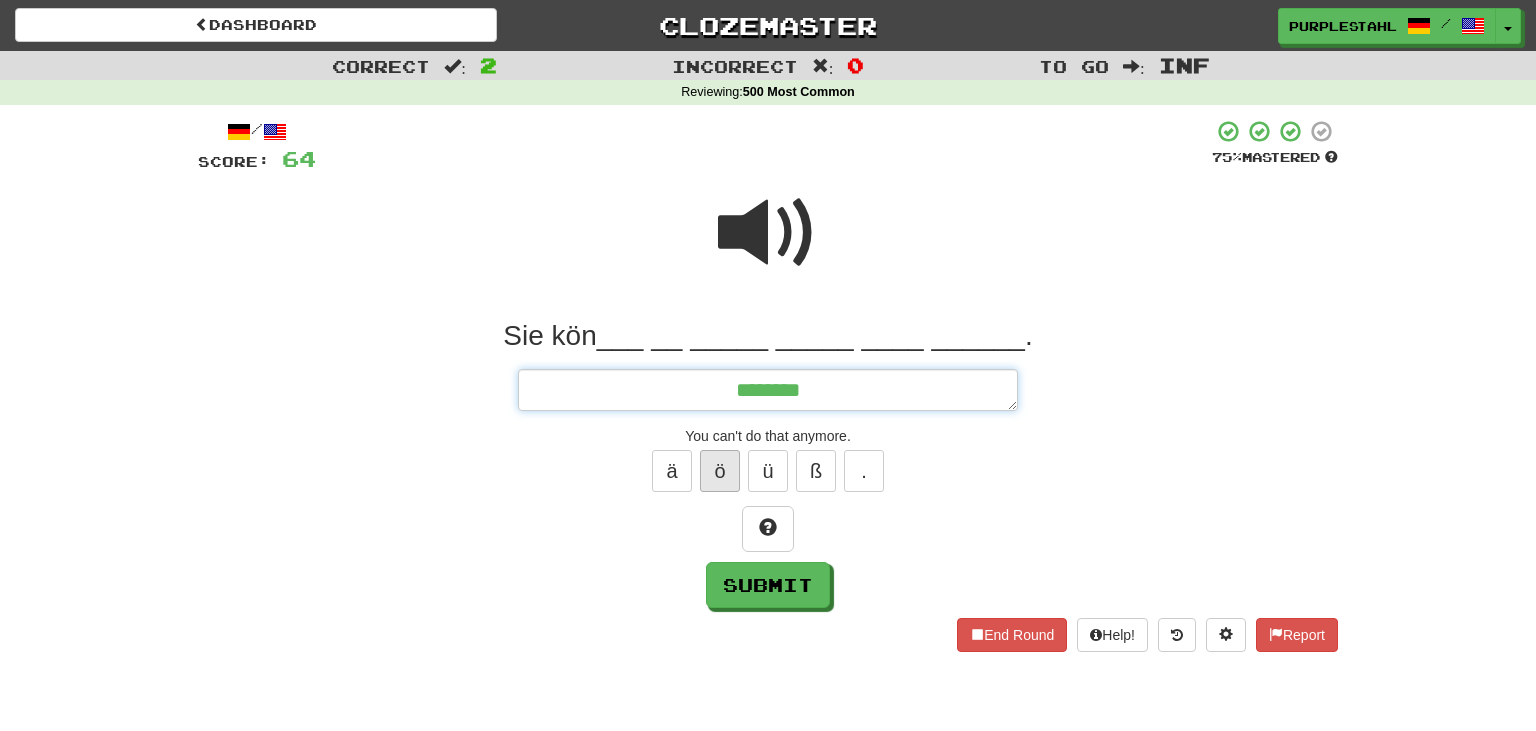 type on "*" 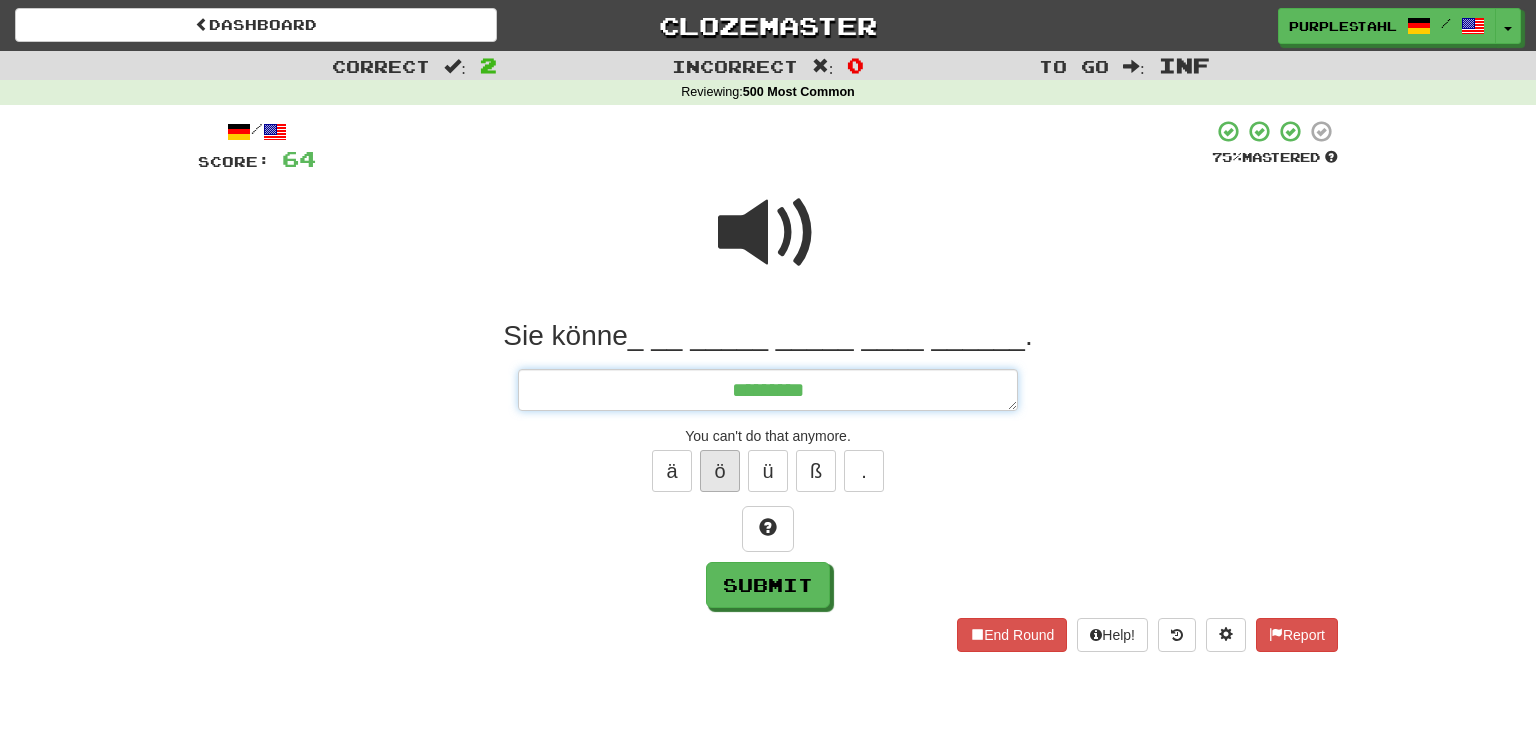 type on "*" 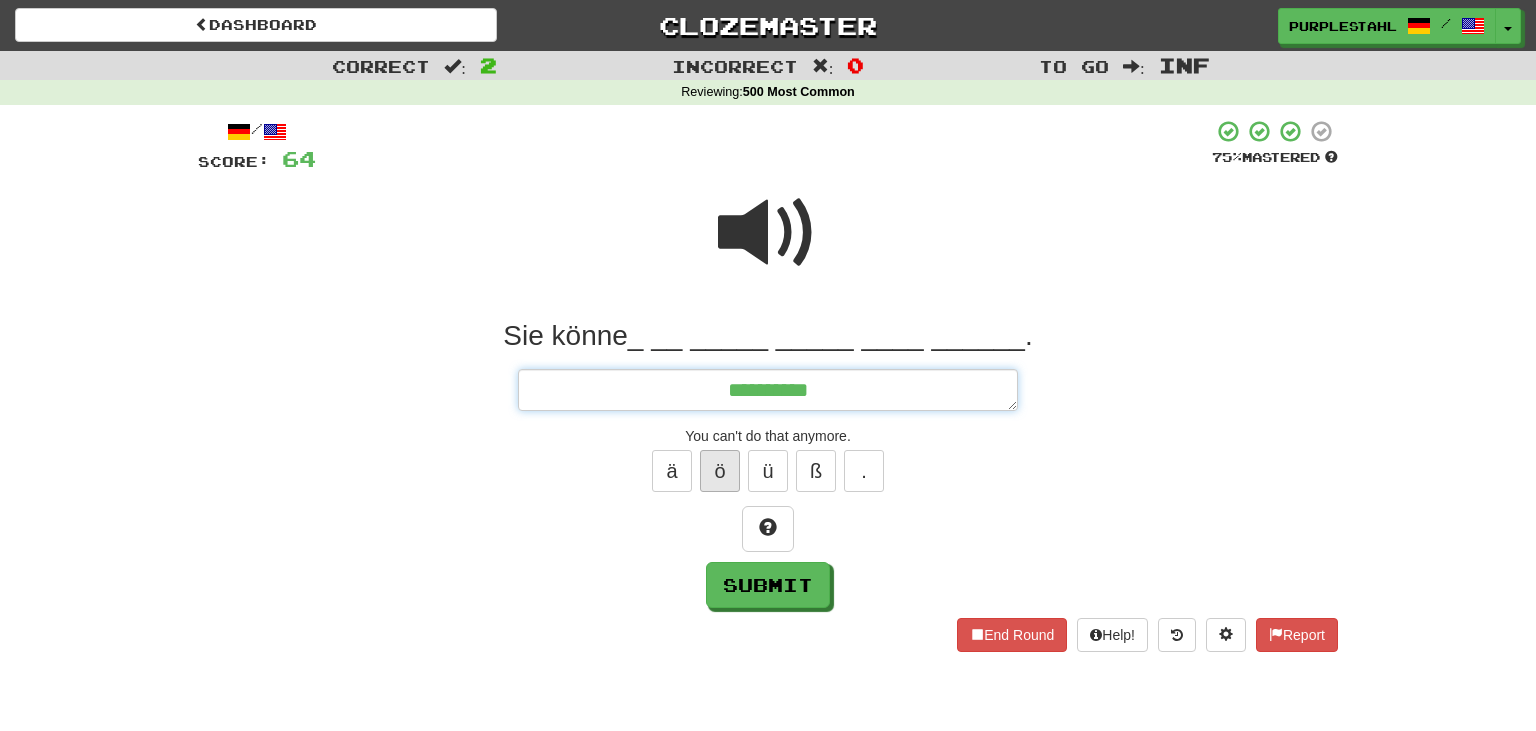 type on "*" 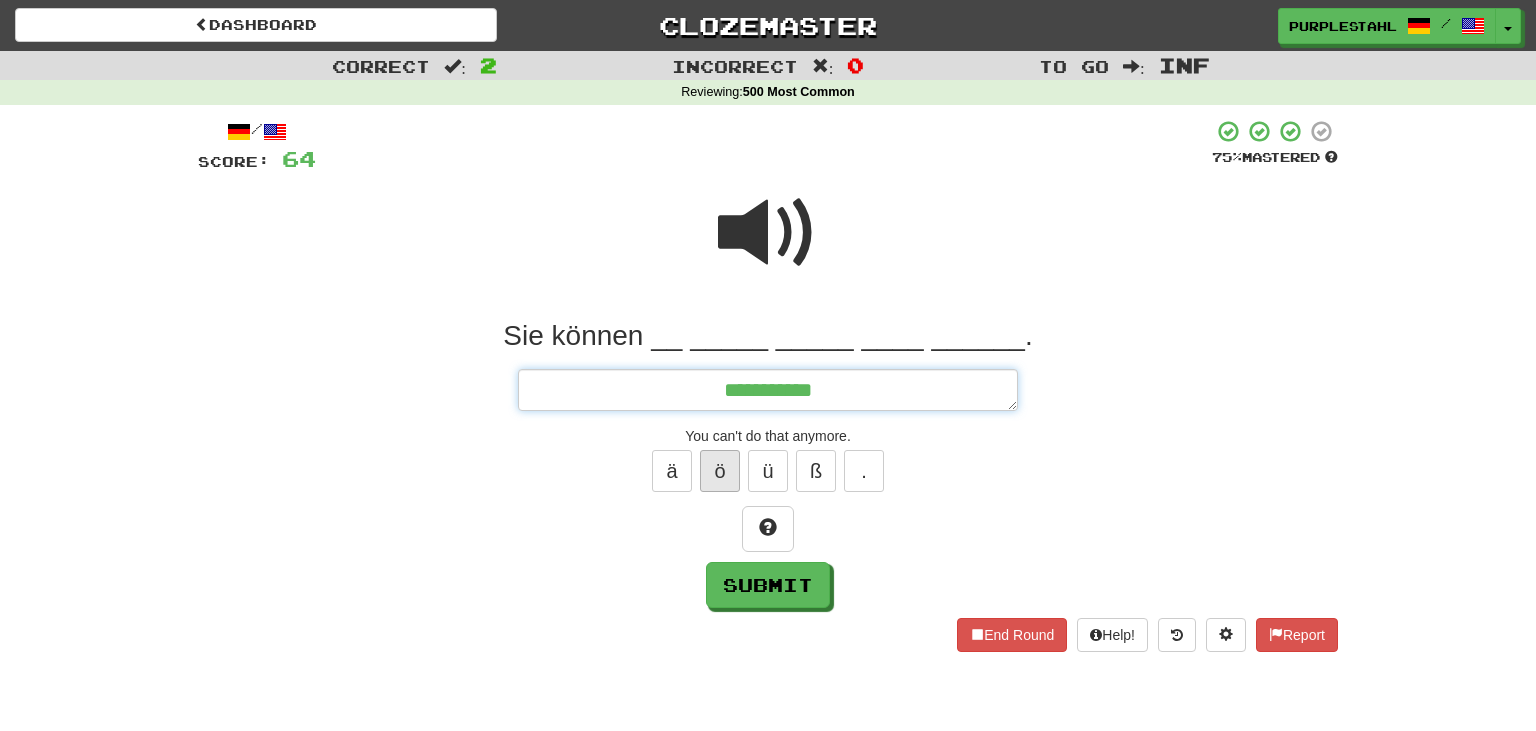 type on "*" 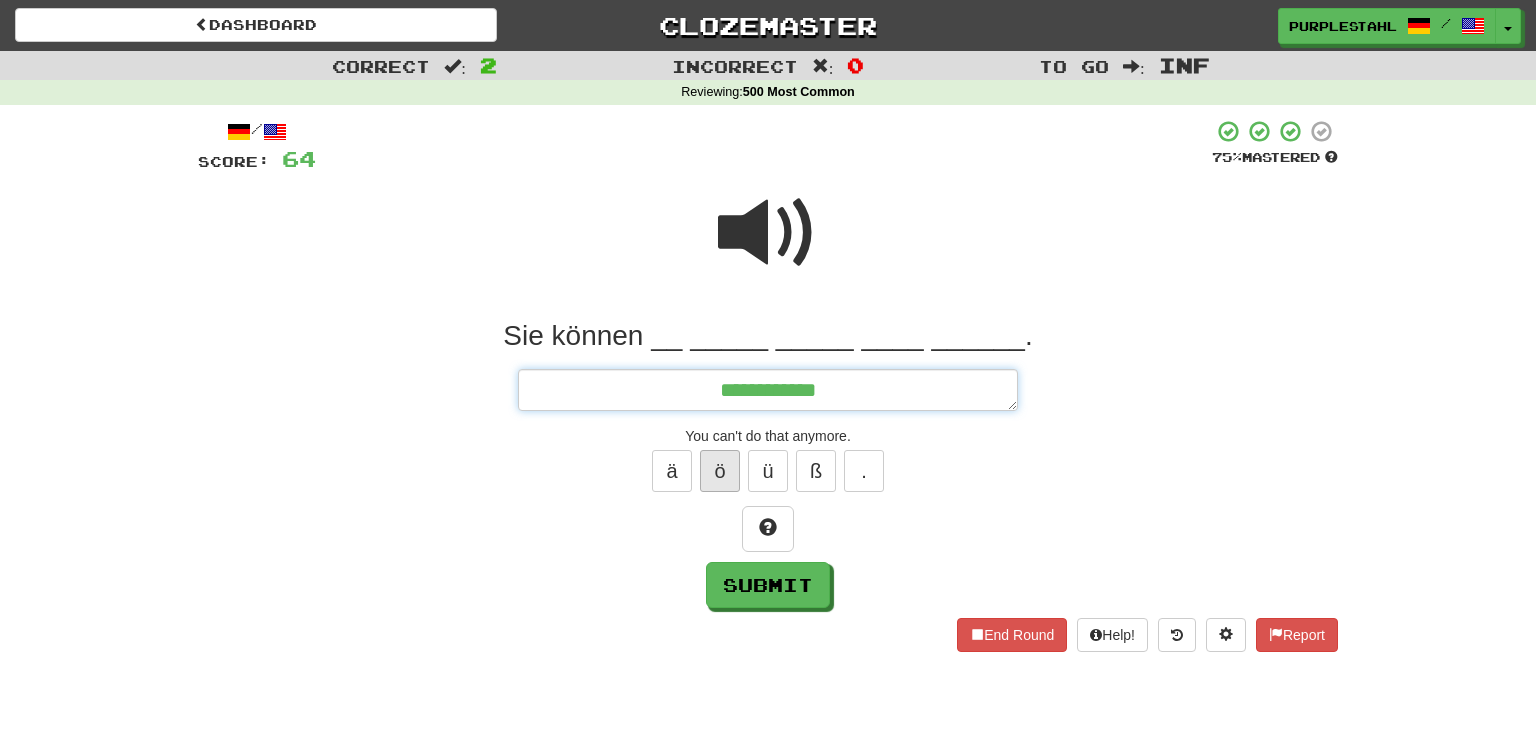 type on "*" 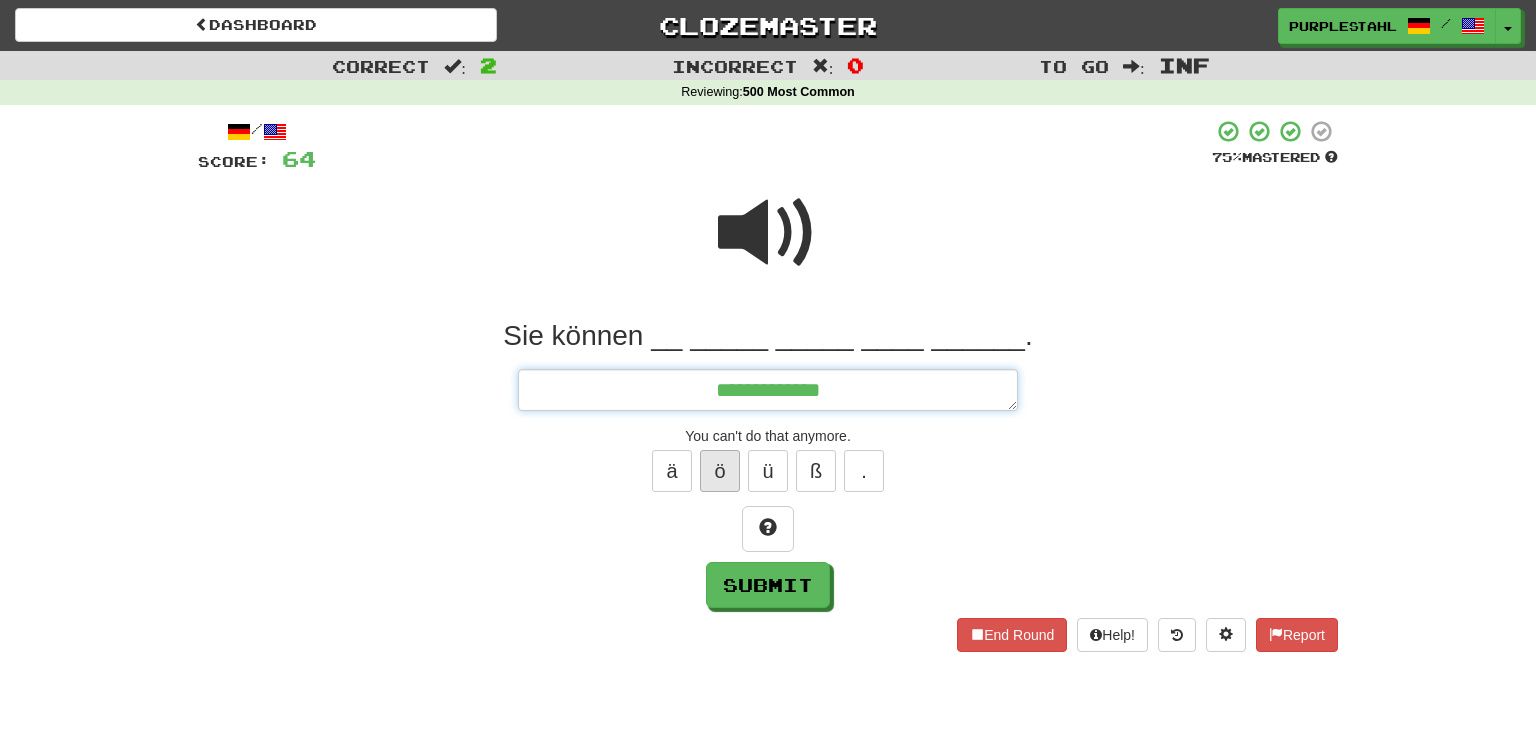 type on "*" 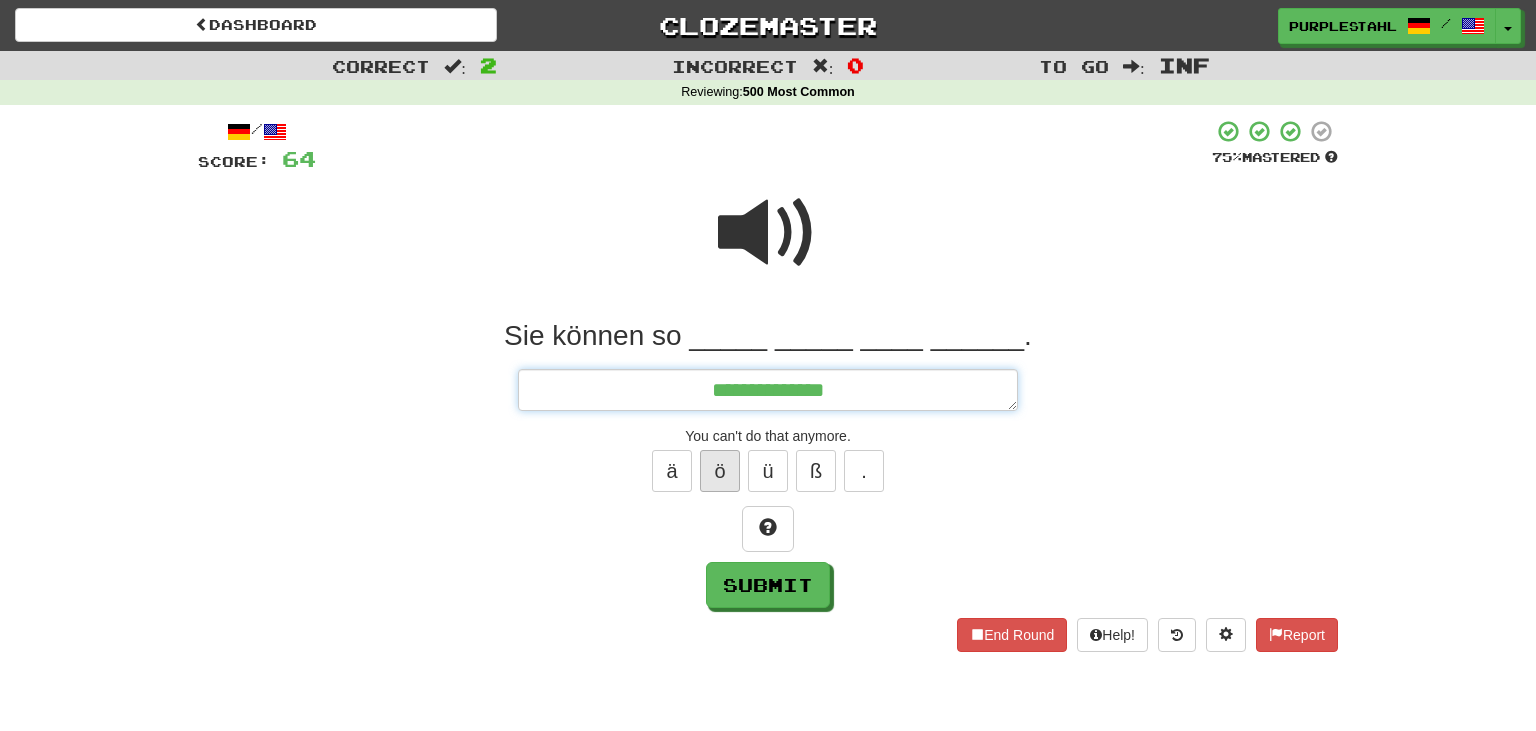 type on "*" 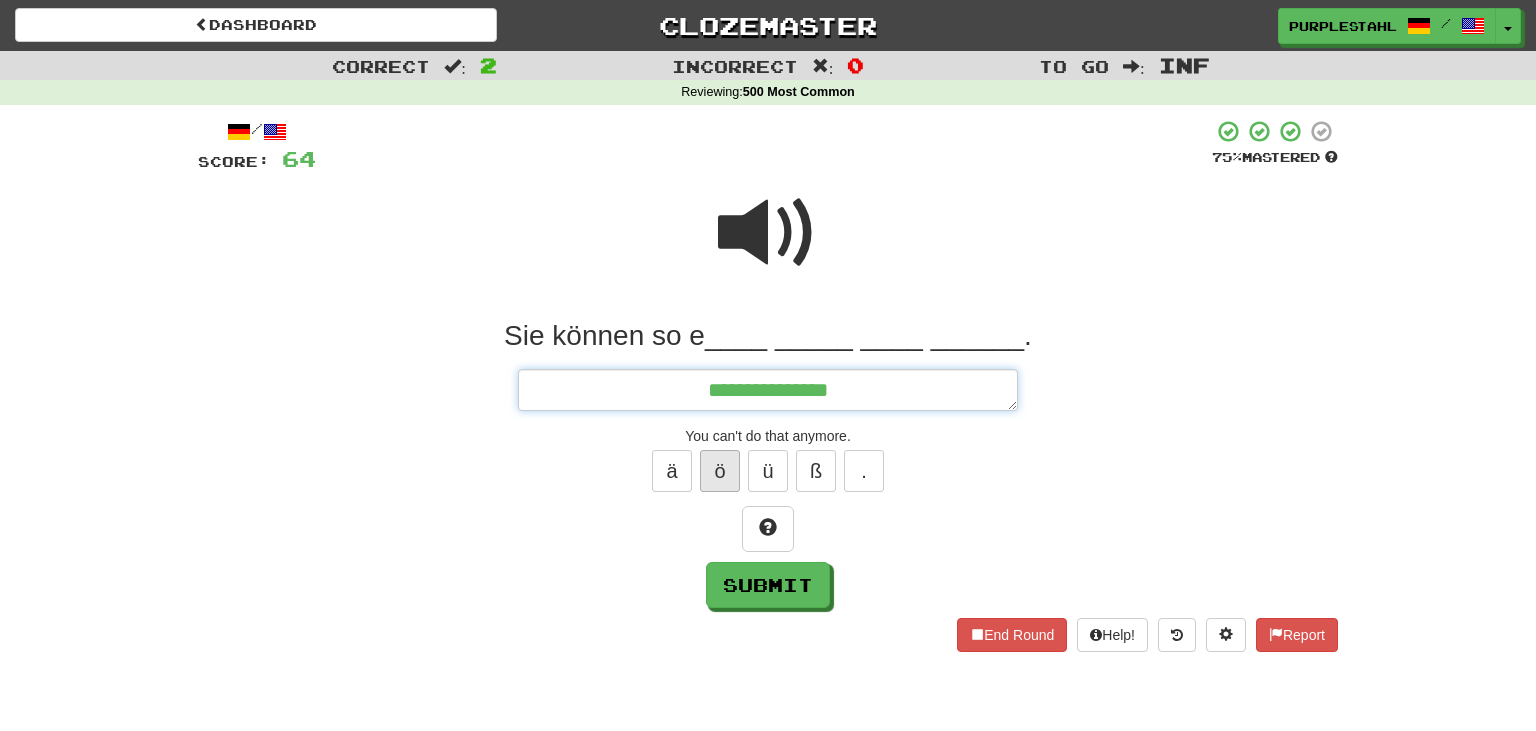type on "*" 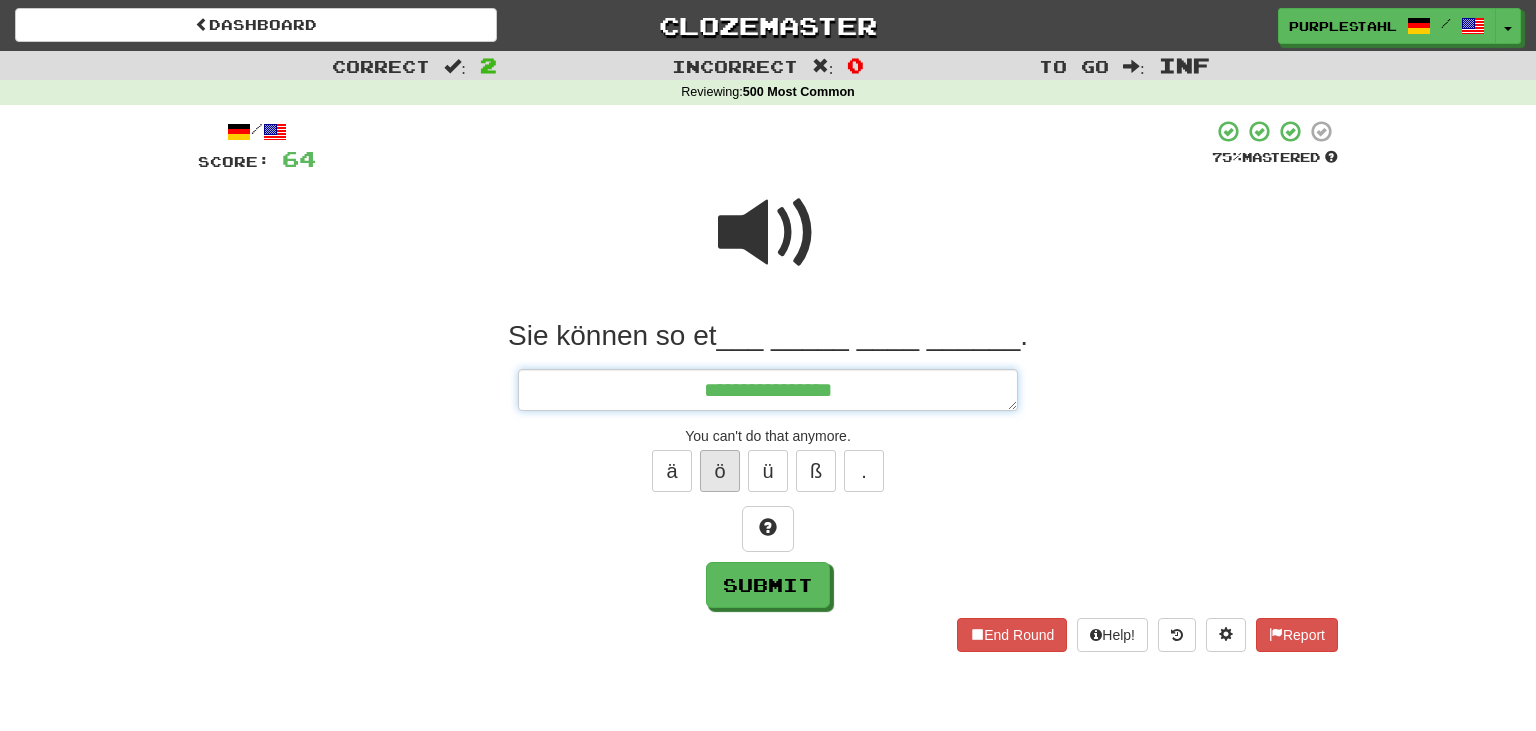 type on "*" 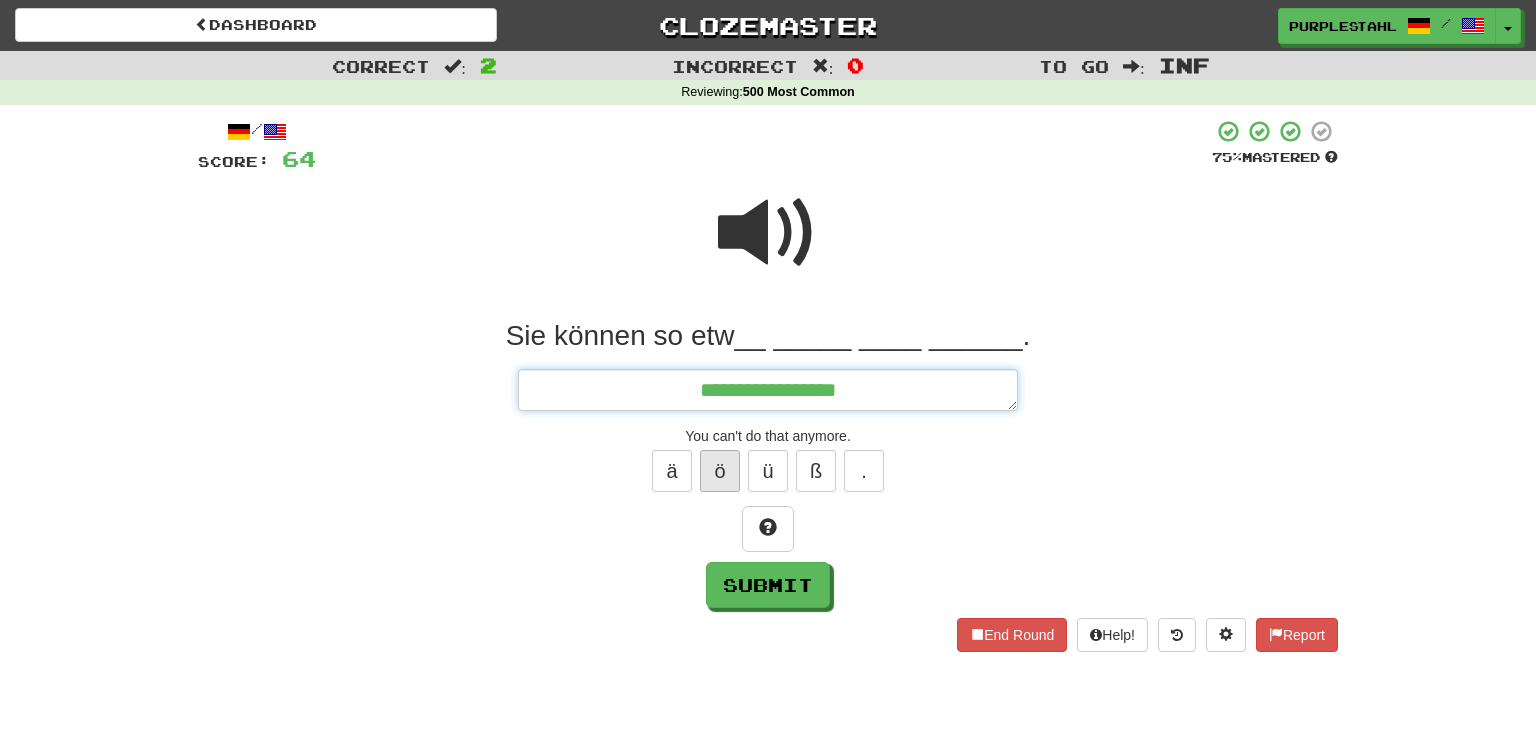 type on "*" 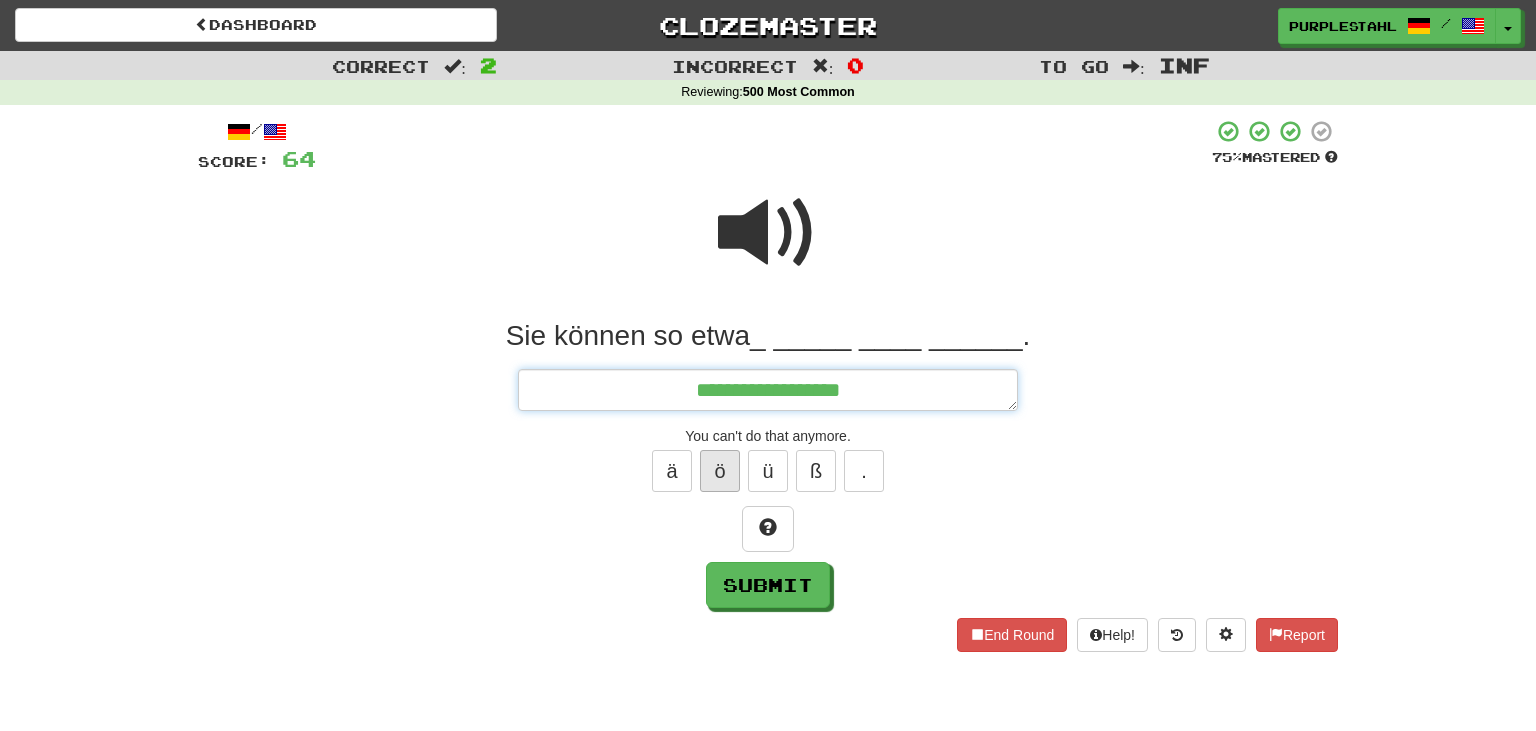 type on "*" 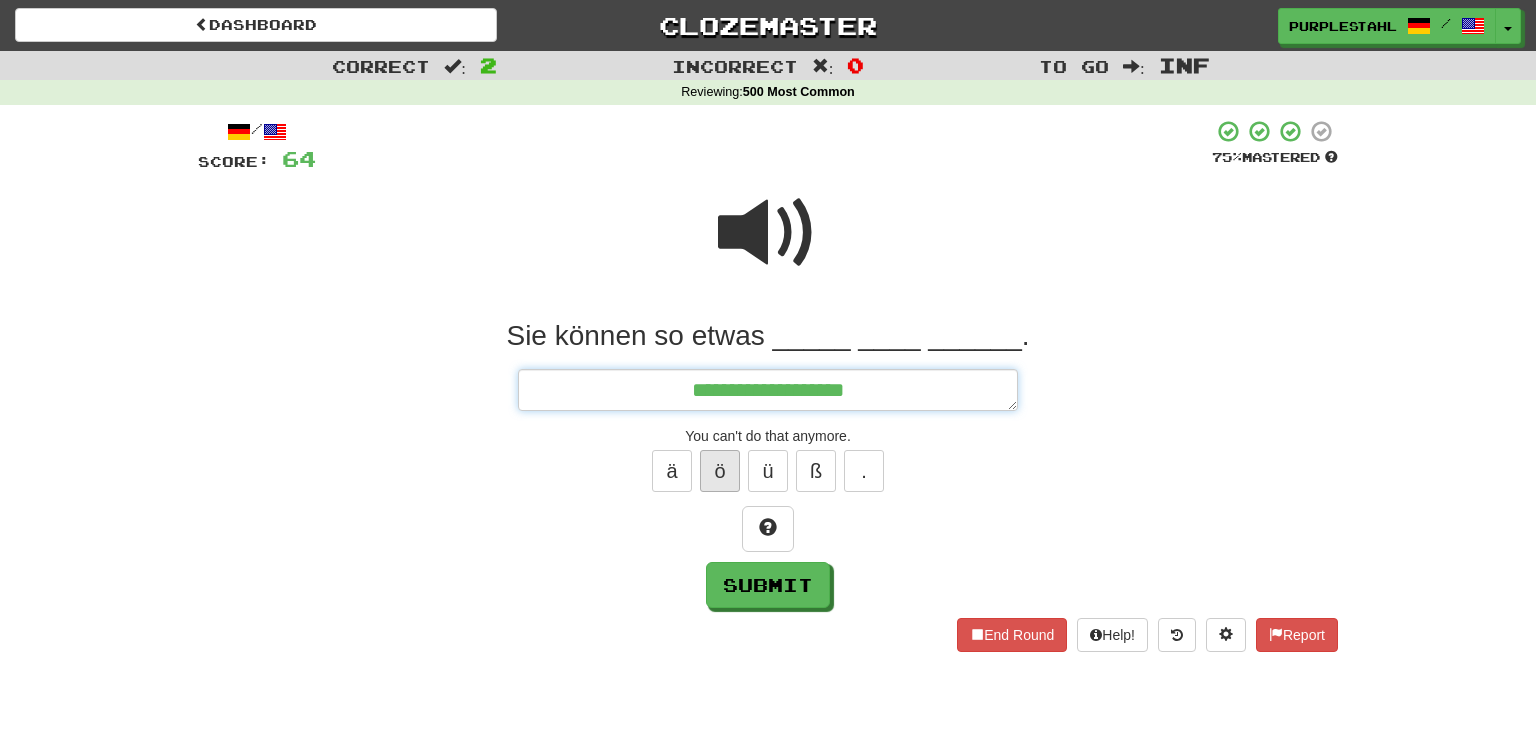 type on "*" 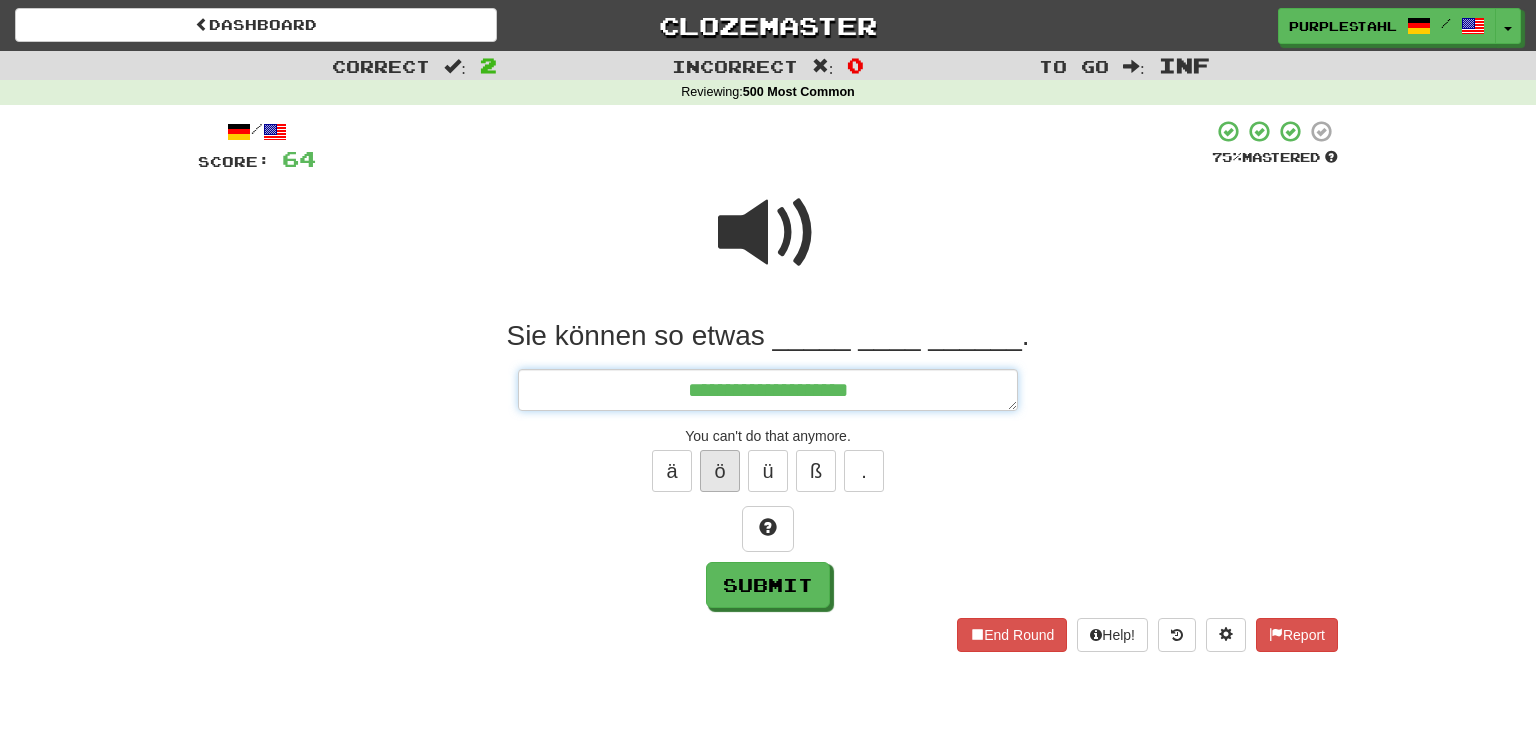 type on "*" 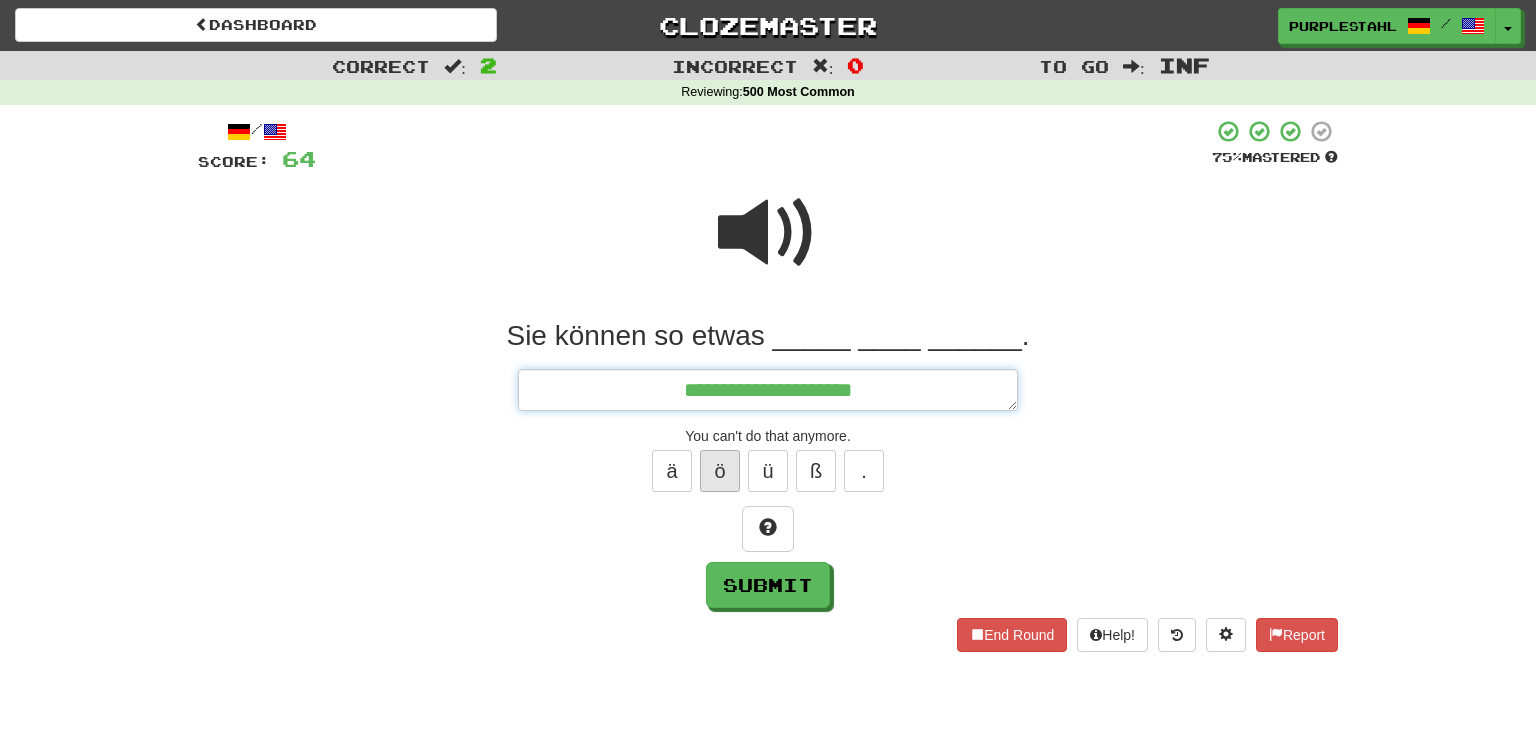 type on "*" 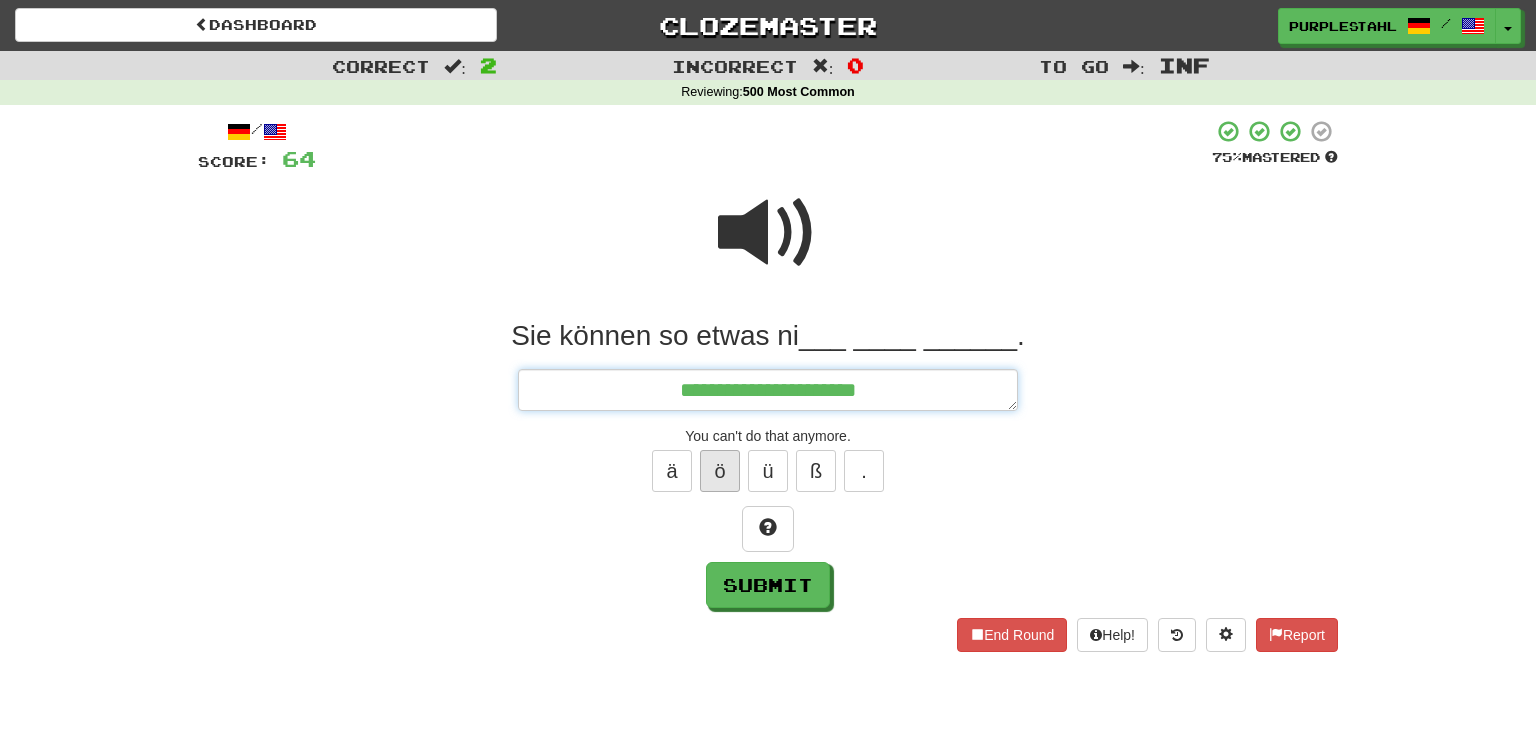 type on "*" 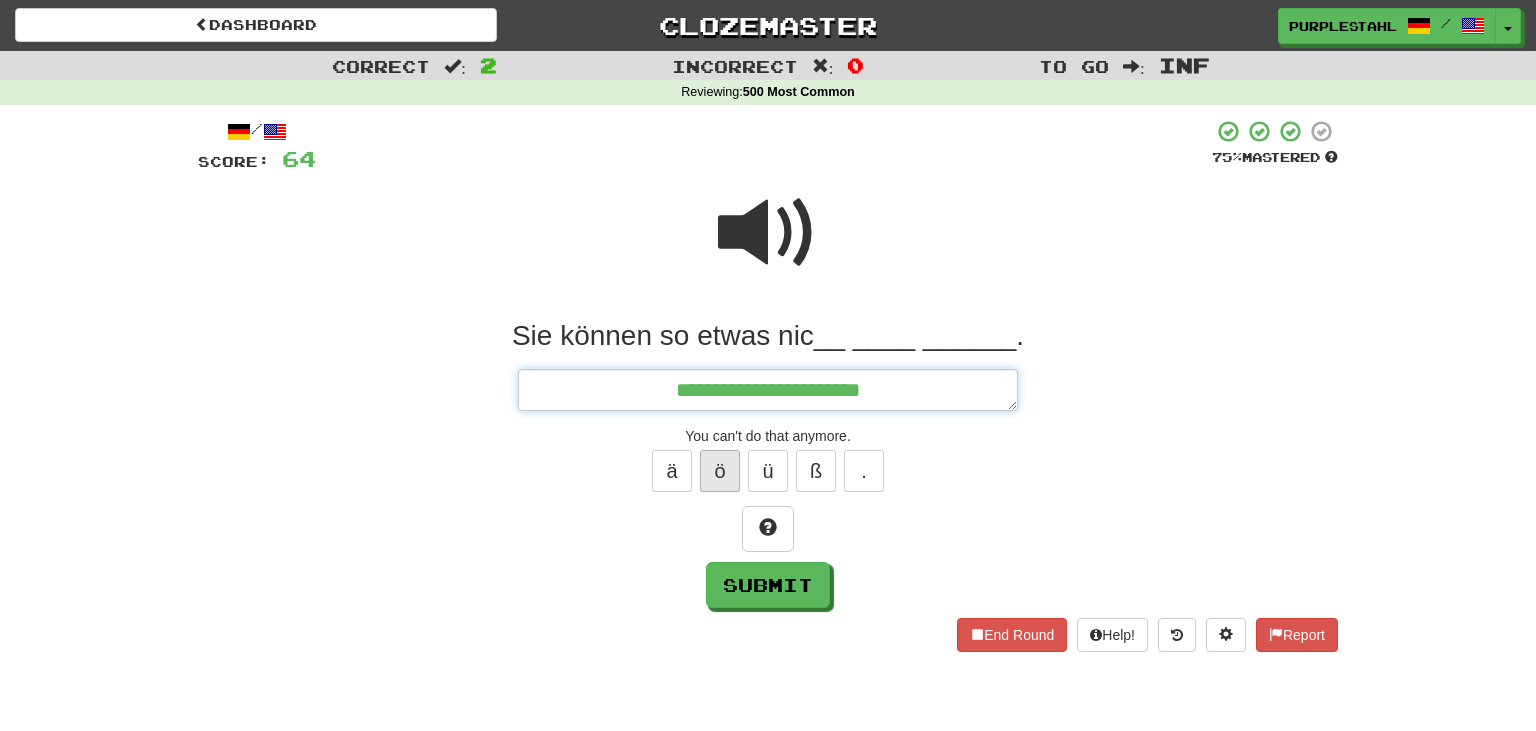 type on "*" 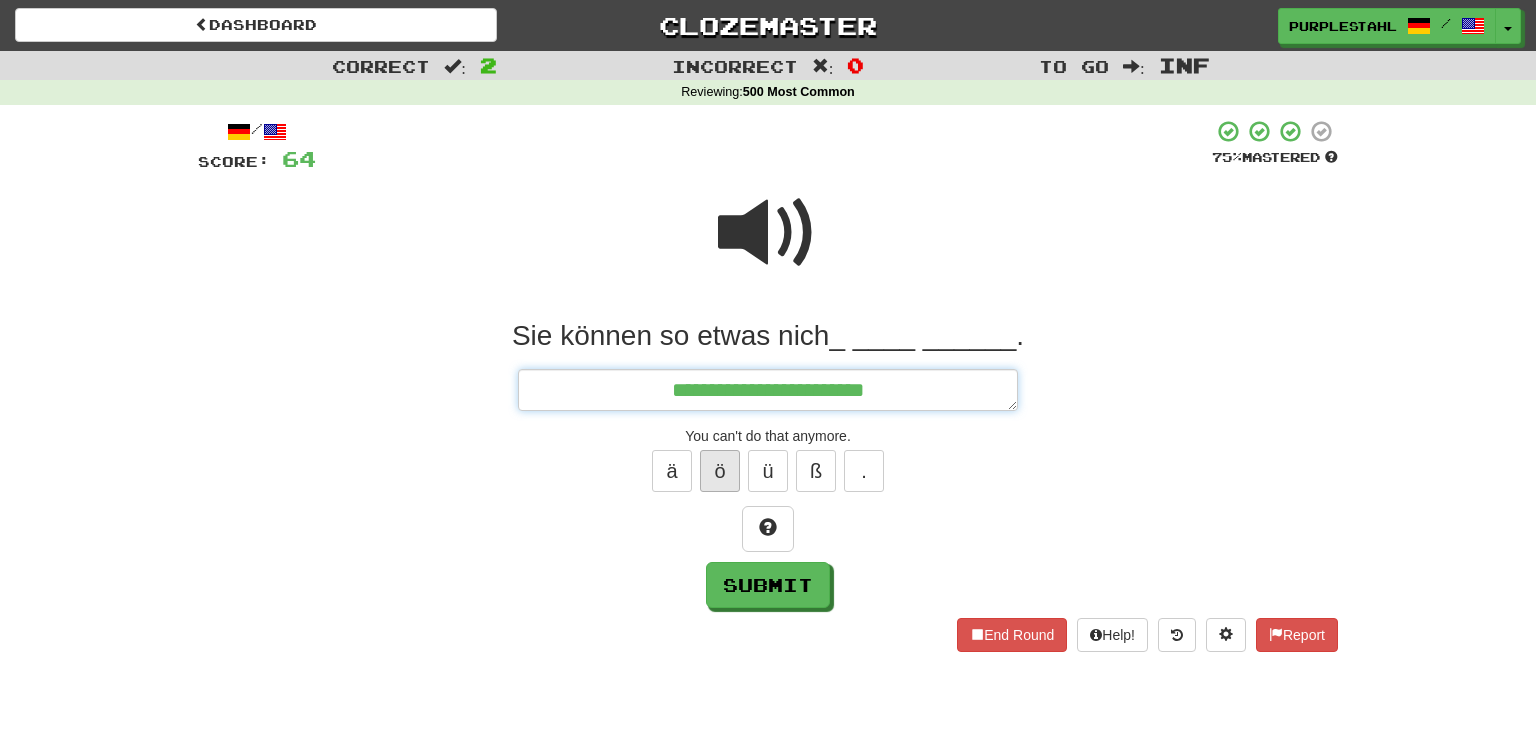 type on "*" 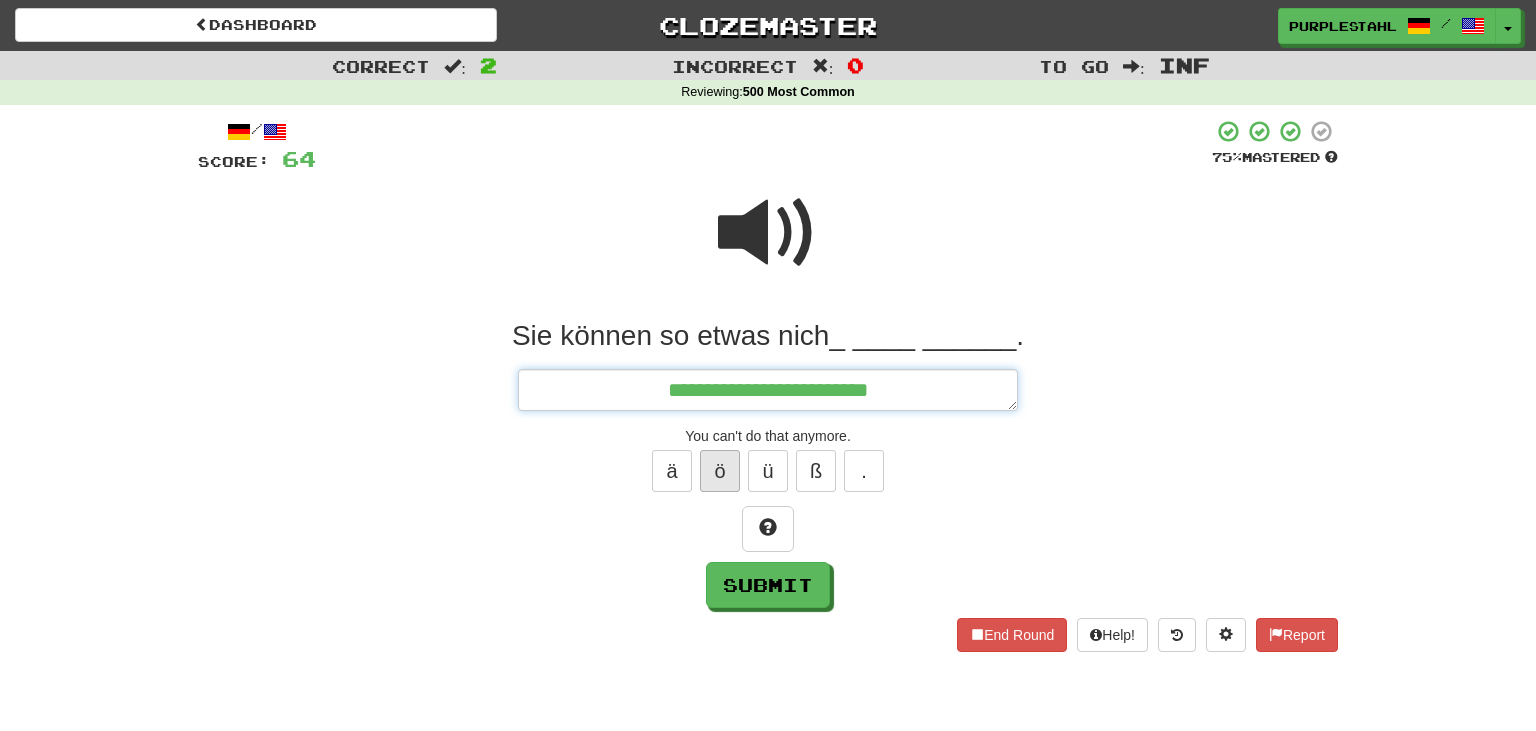 type on "*" 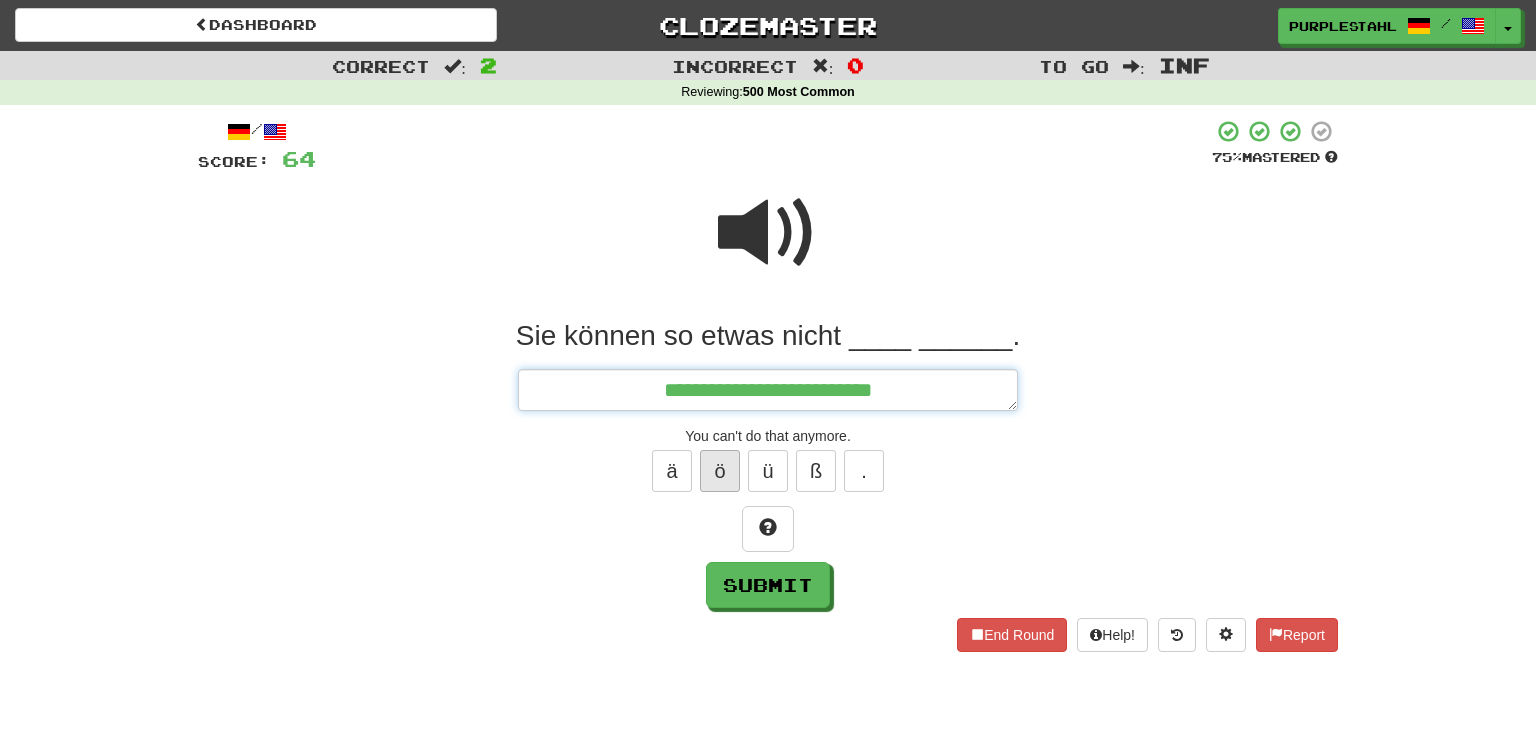 type on "*" 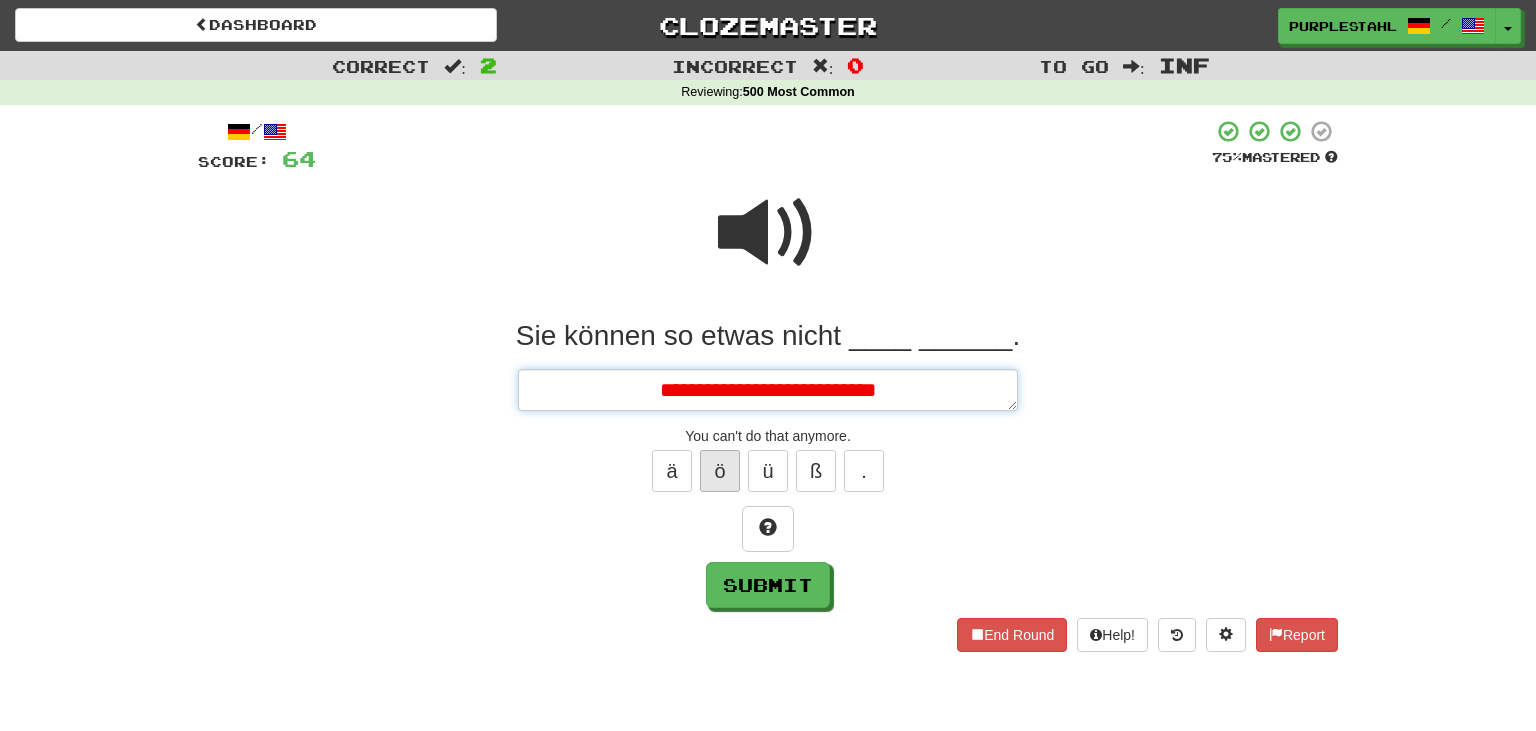 type on "*" 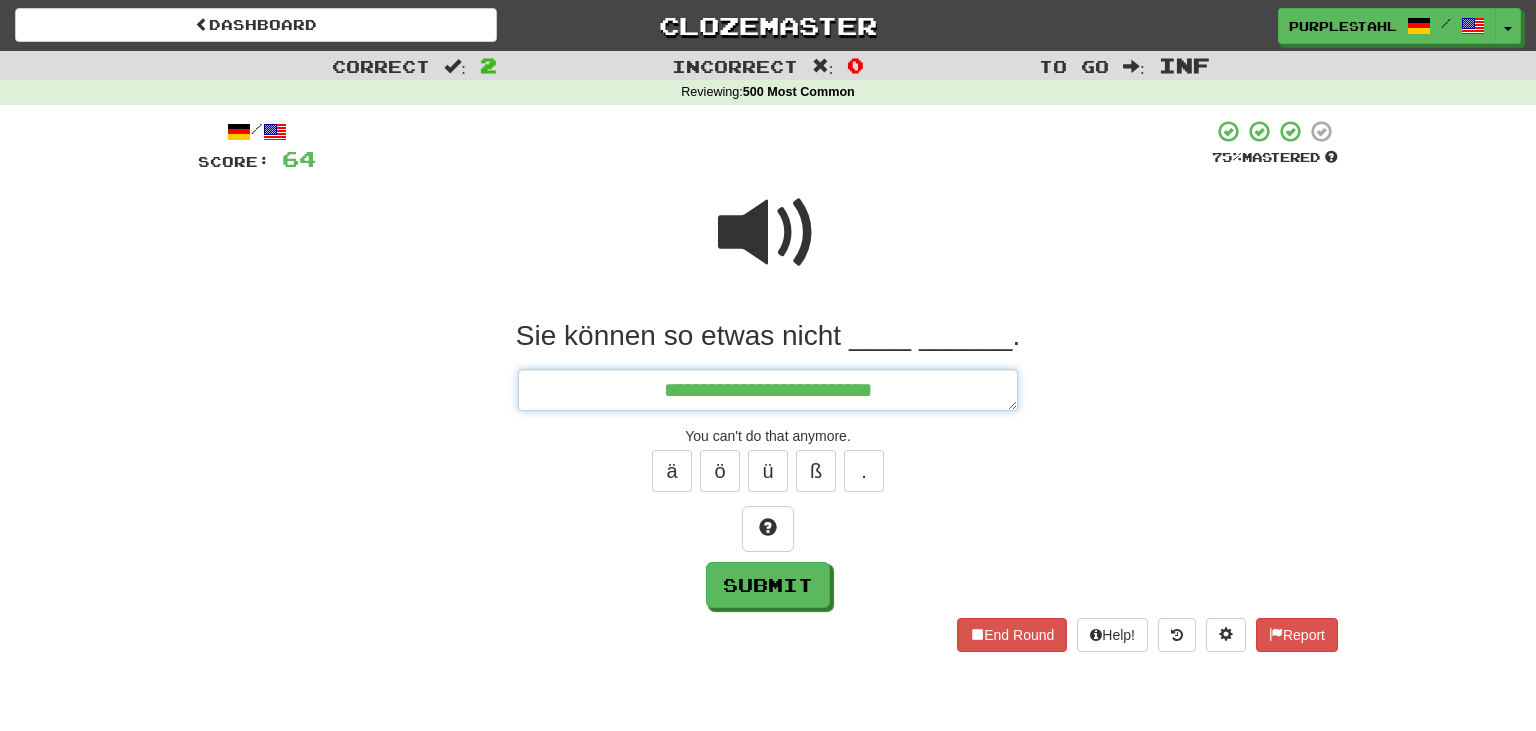 type on "**********" 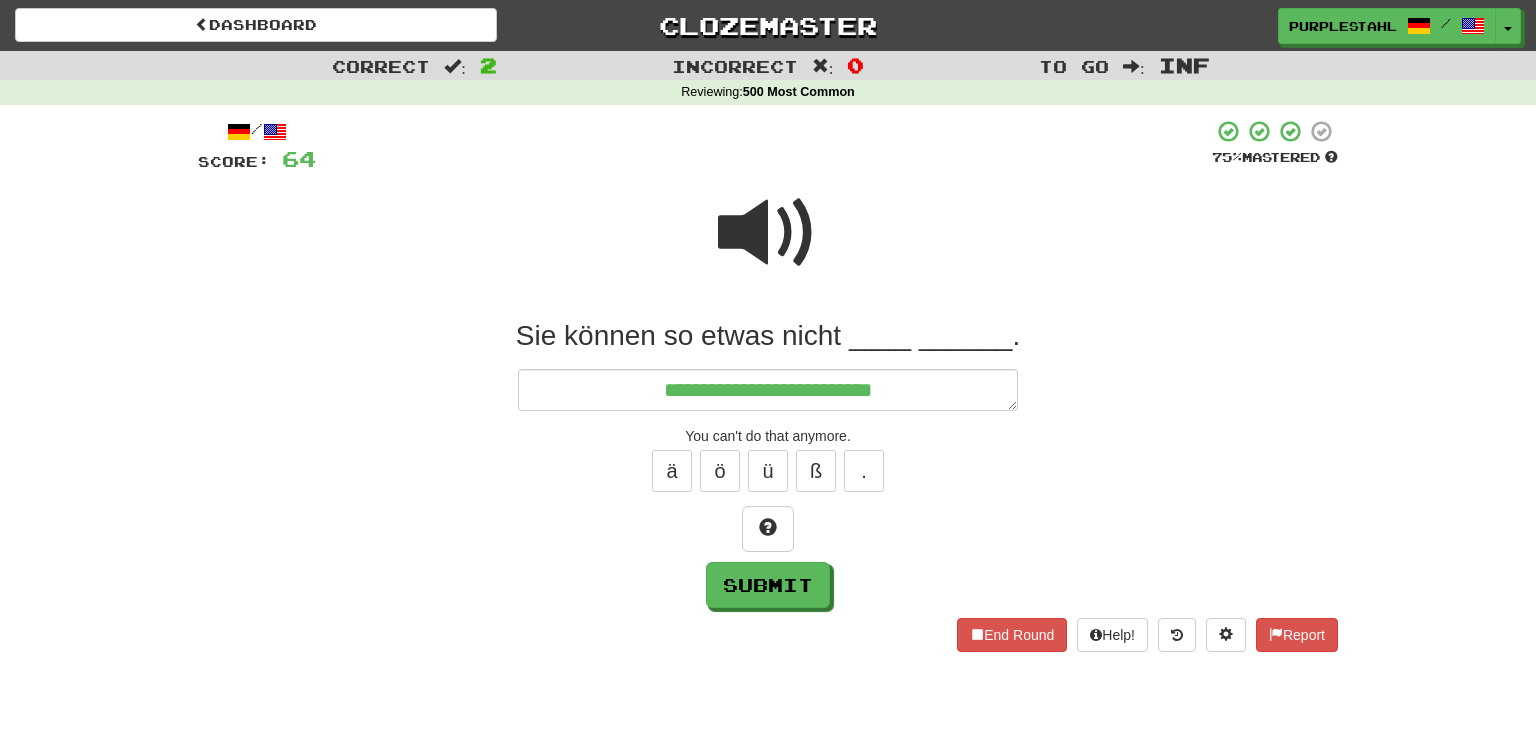 click at bounding box center [768, 233] 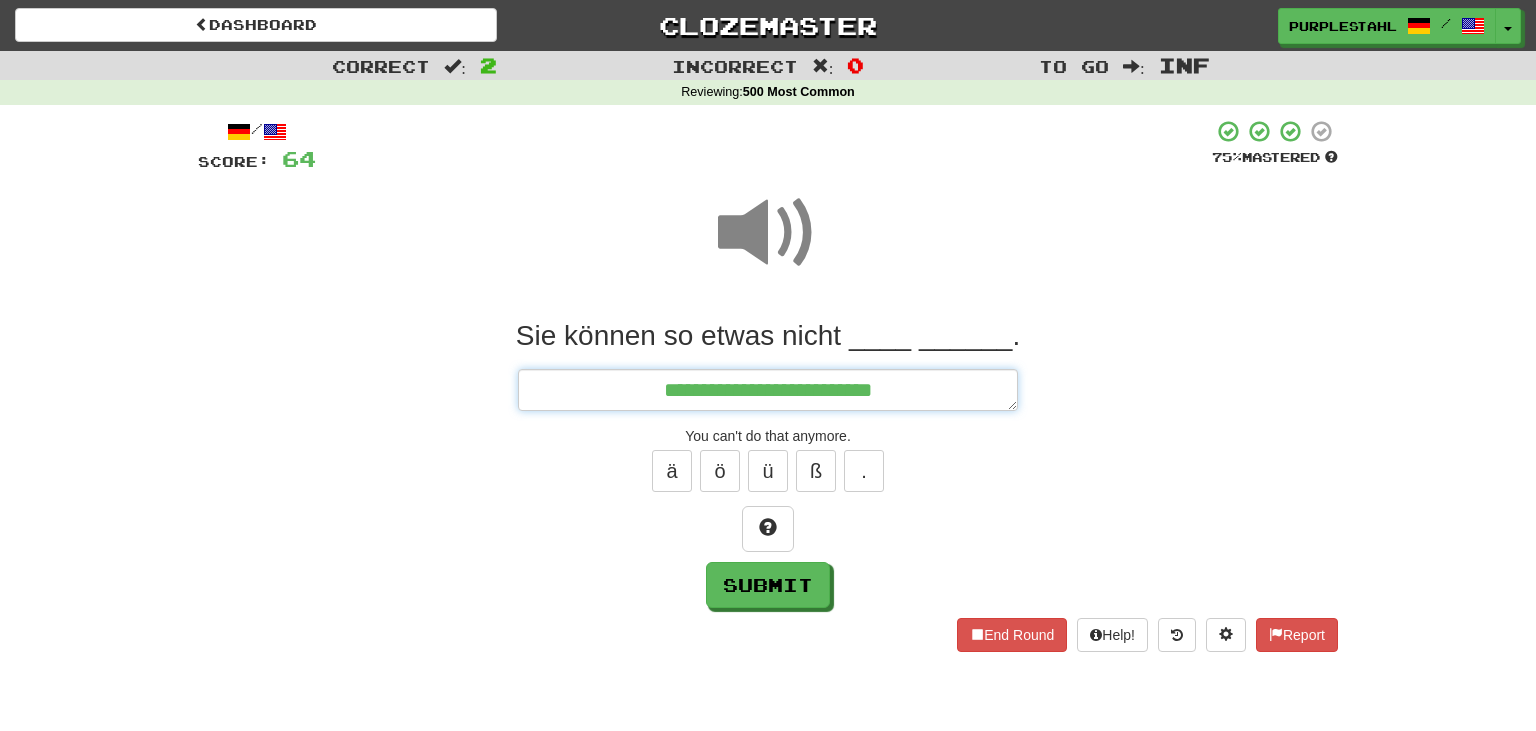 click on "**********" at bounding box center [768, 390] 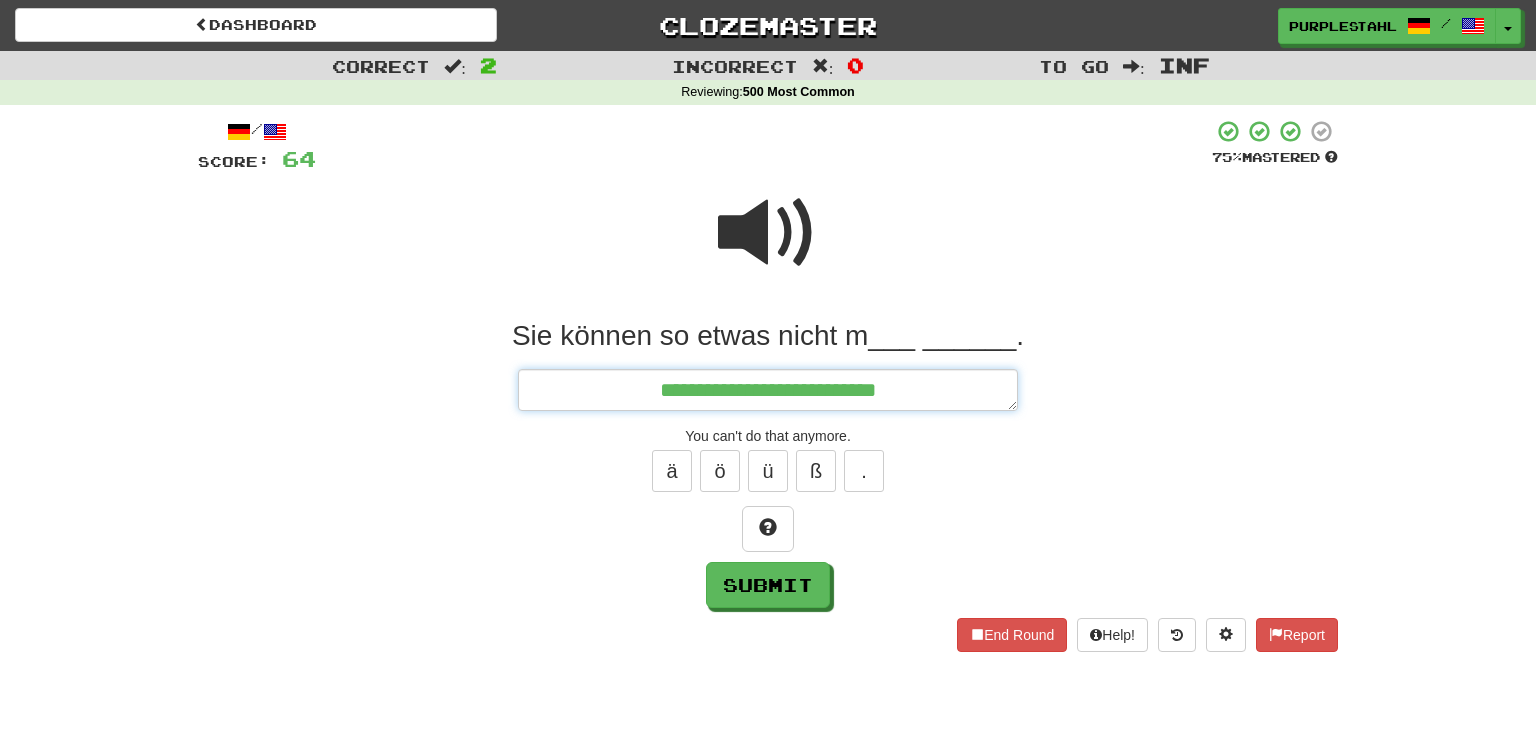type on "*" 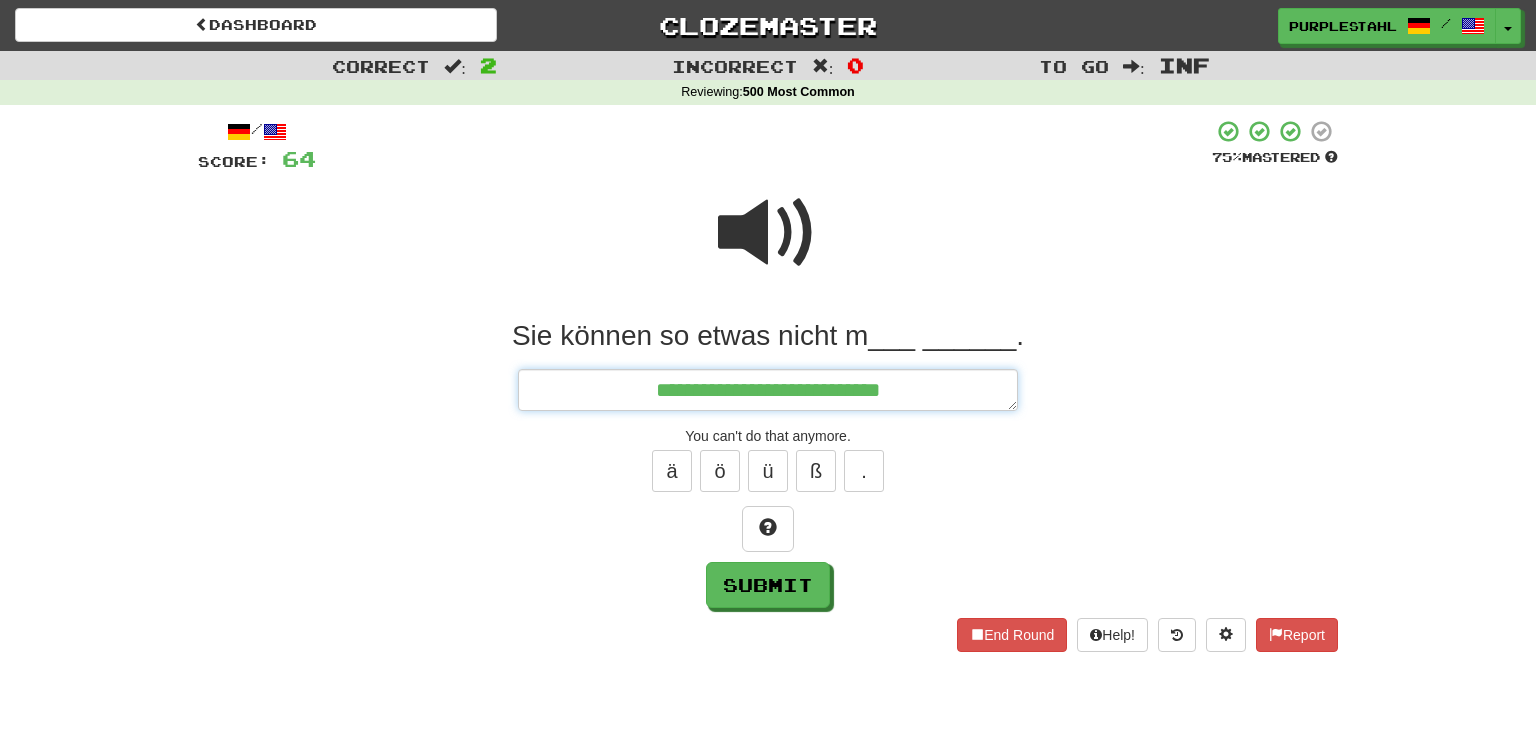 type on "*" 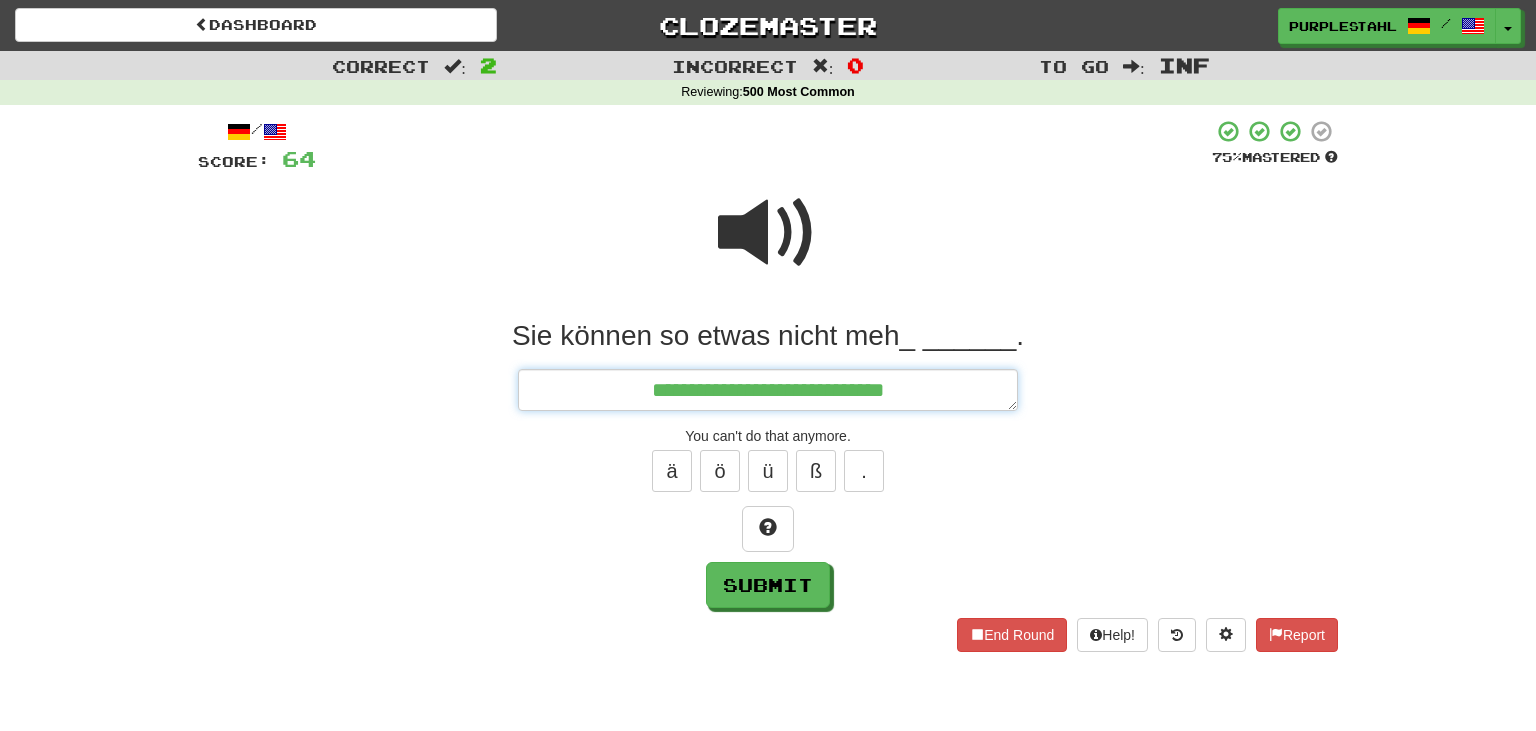 type on "**********" 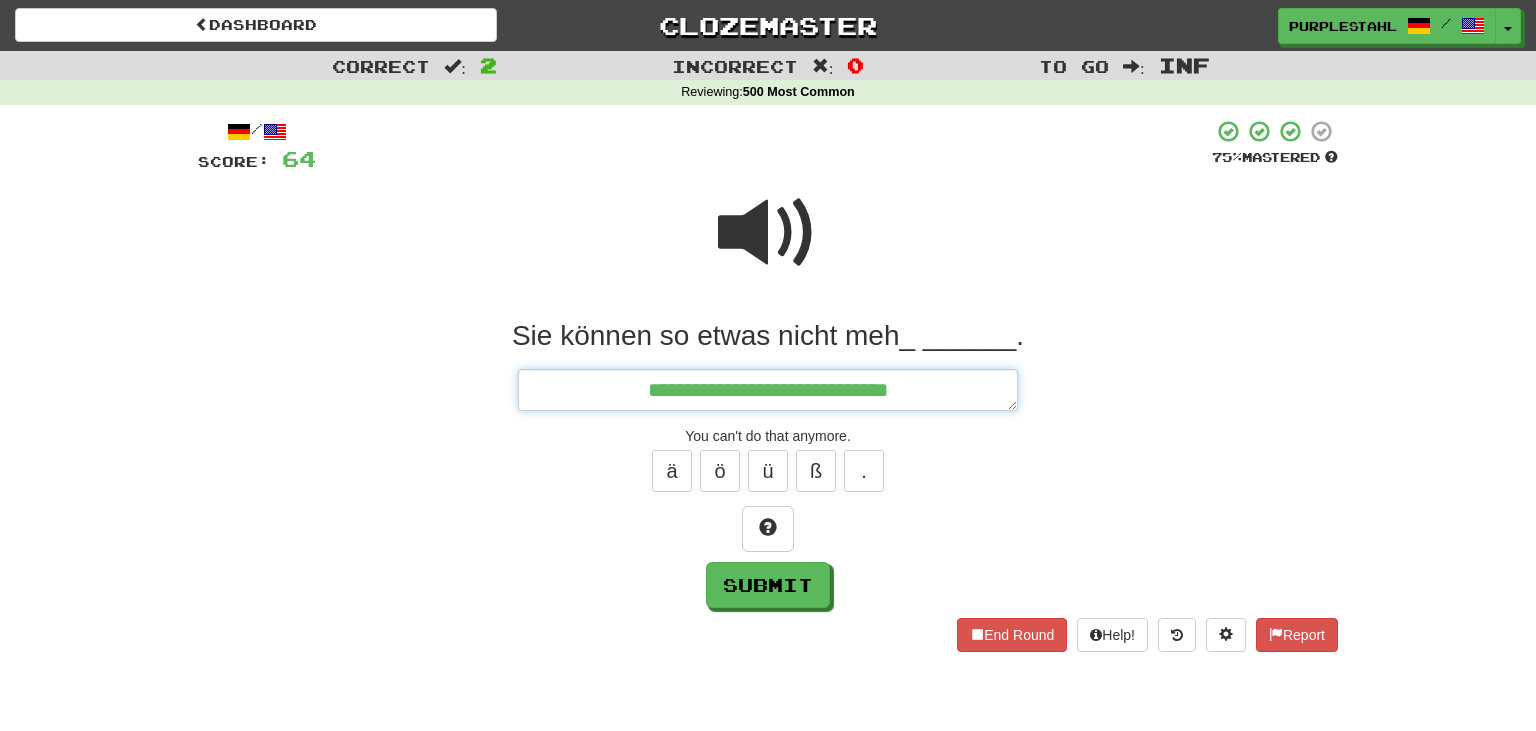 type on "*" 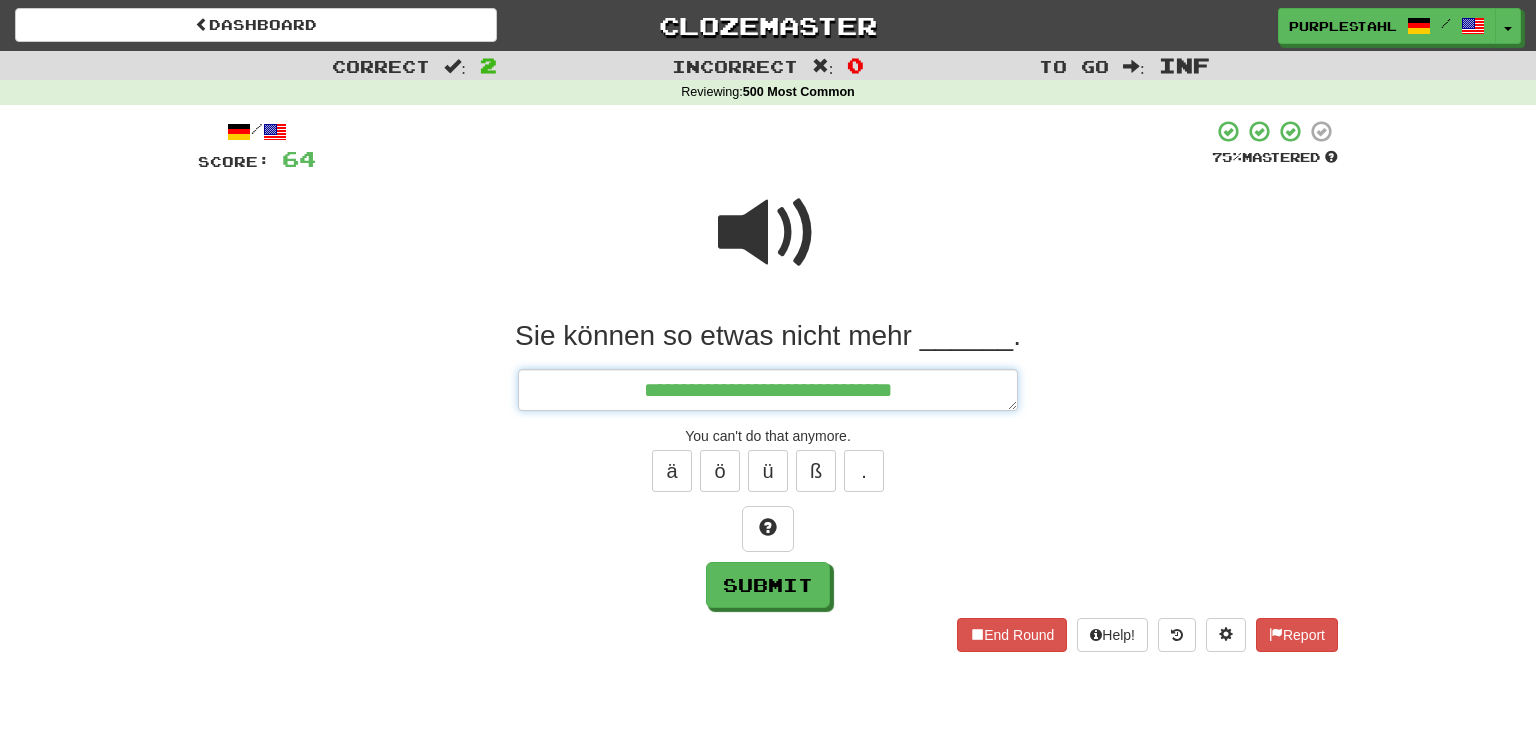 type on "*" 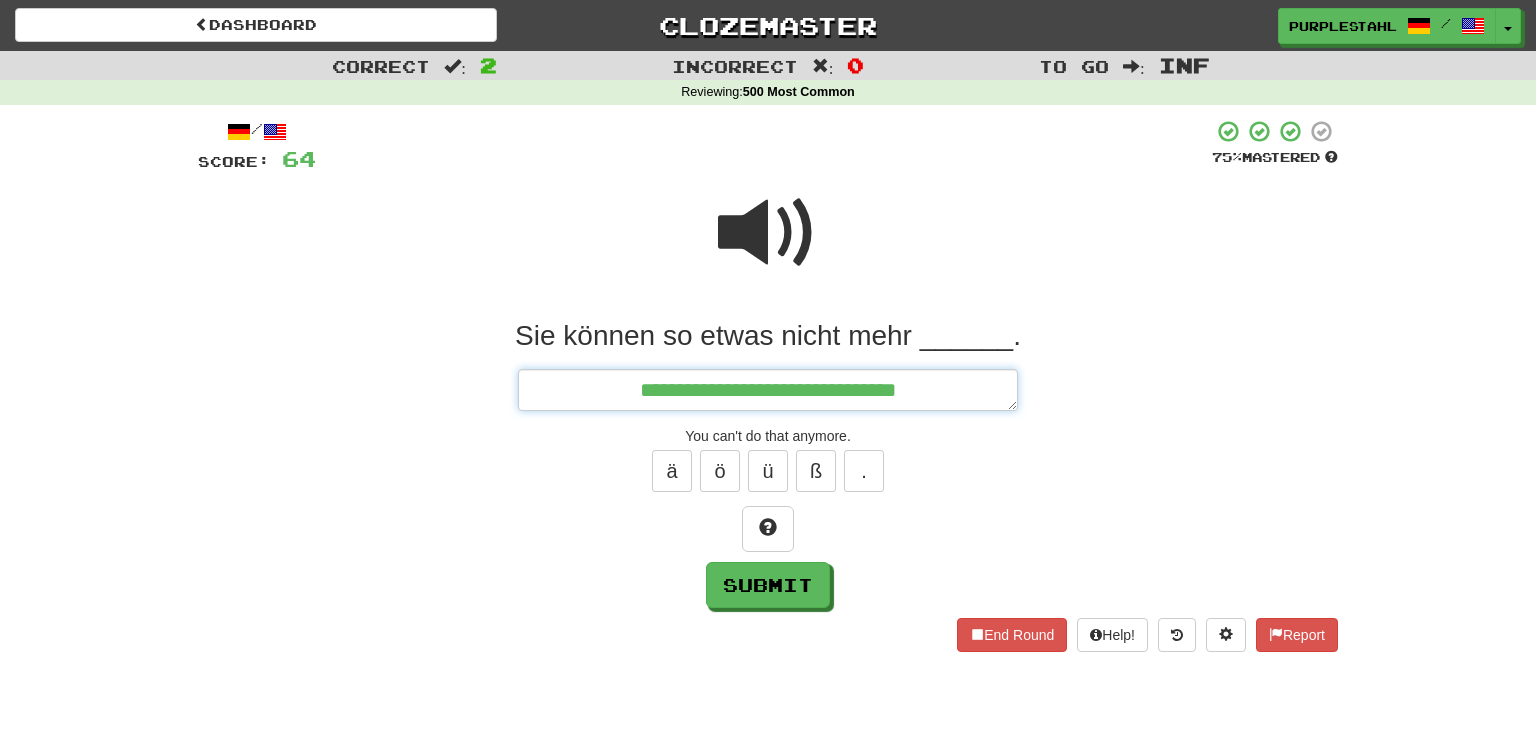 type on "*" 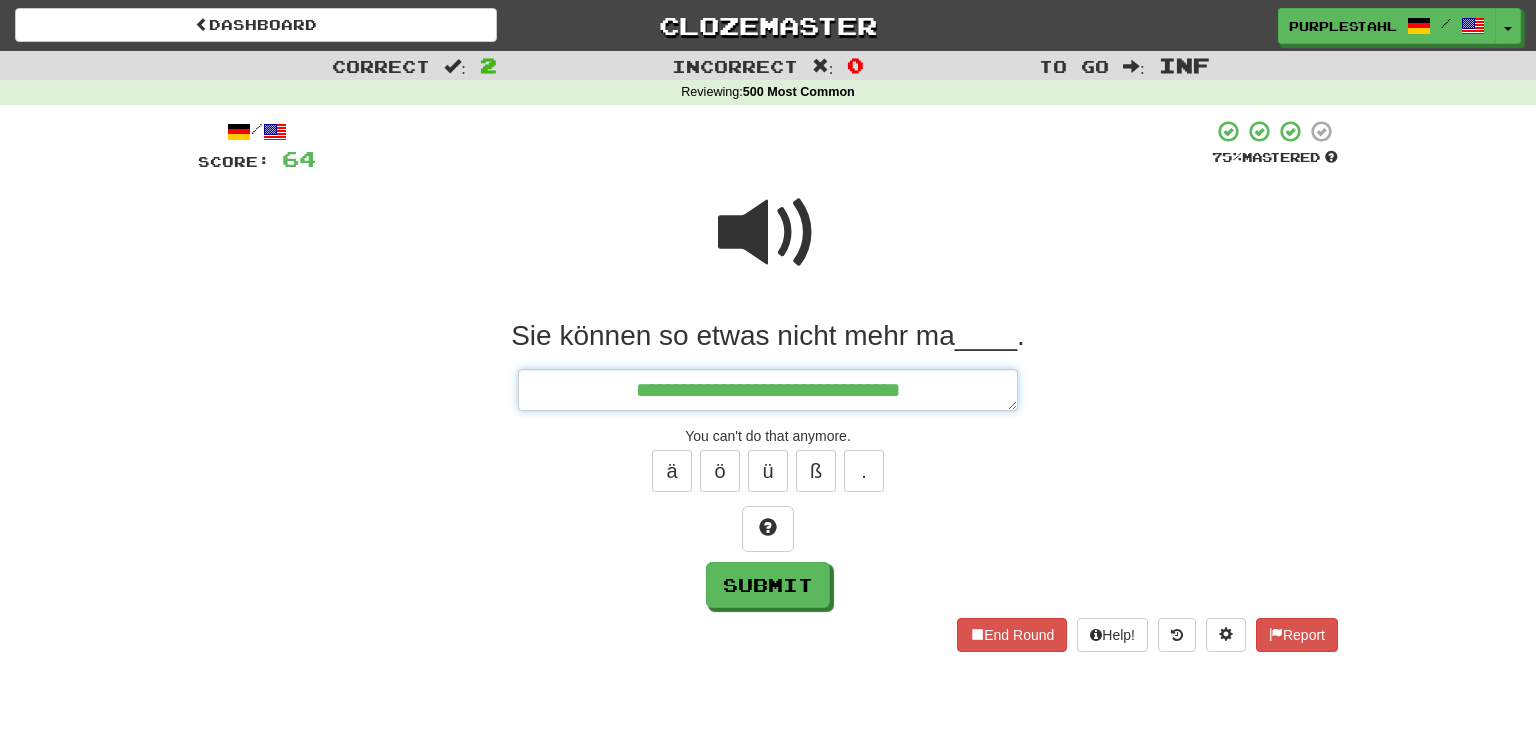 type on "*" 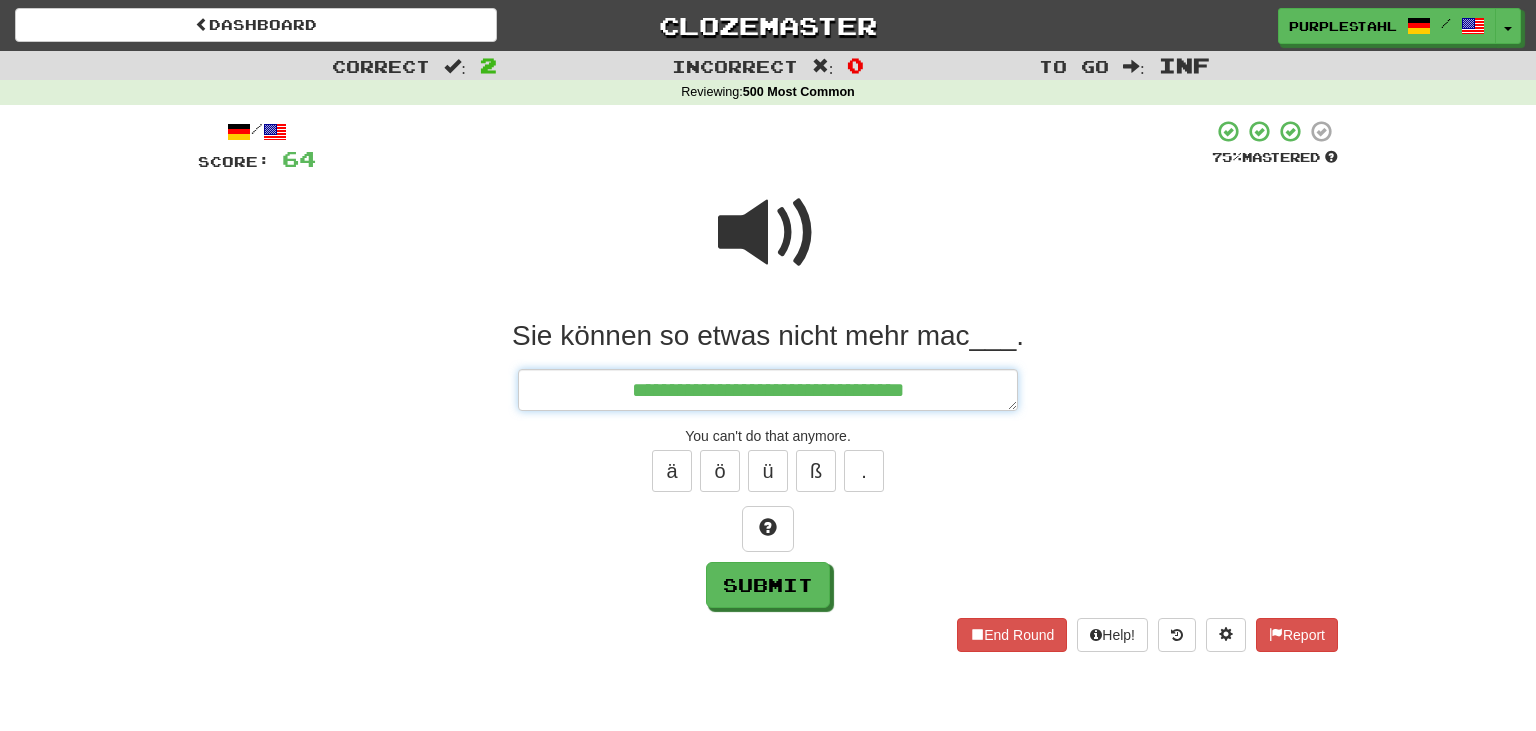type on "*" 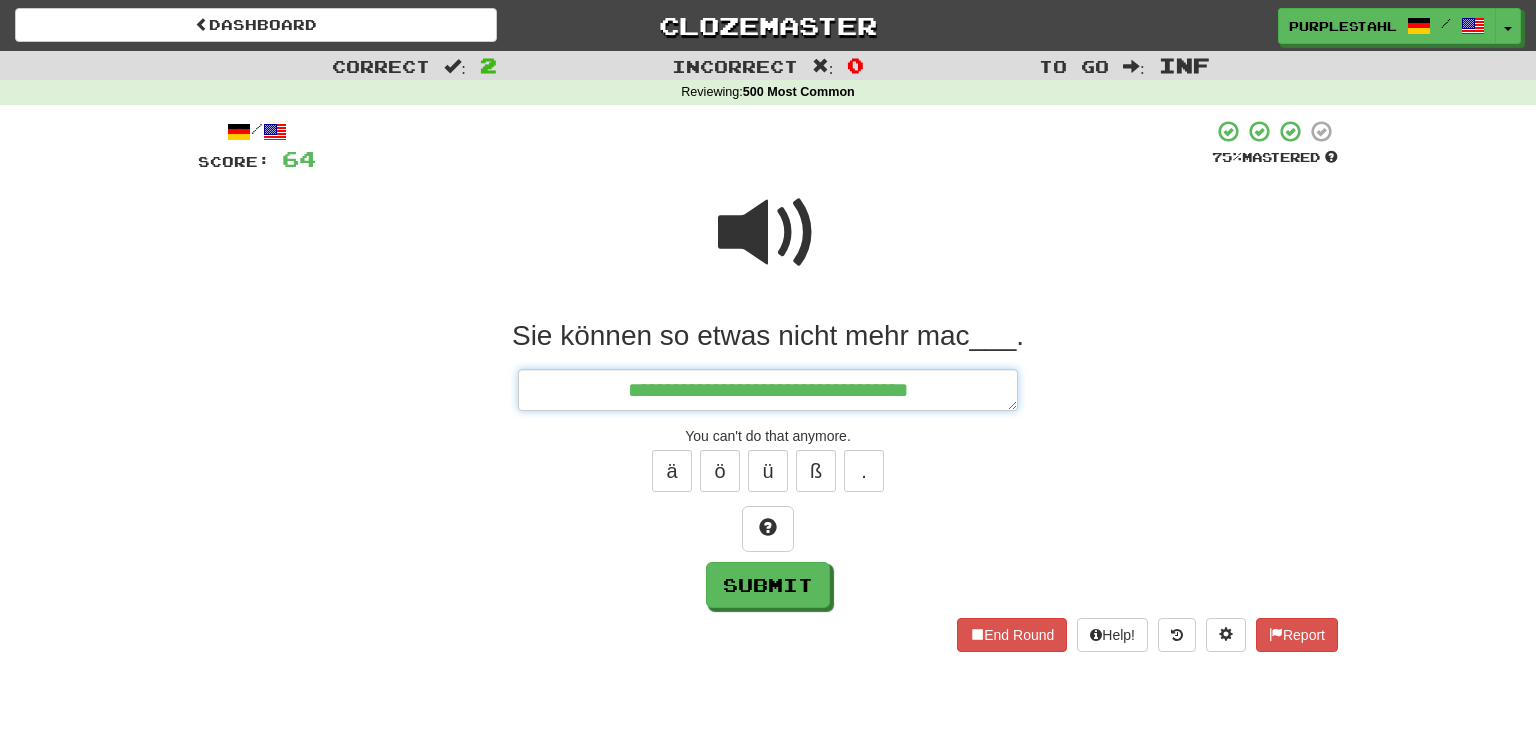 type on "**********" 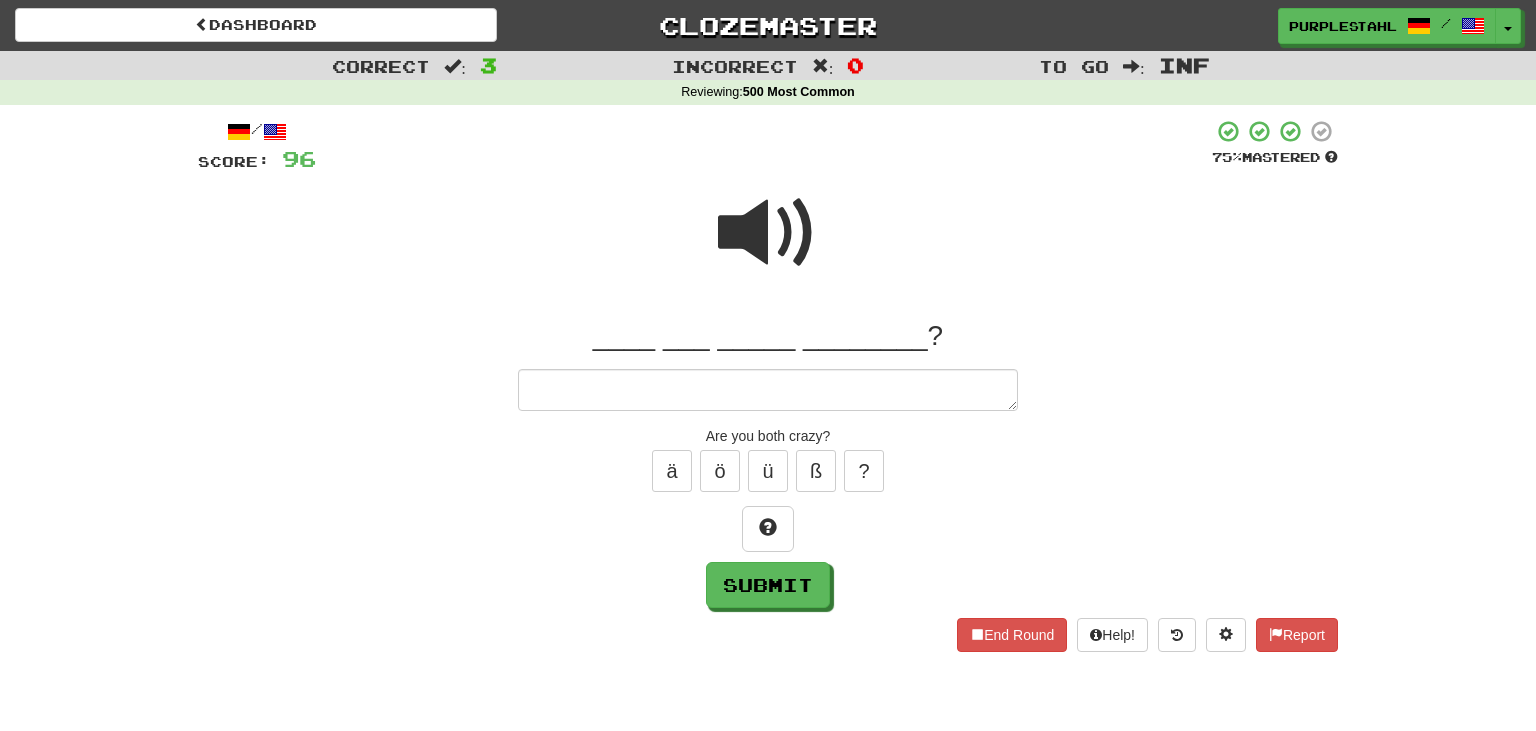 type on "*" 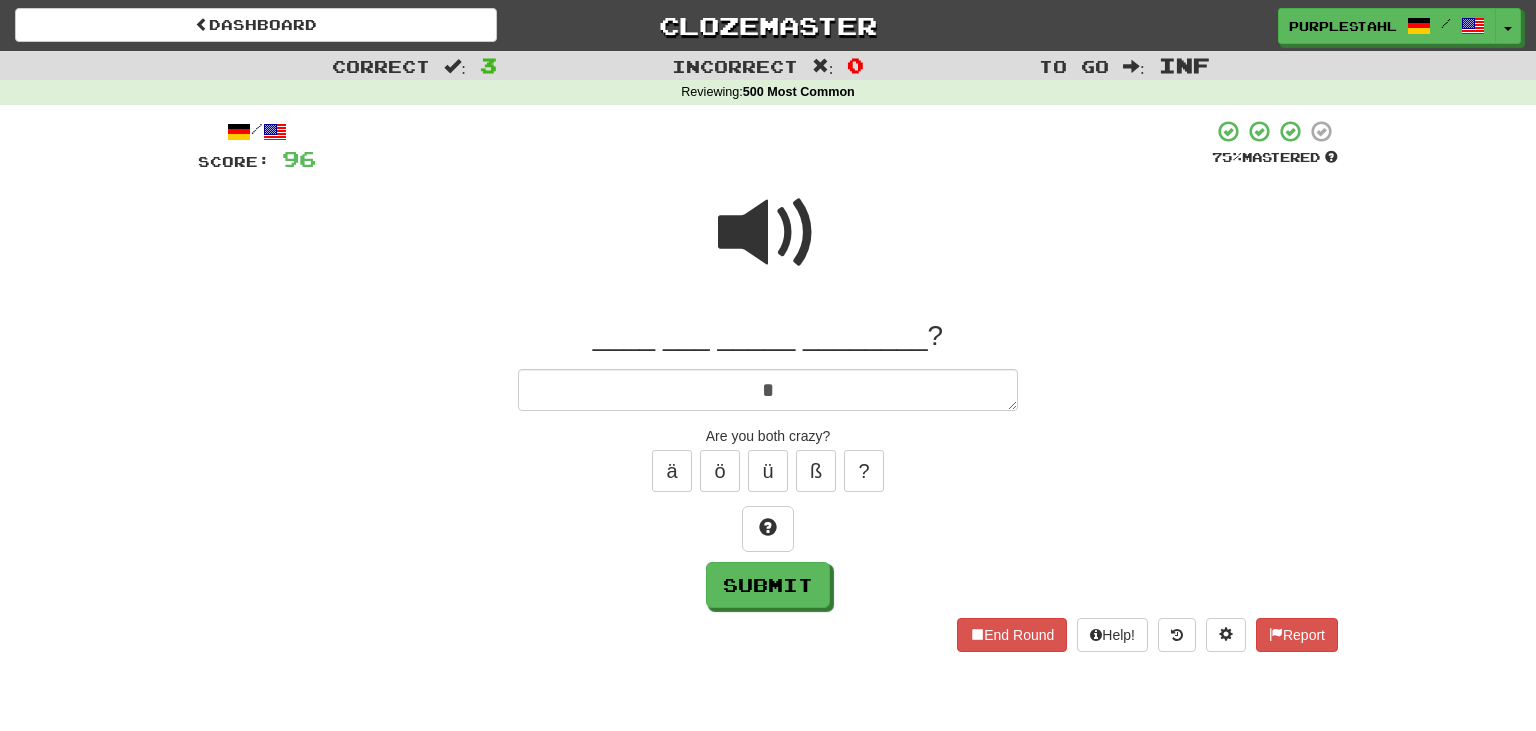 type on "*" 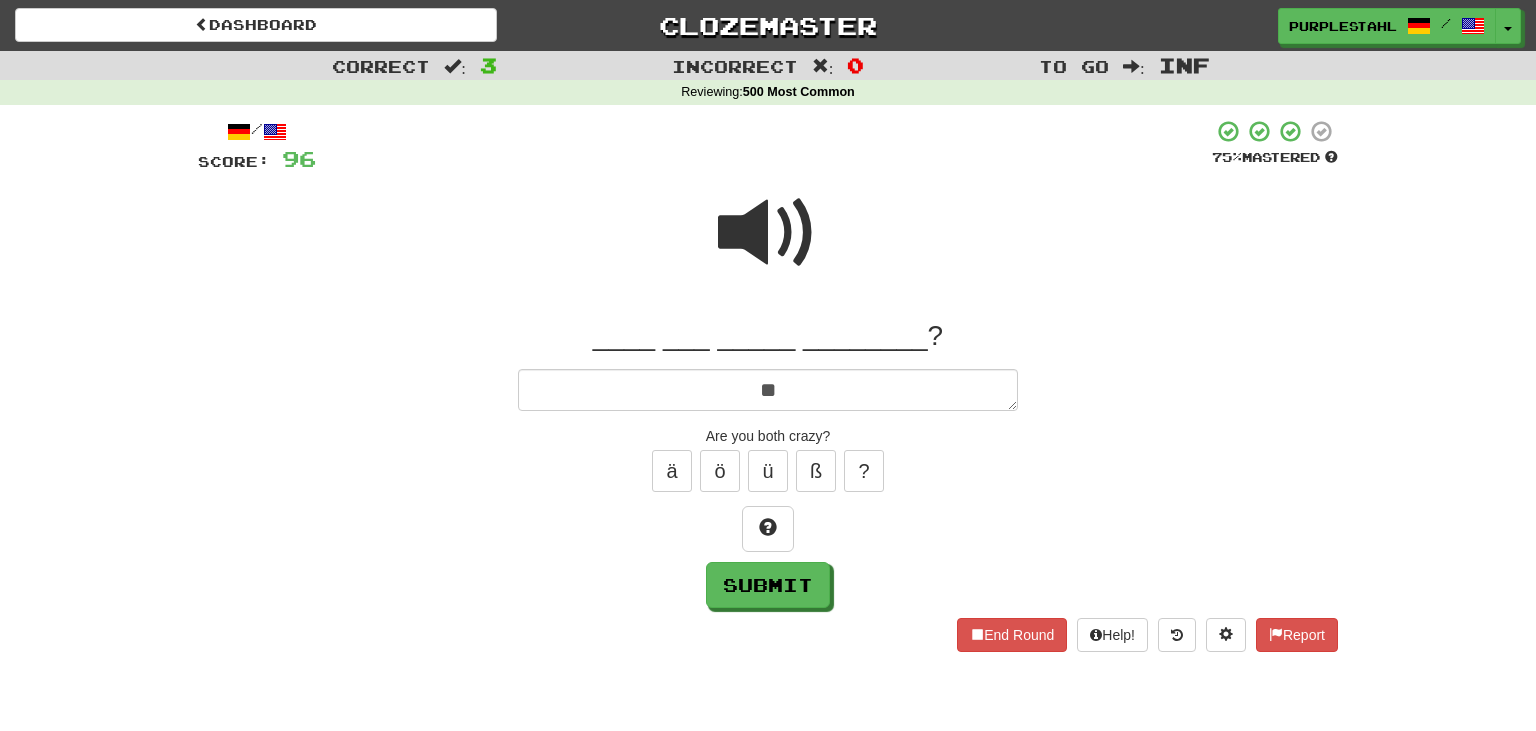 type on "*" 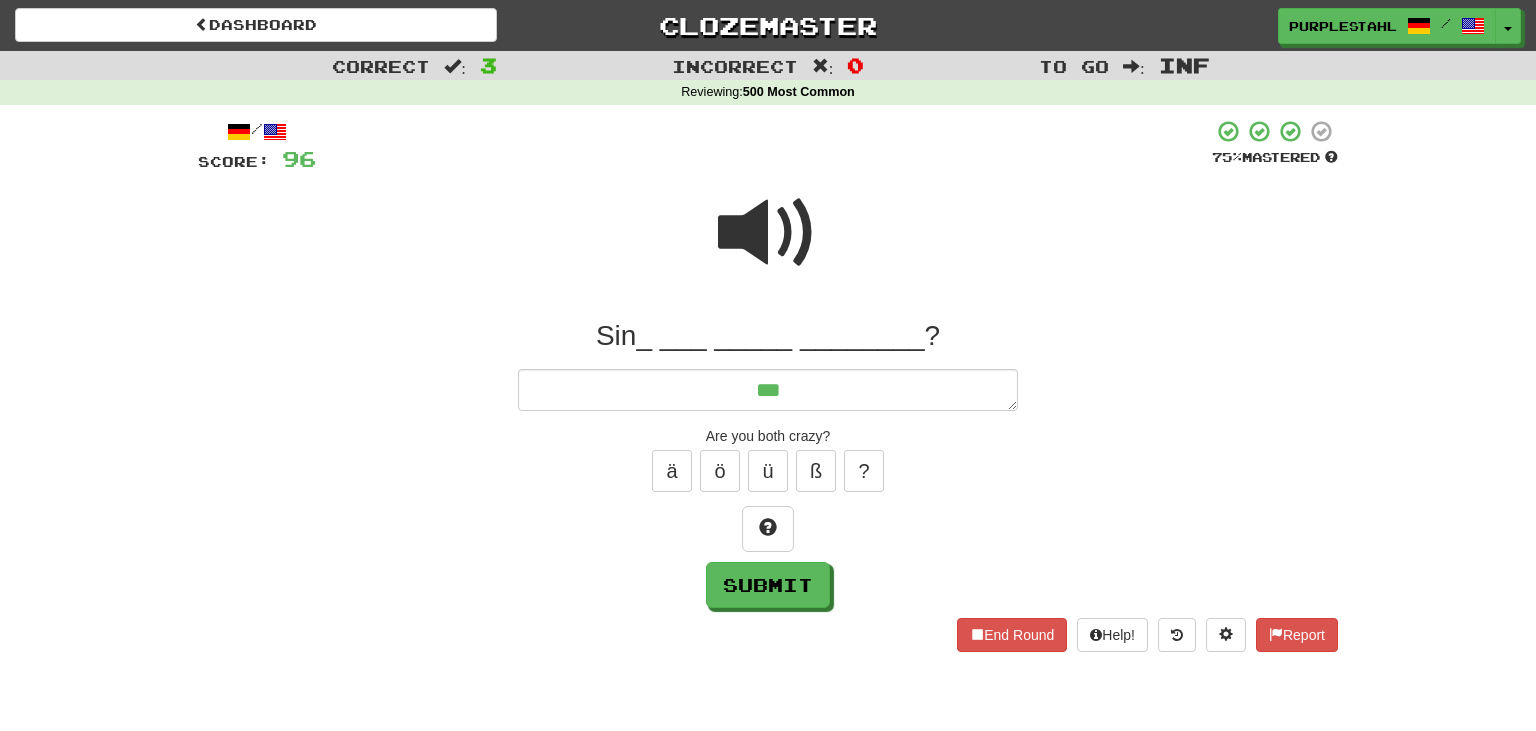 type on "*" 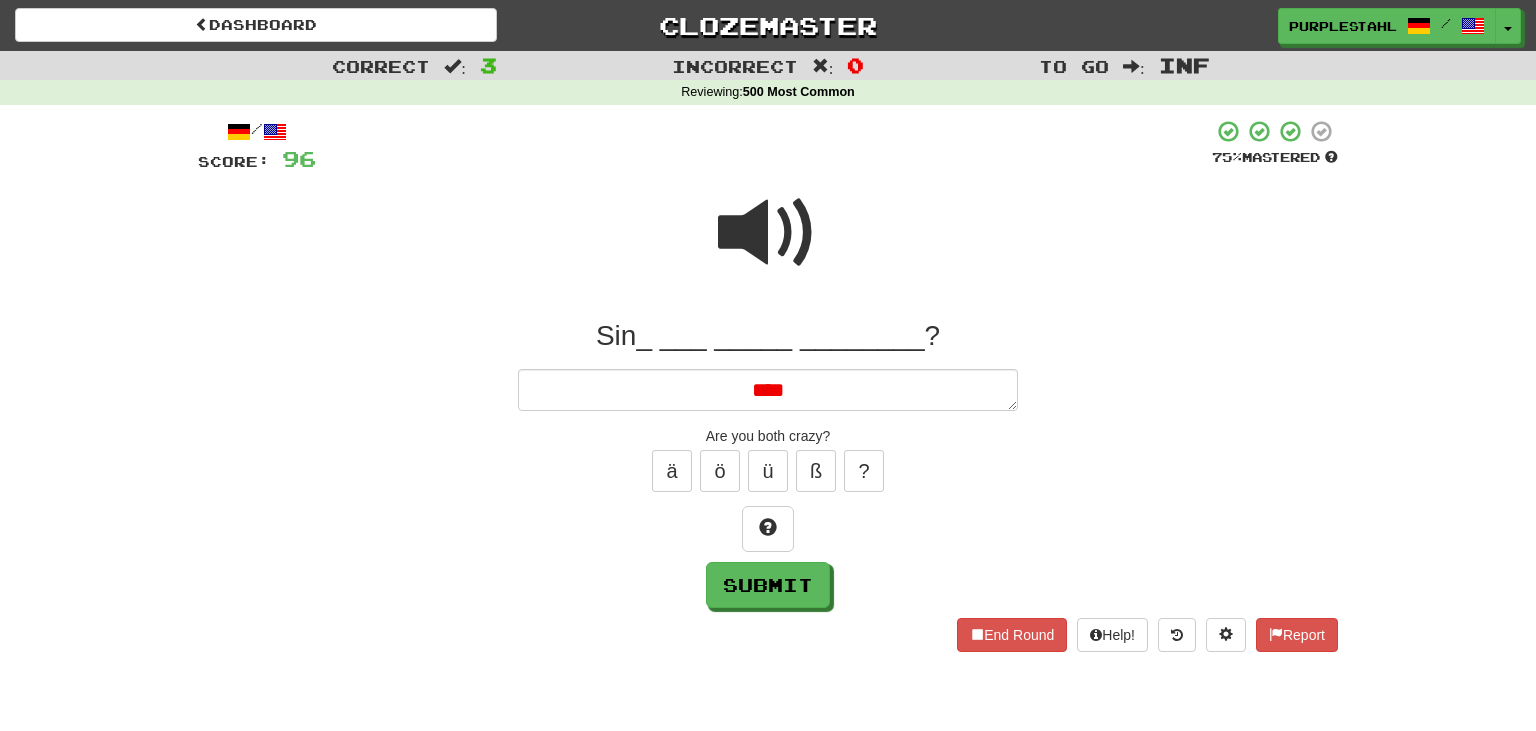 type on "*" 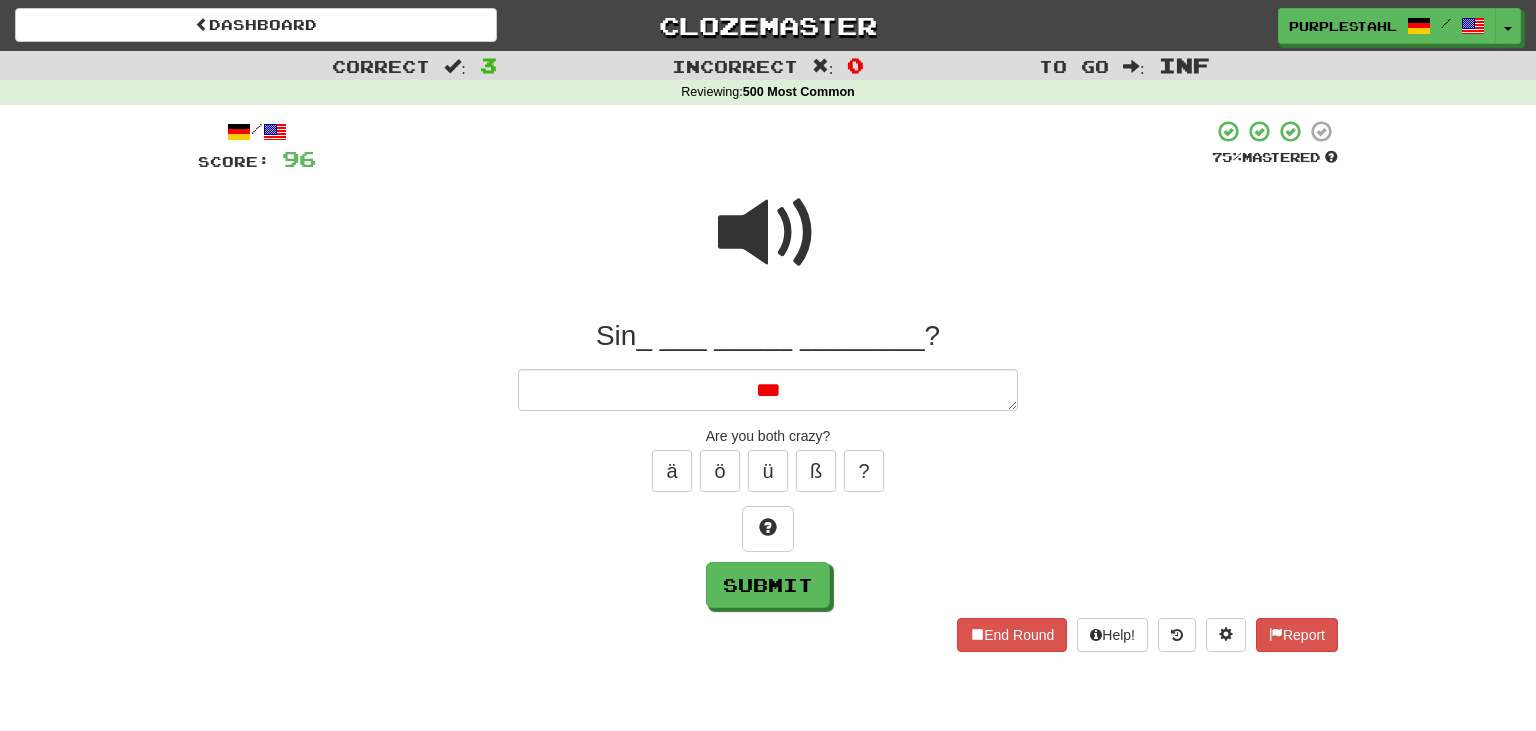 type on "*" 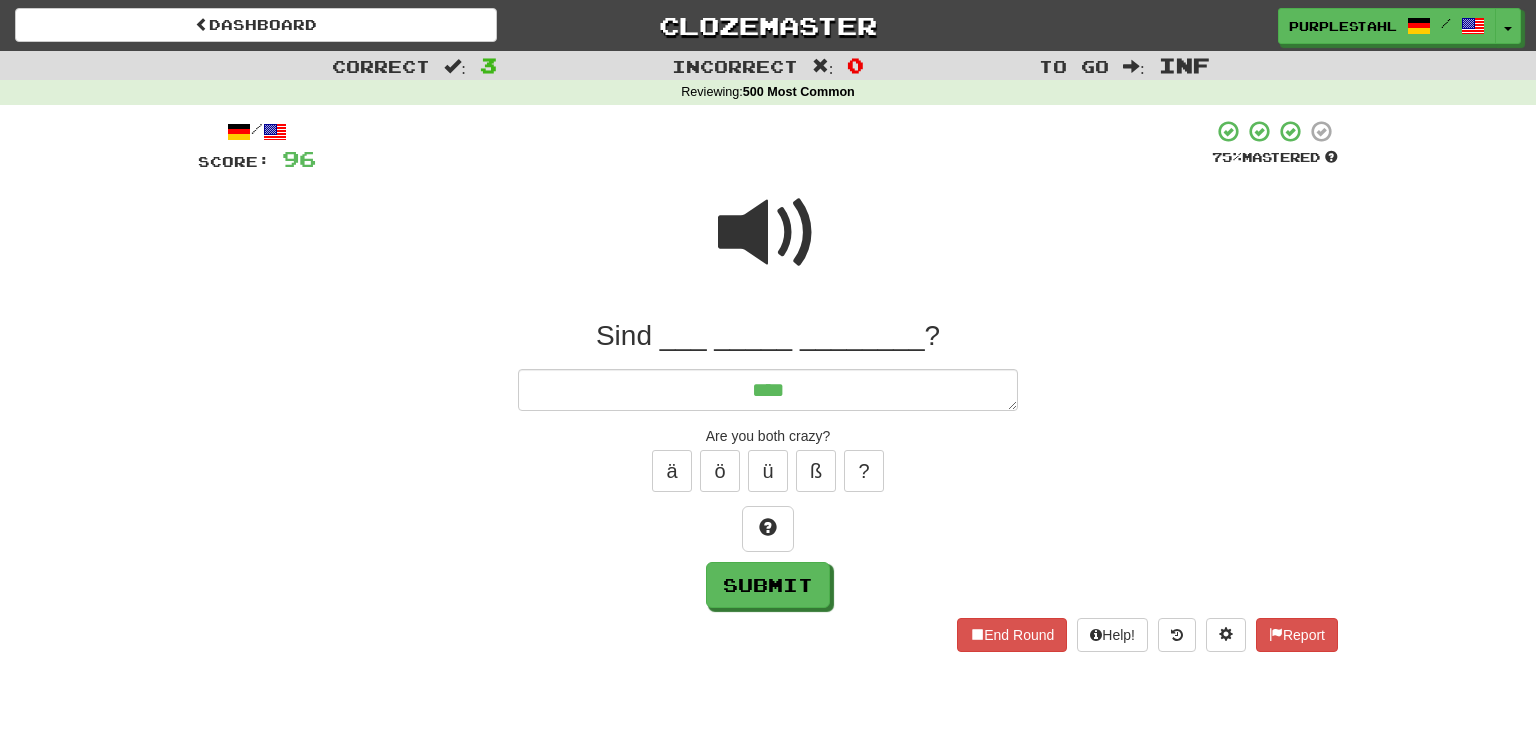 type on "*" 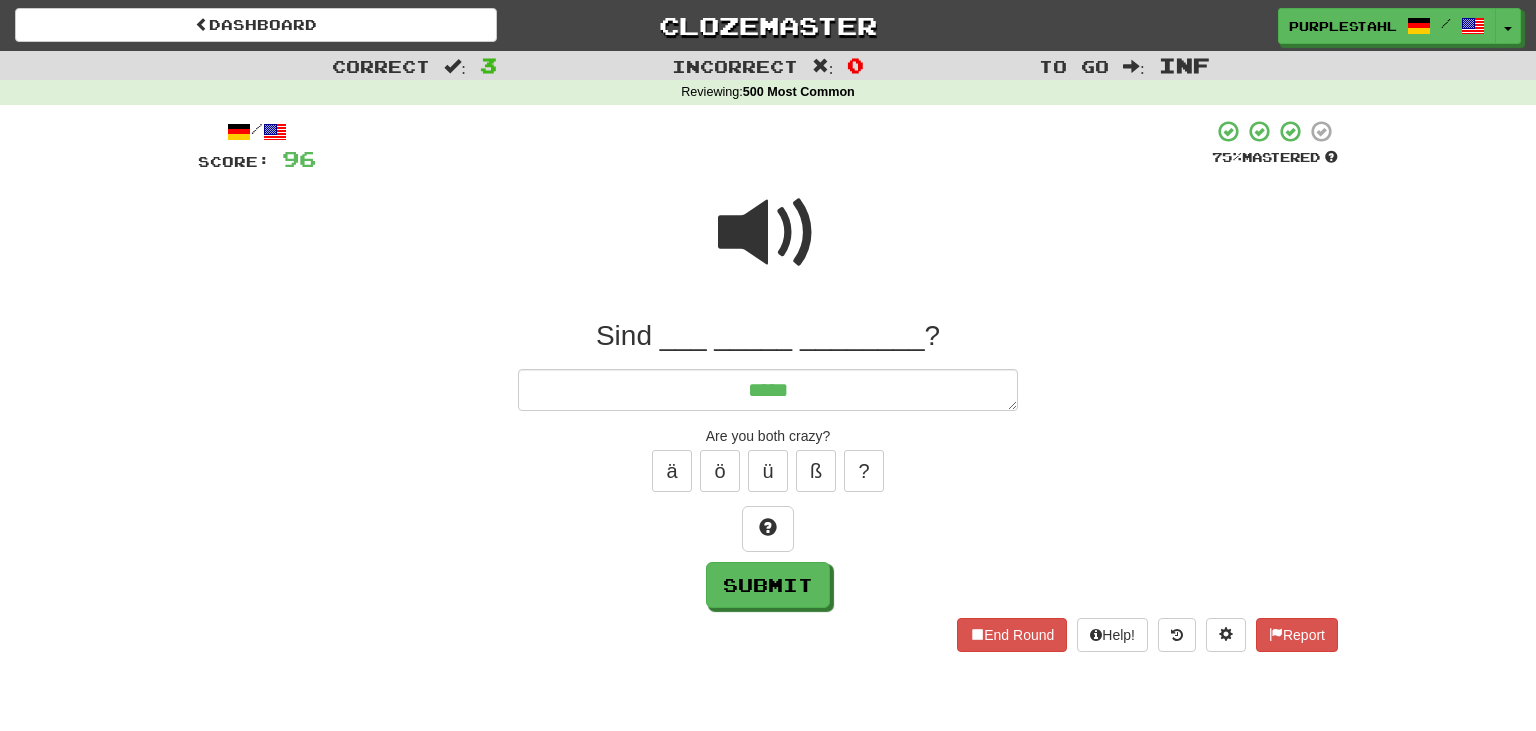 type on "*" 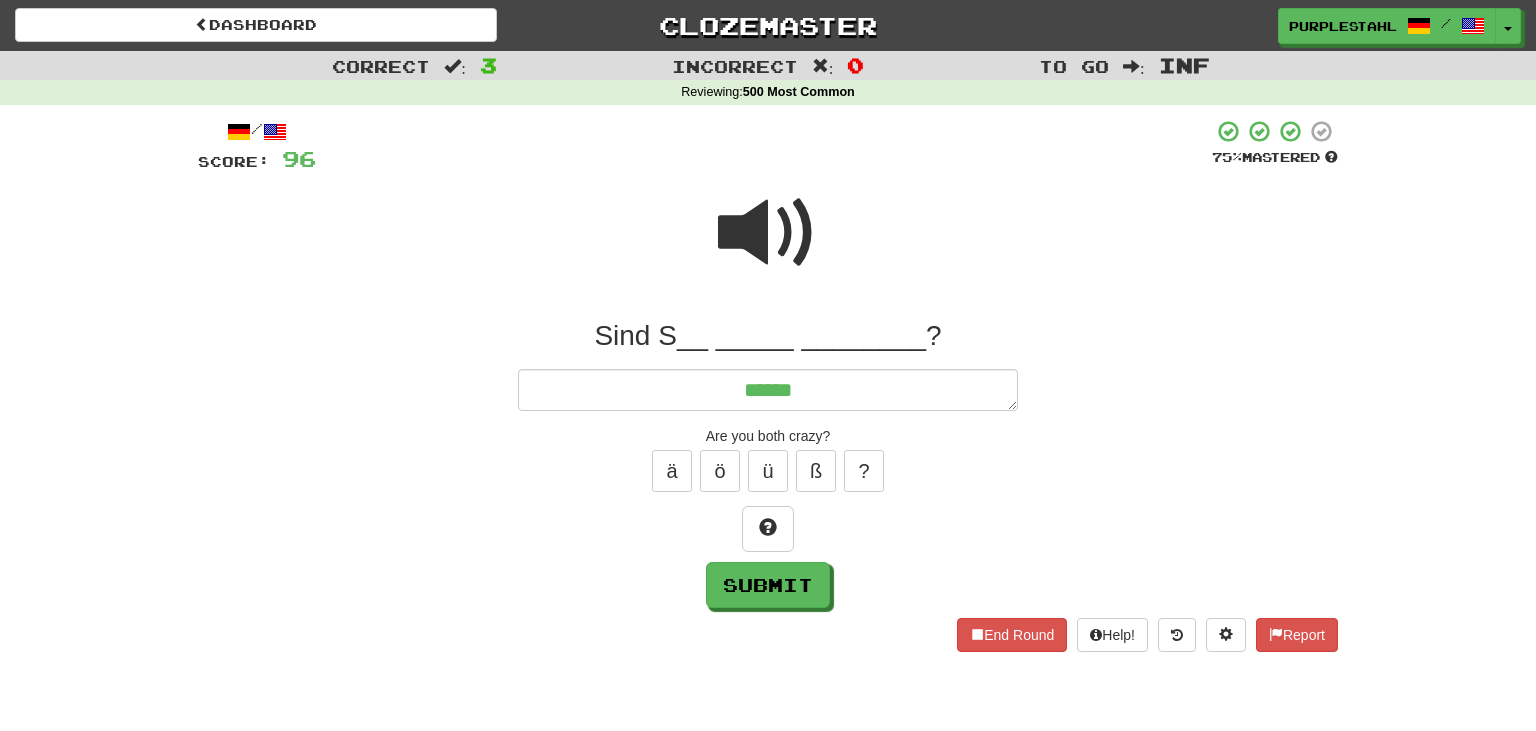 type on "*" 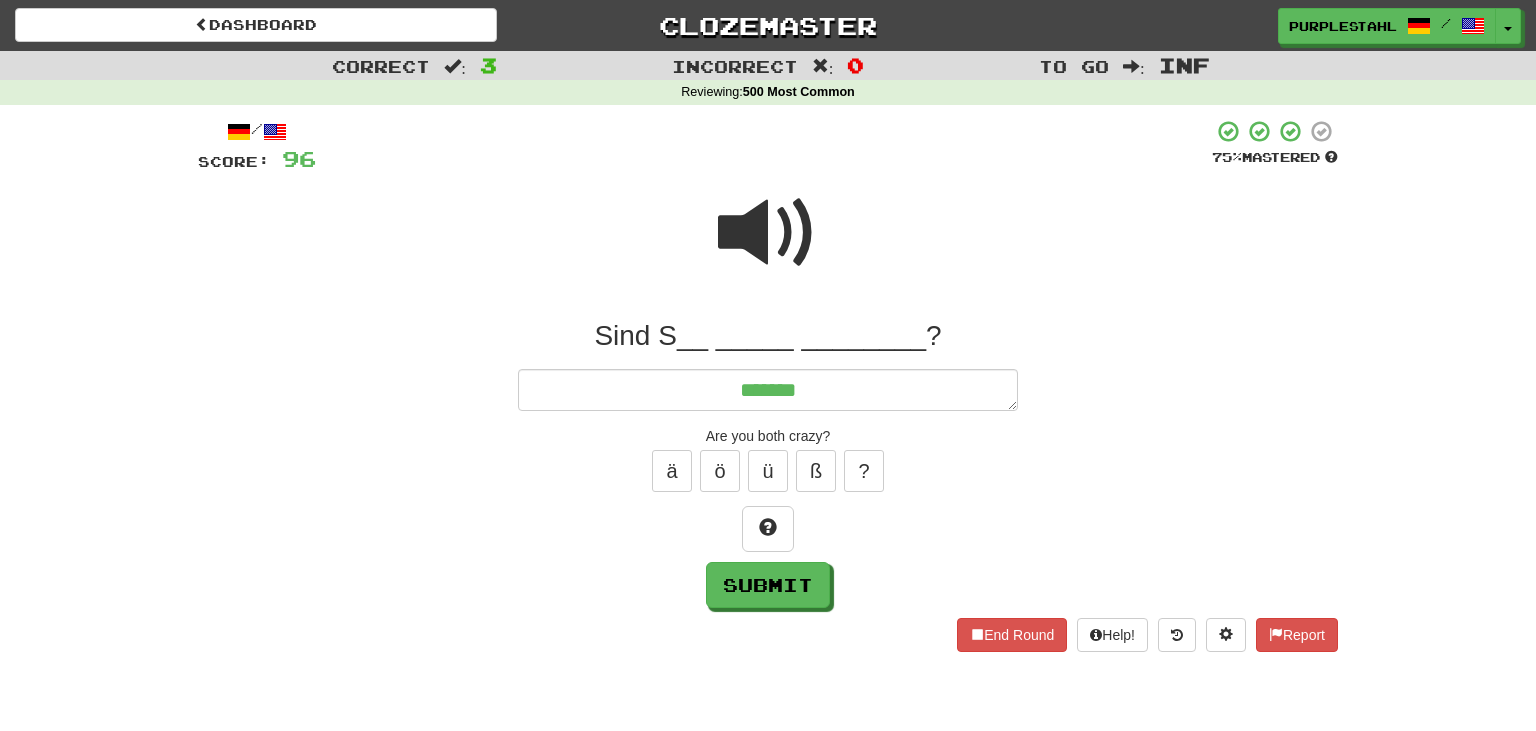 type on "*" 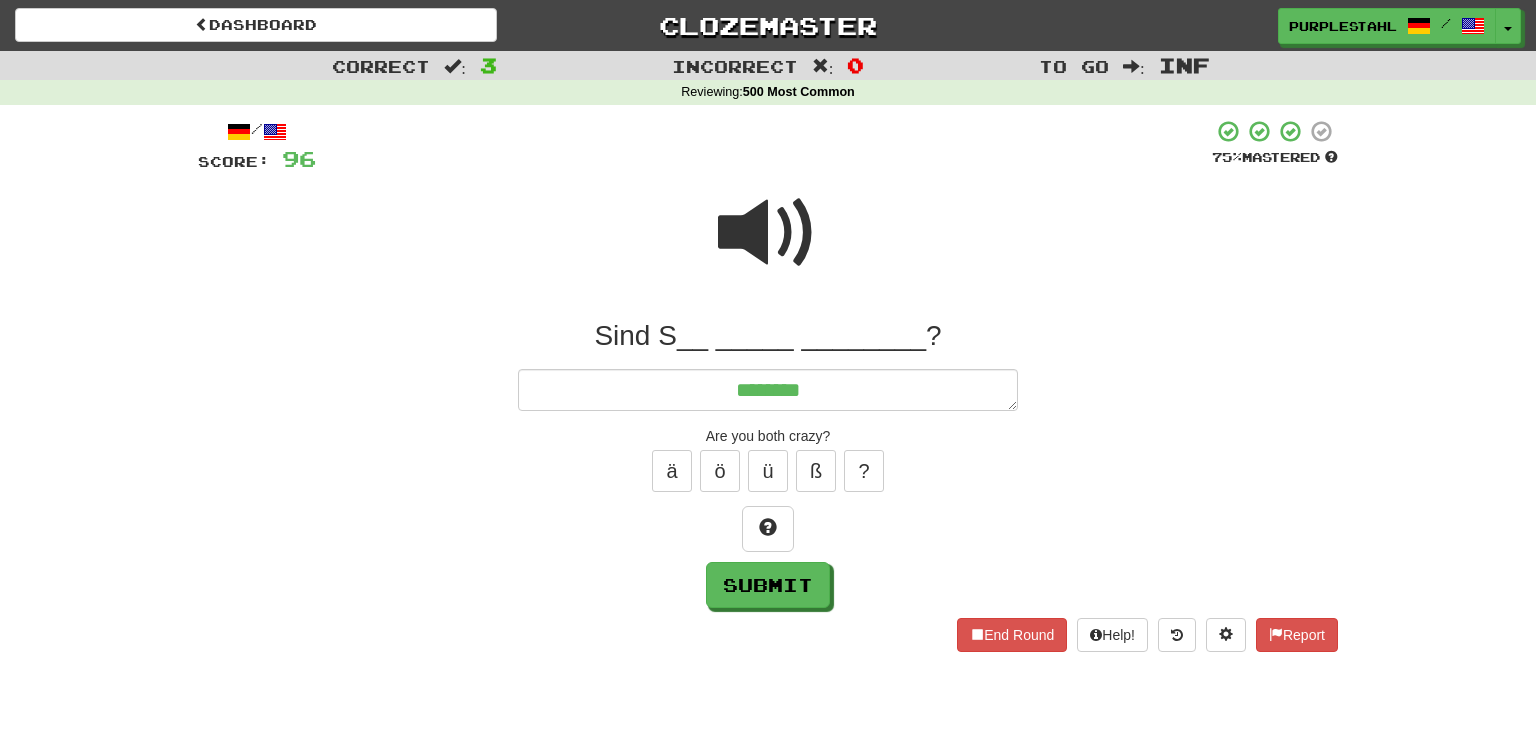 type on "*" 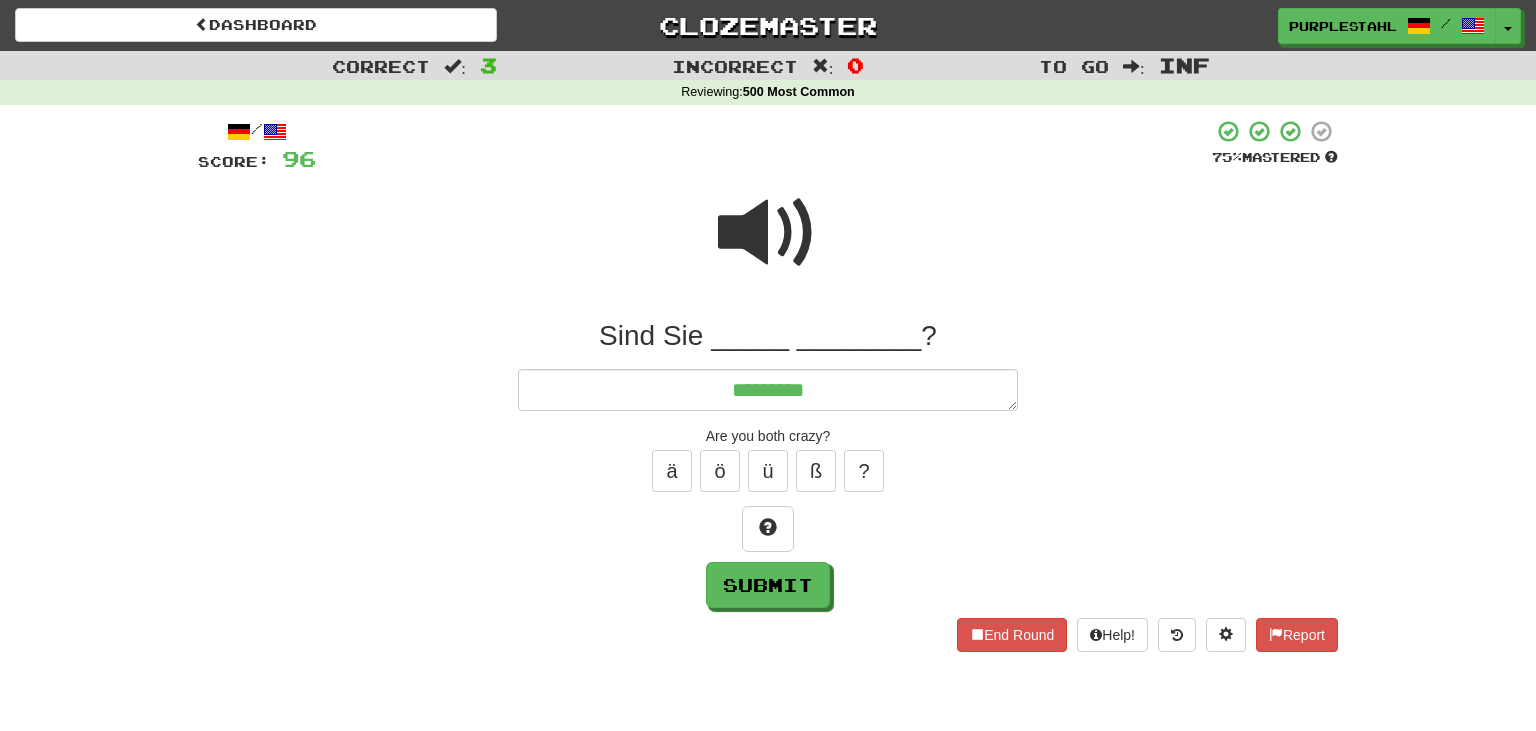 type on "*" 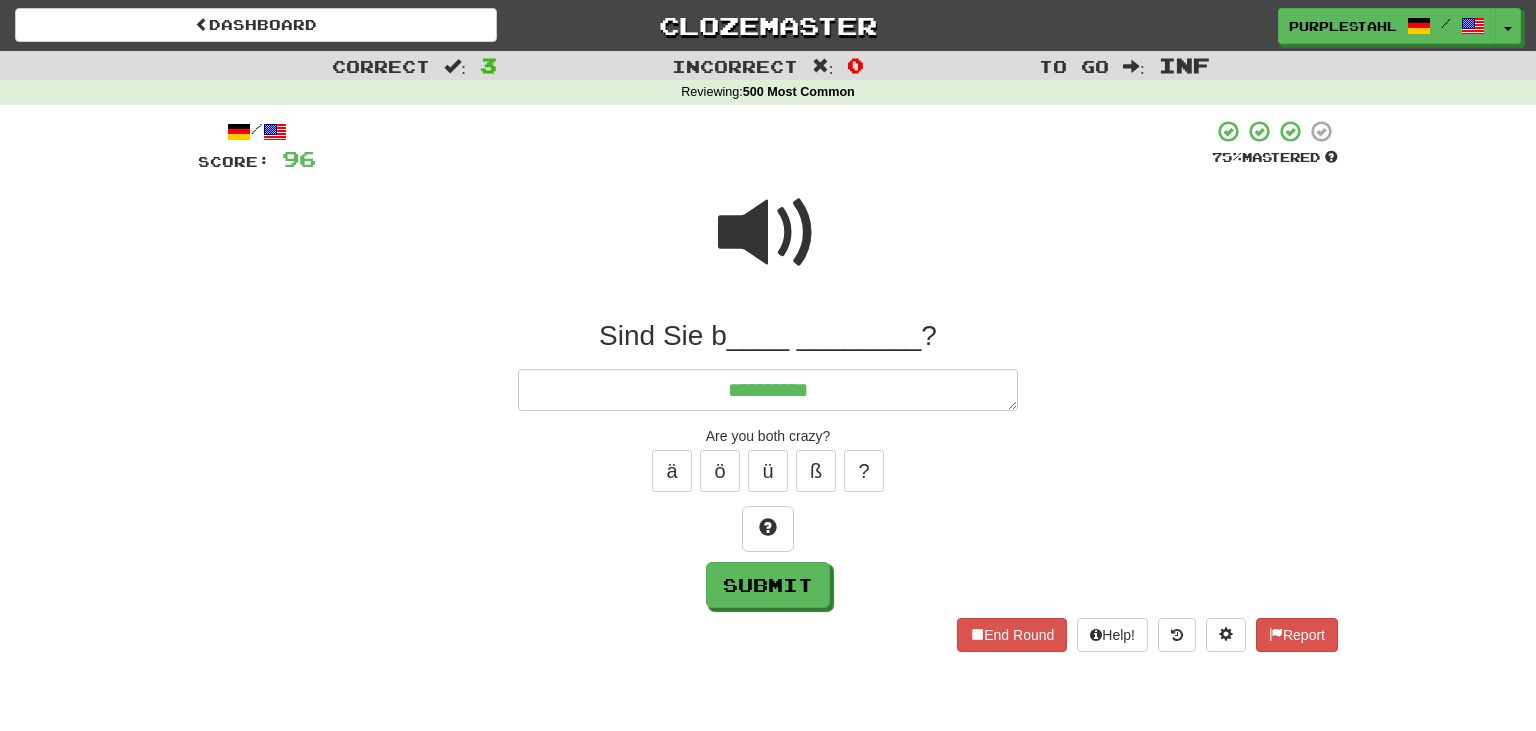 type on "*" 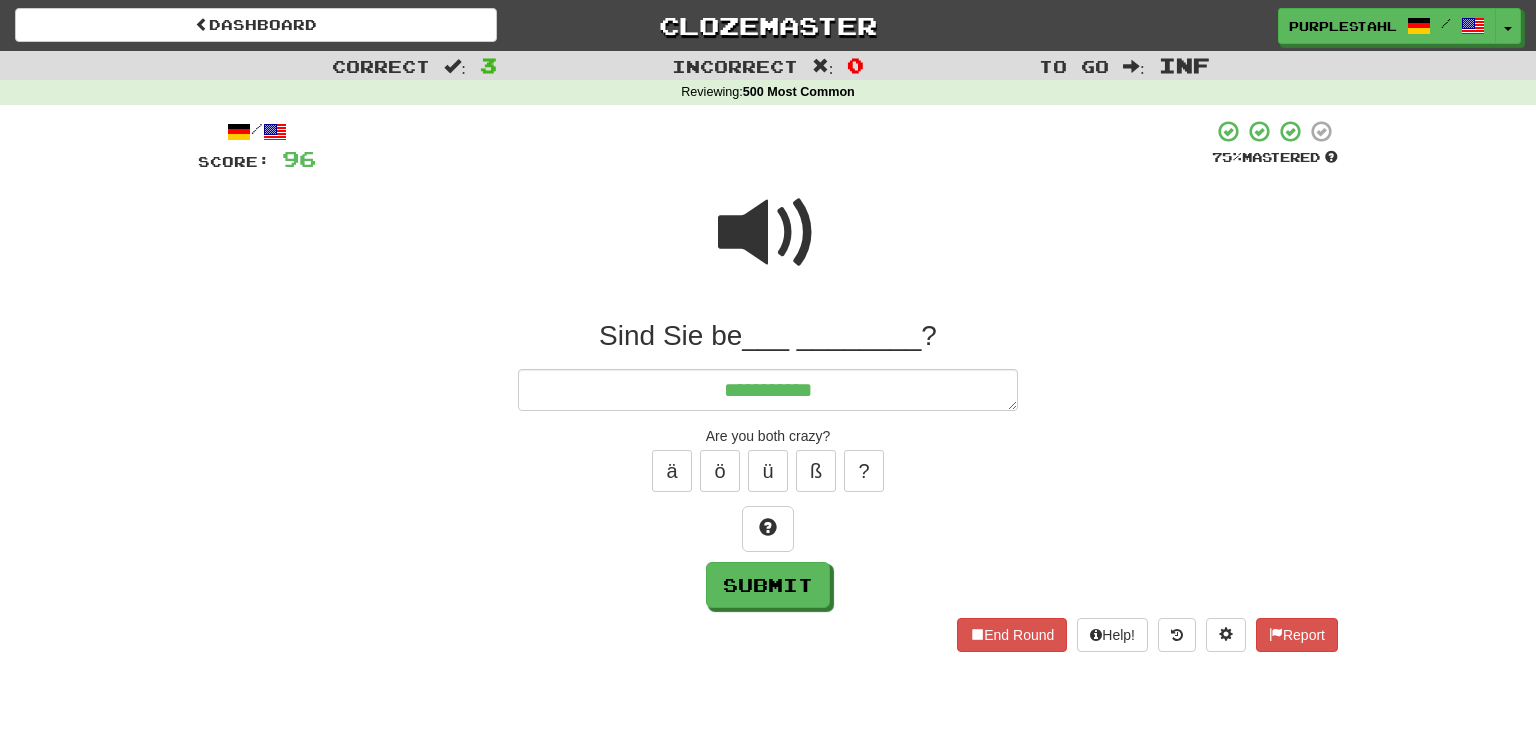 type on "*" 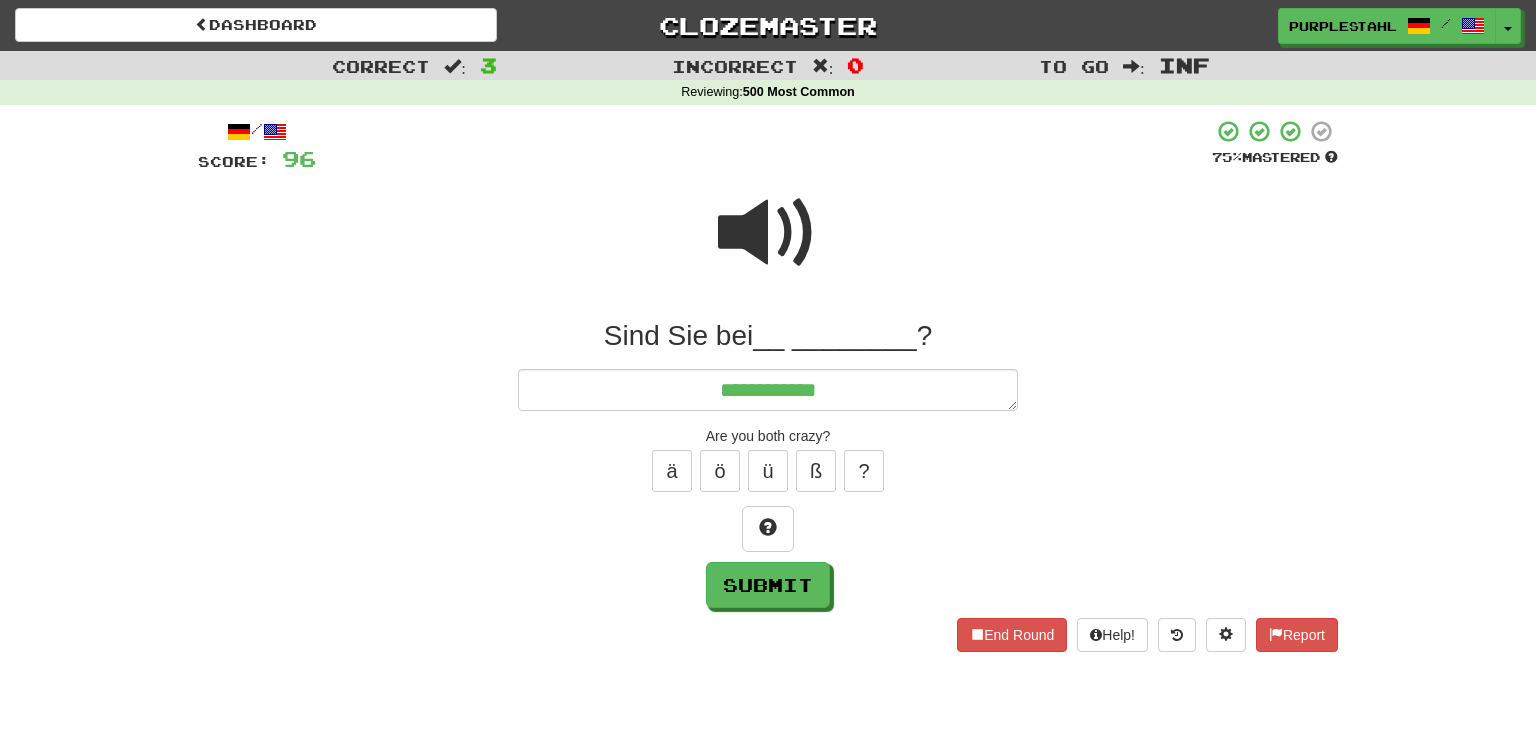 type on "*" 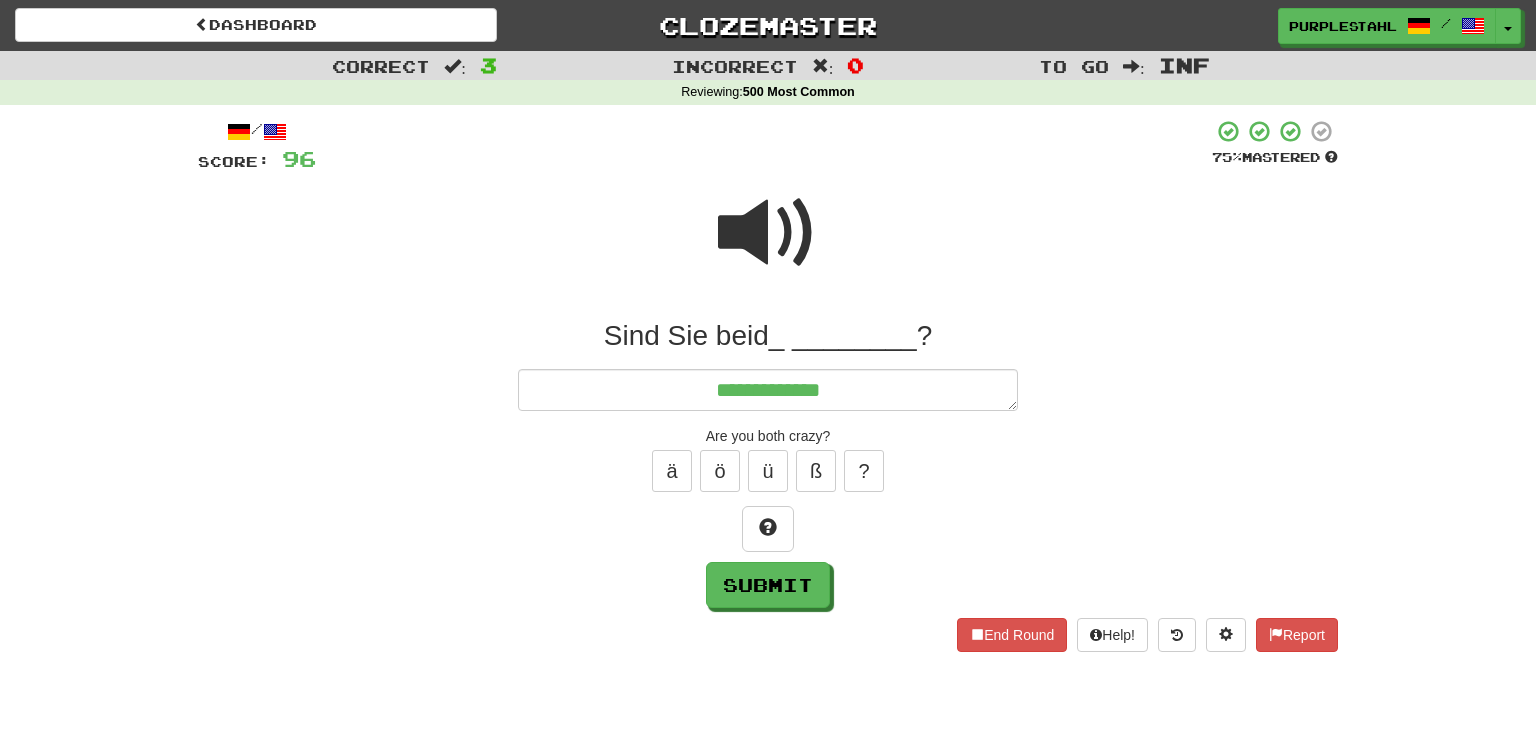 type on "*" 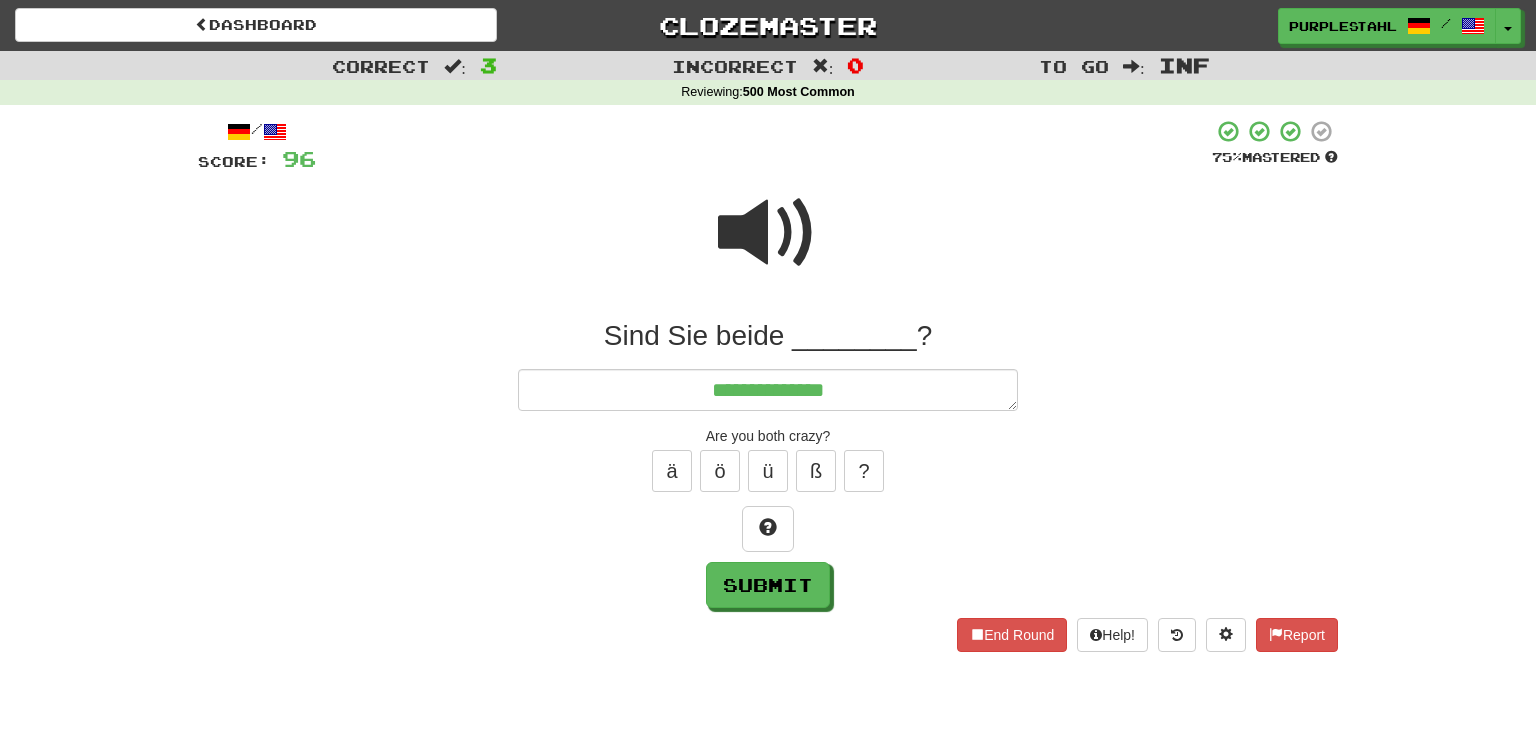 type on "*" 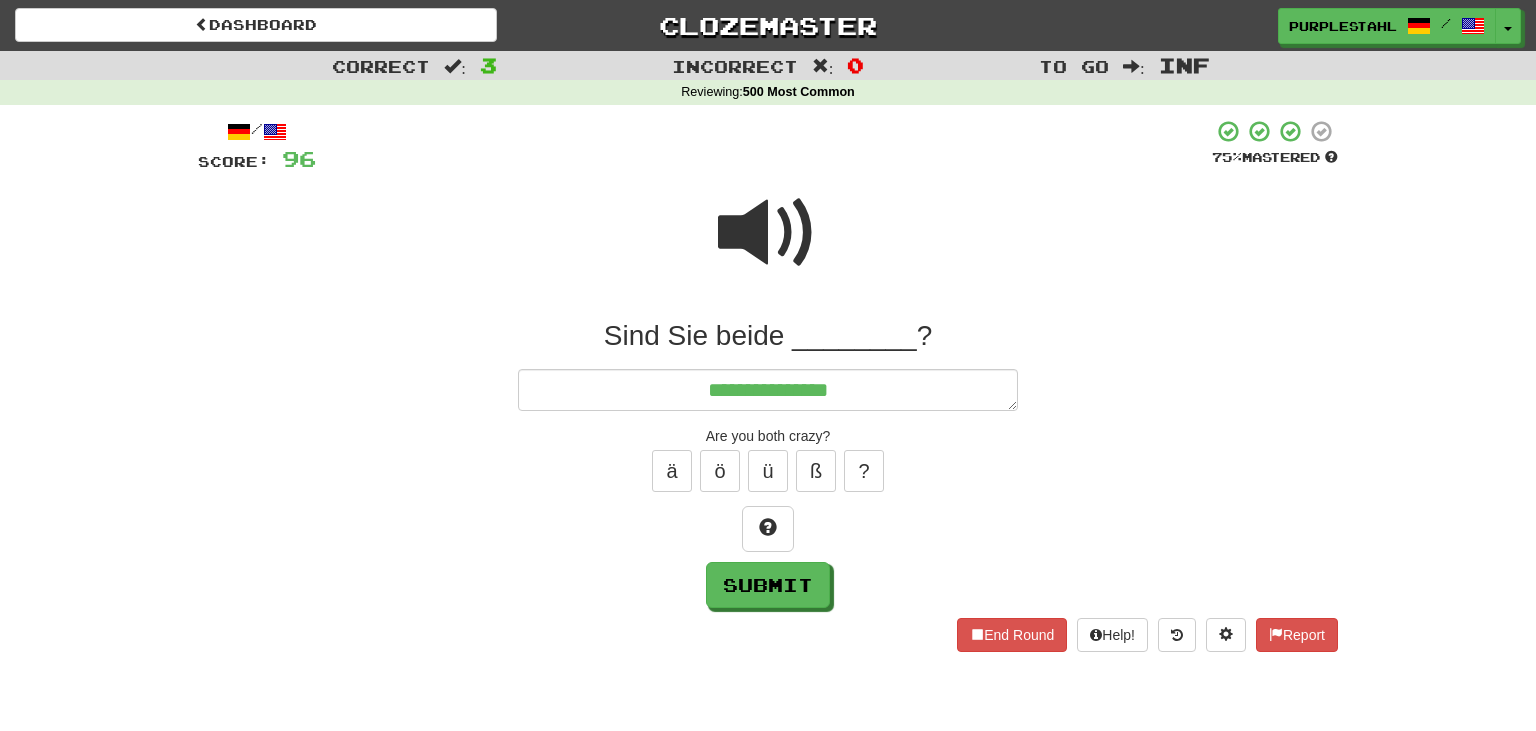 type 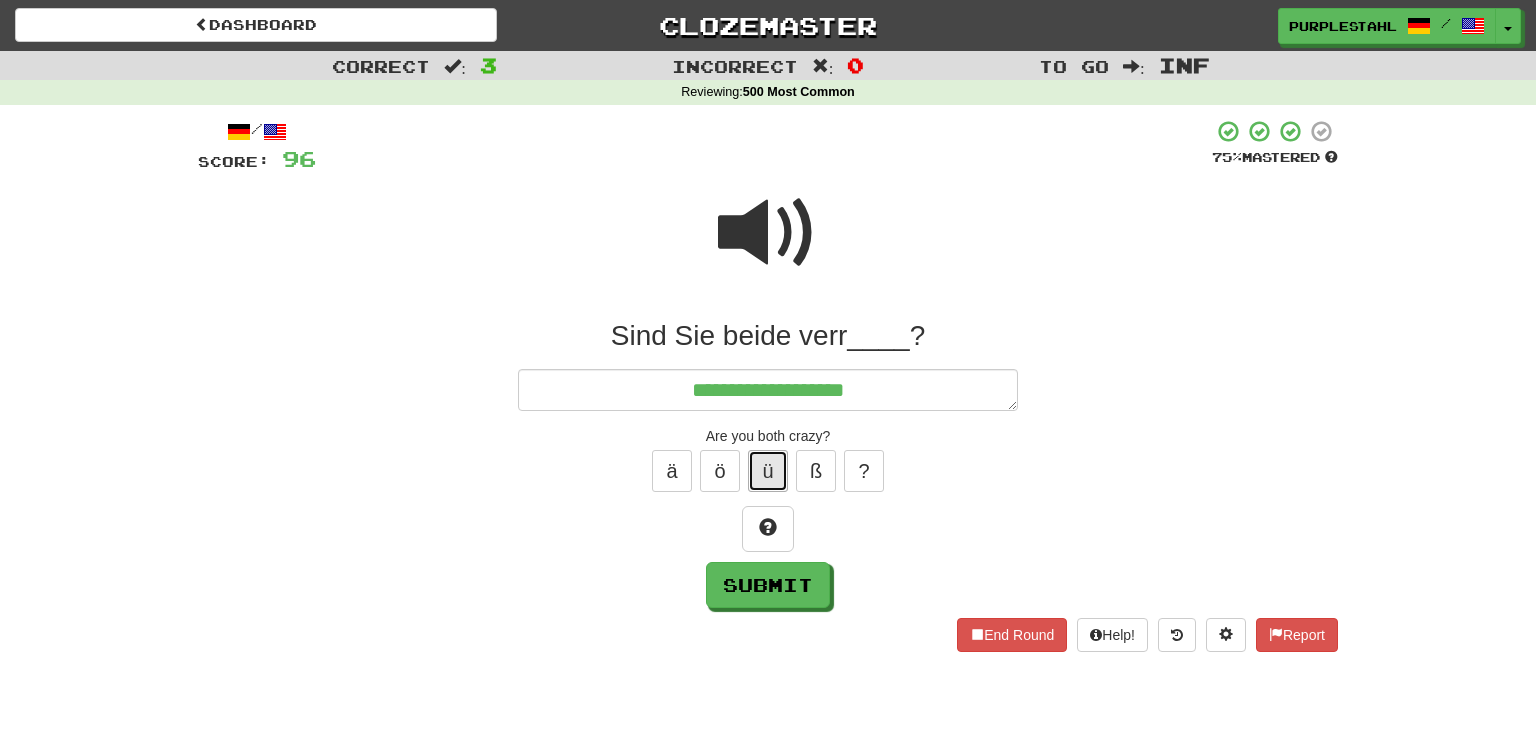 click on "ü" at bounding box center (768, 471) 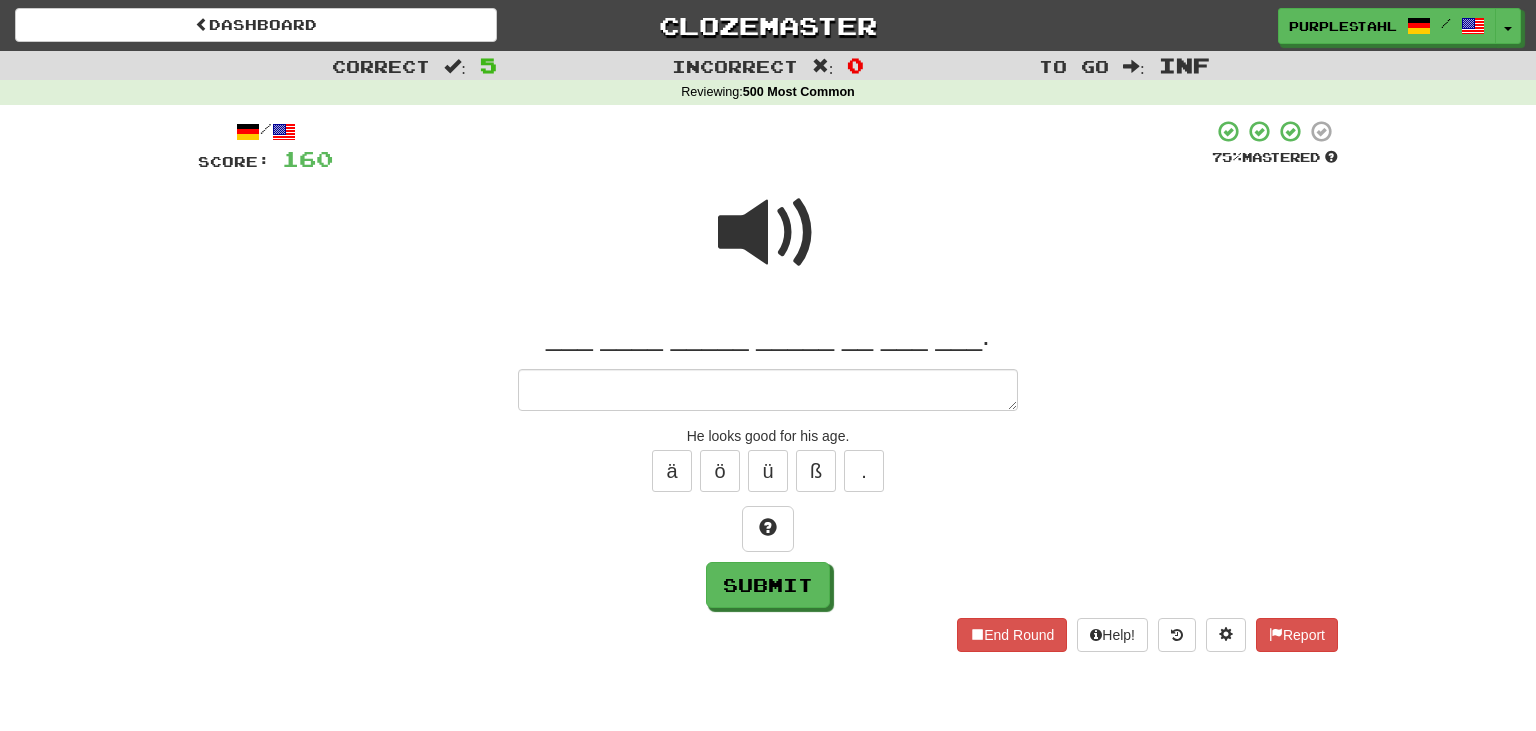 click at bounding box center [768, 233] 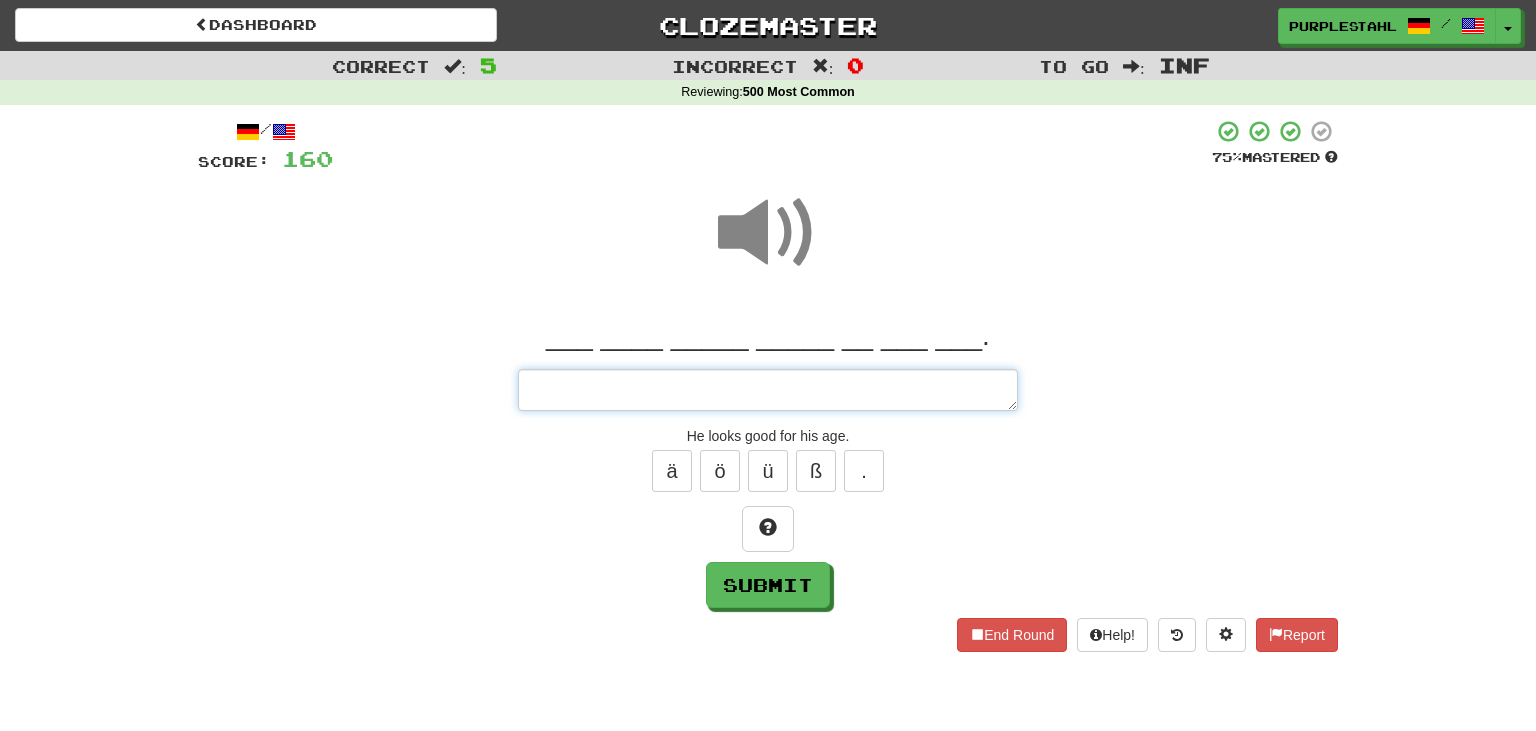 click at bounding box center [768, 390] 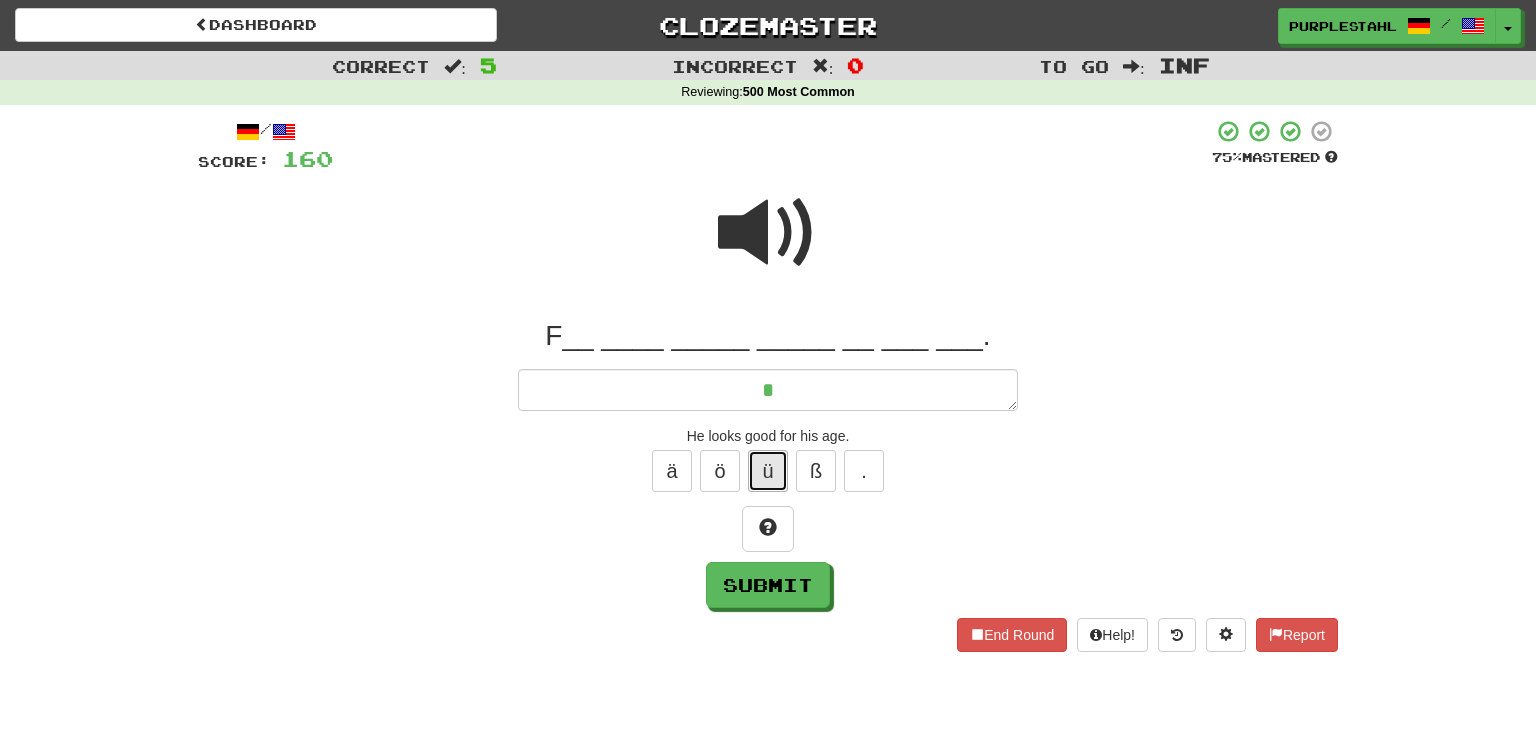 click on "ü" at bounding box center (768, 471) 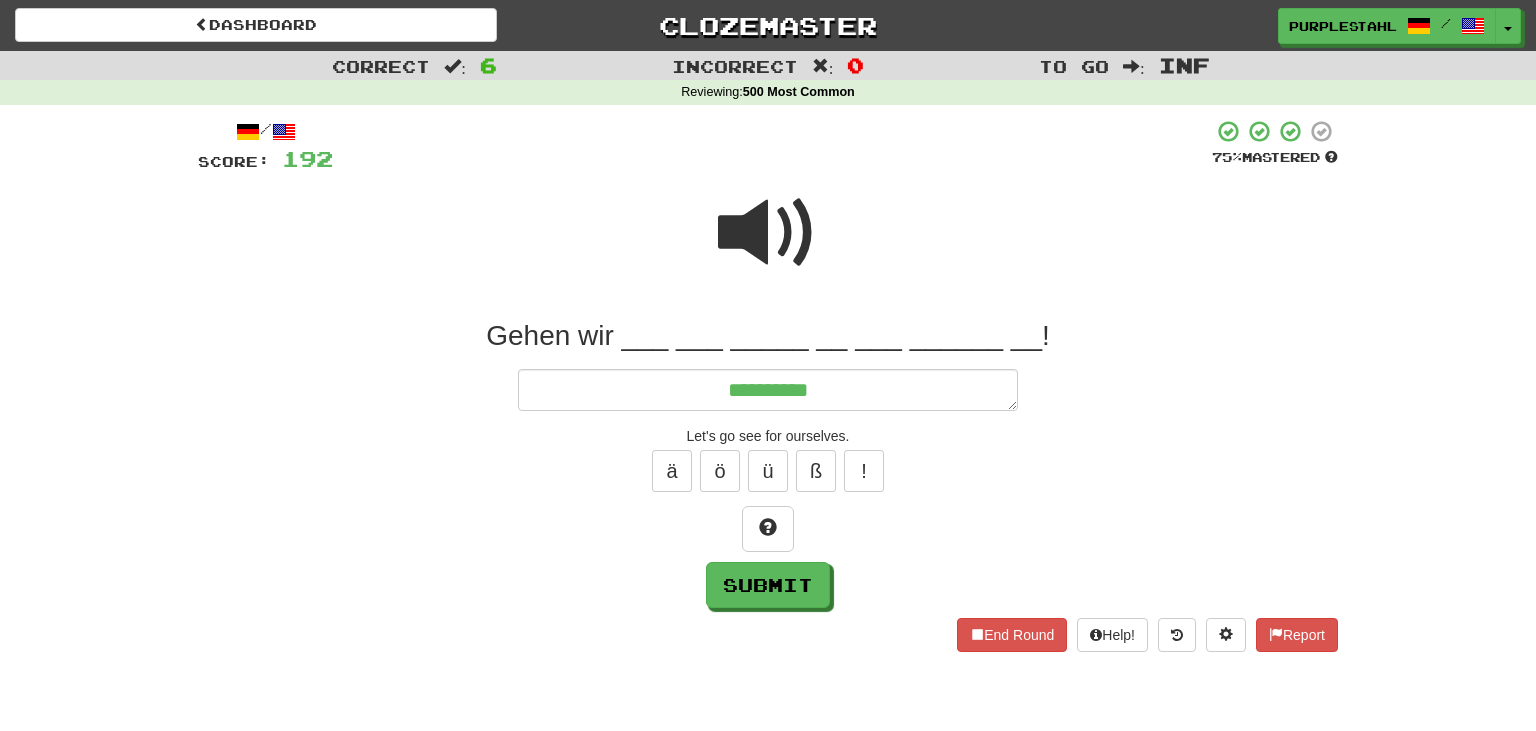 click at bounding box center [768, 233] 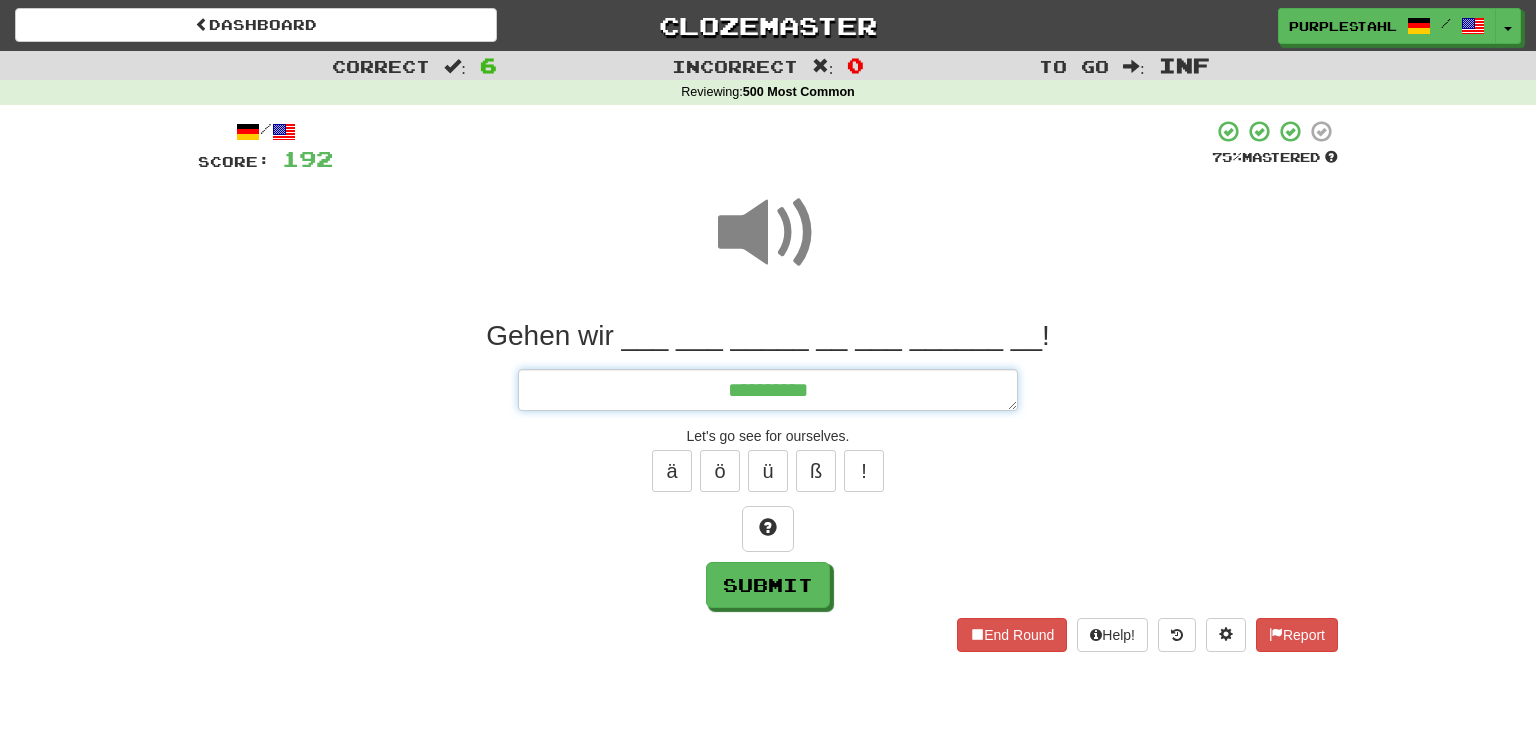 click on "*********" at bounding box center (768, 390) 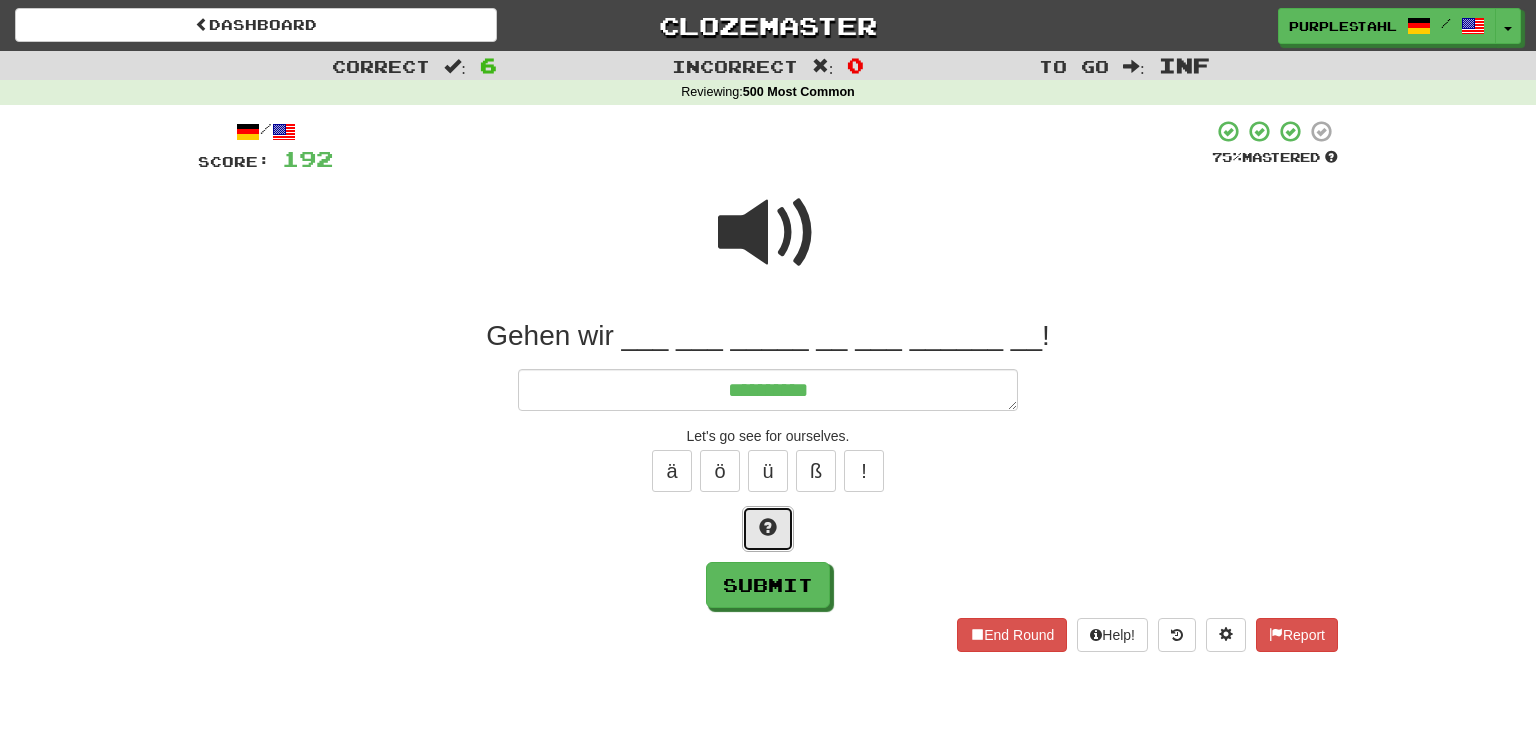 click at bounding box center [768, 529] 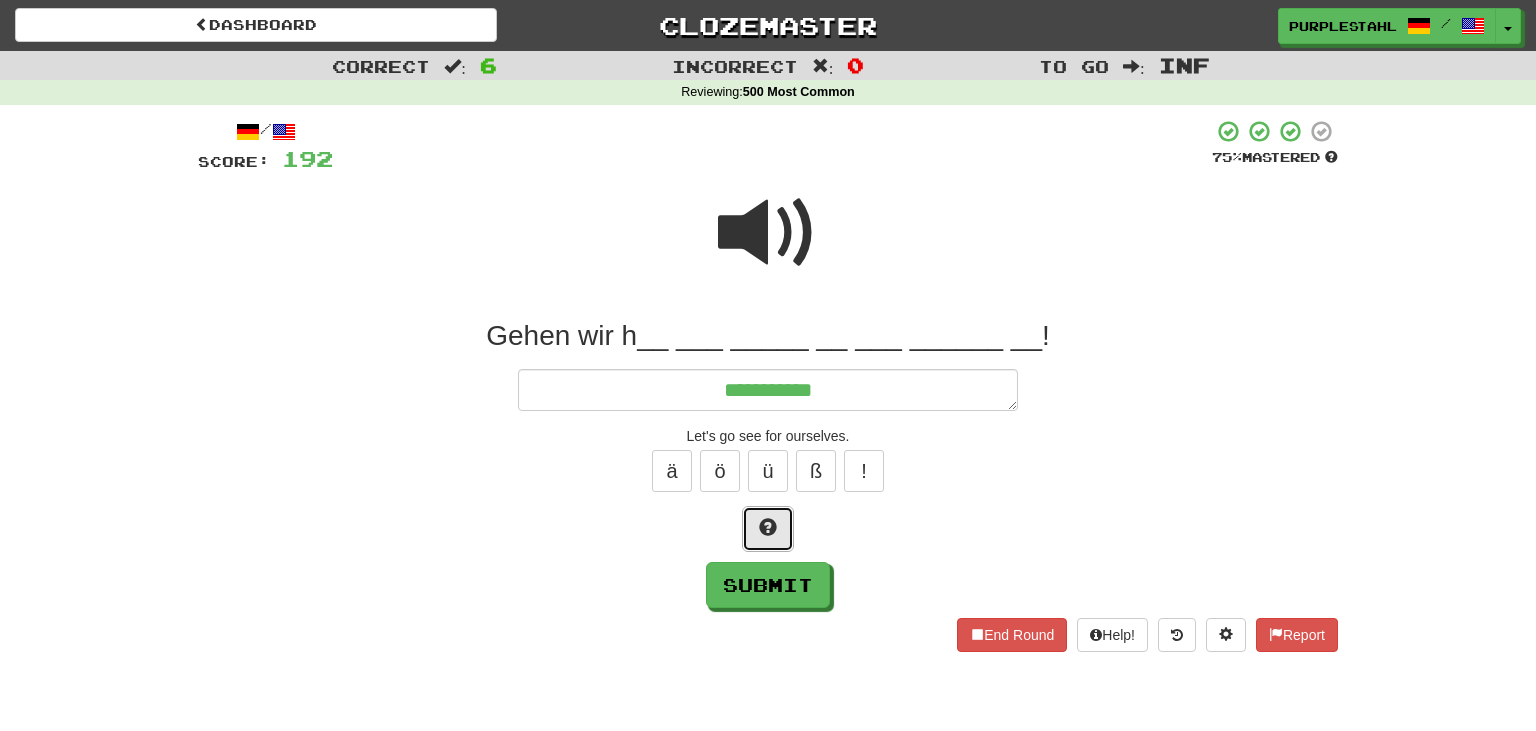 click at bounding box center (768, 527) 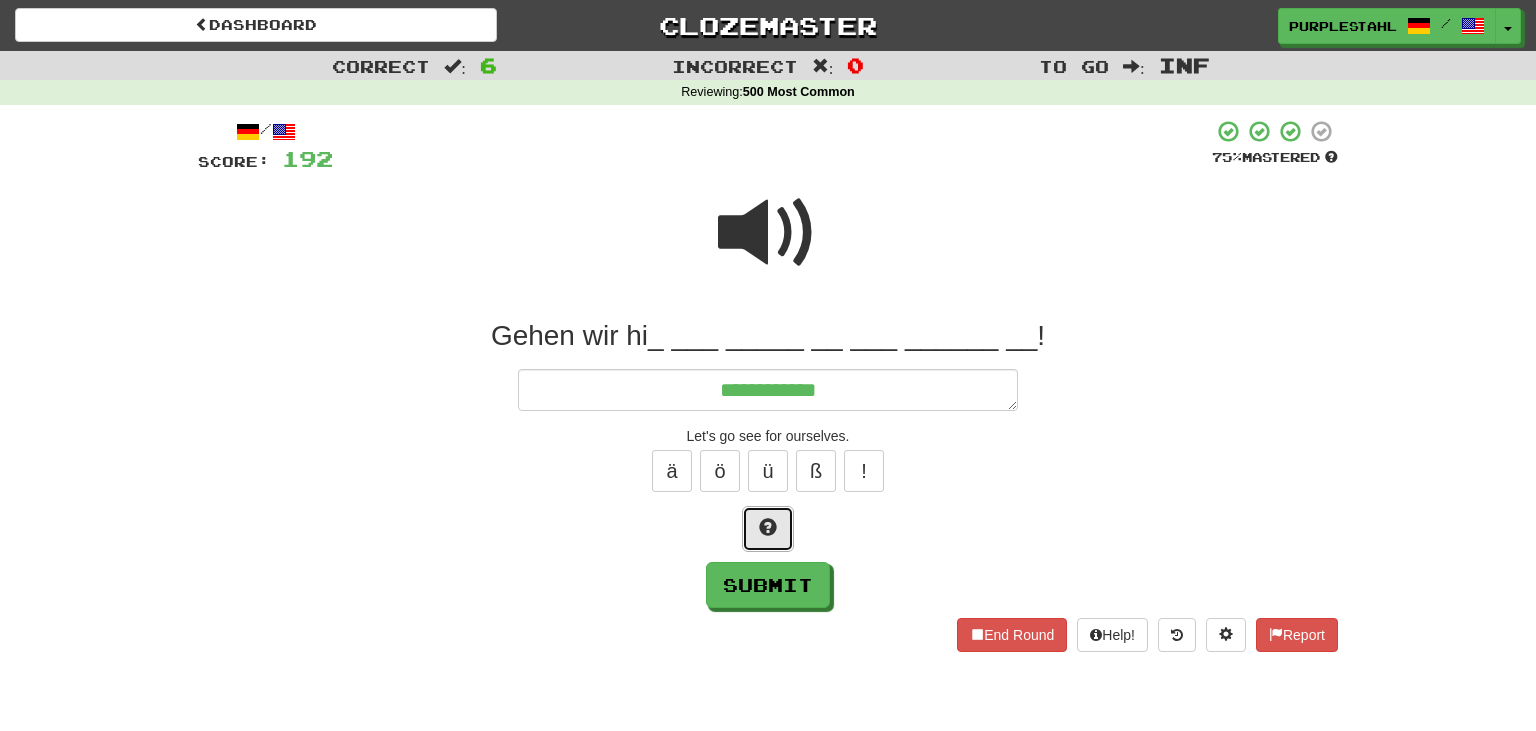 click at bounding box center [768, 527] 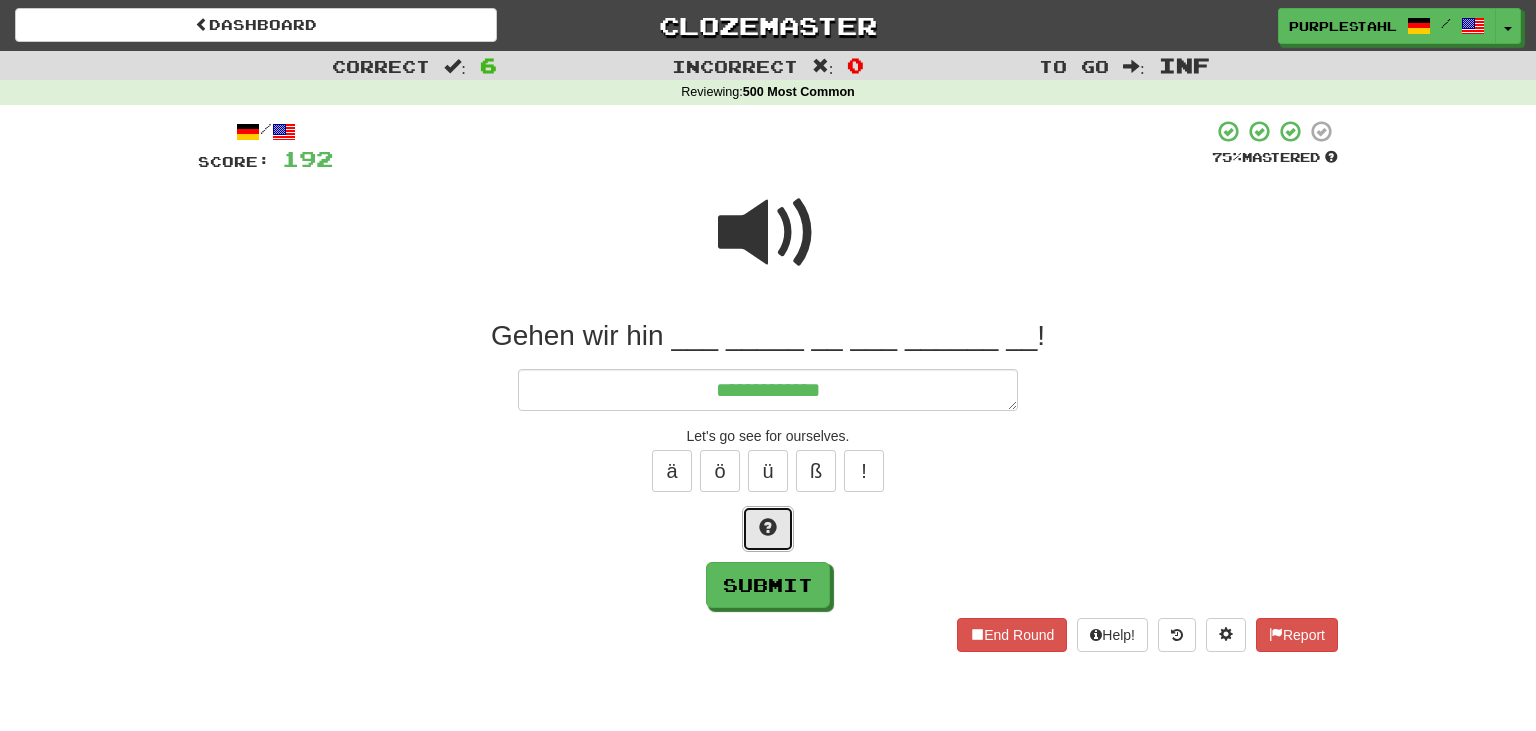 click at bounding box center (768, 527) 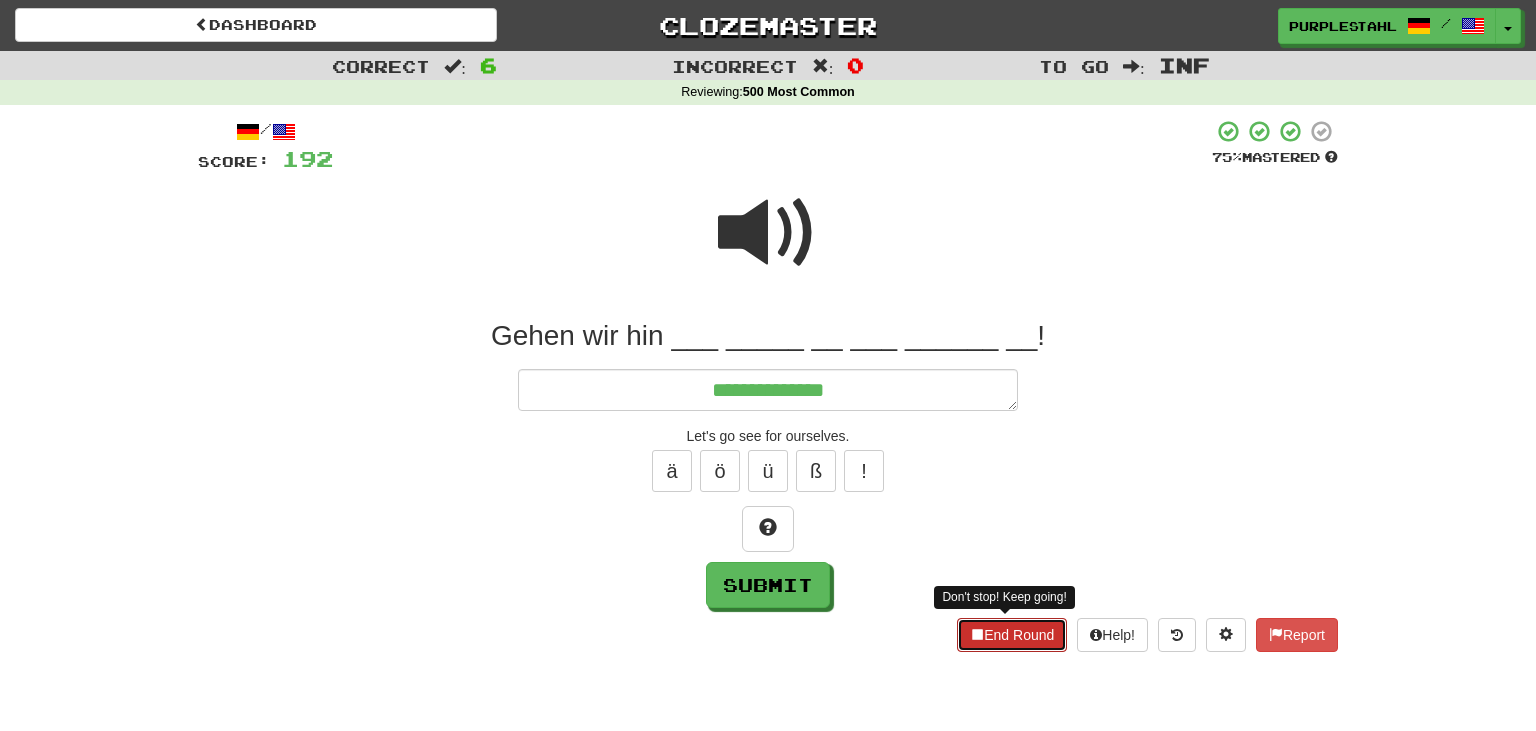 click on "End Round" at bounding box center [1012, 635] 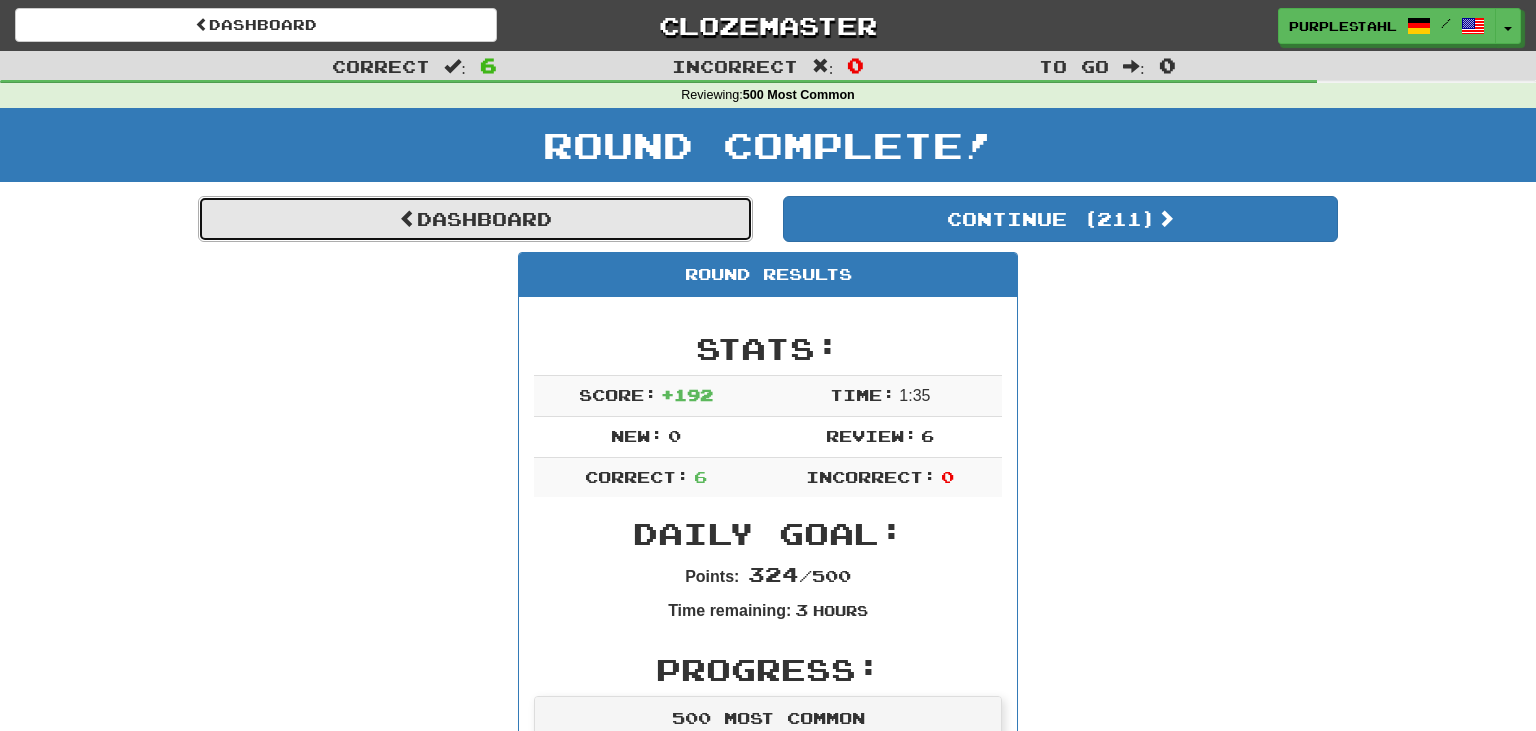 click on "Dashboard" at bounding box center (475, 219) 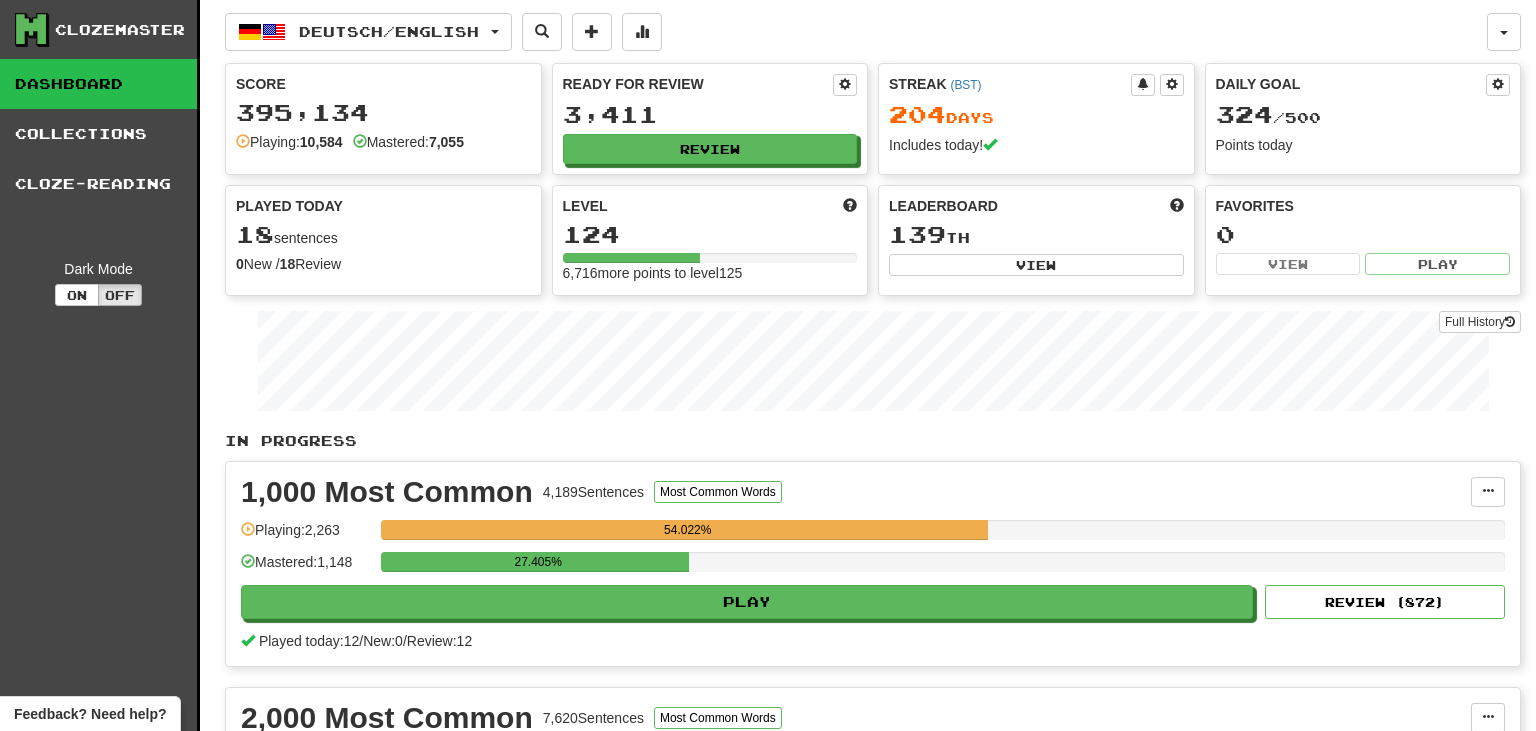 scroll, scrollTop: 0, scrollLeft: 0, axis: both 